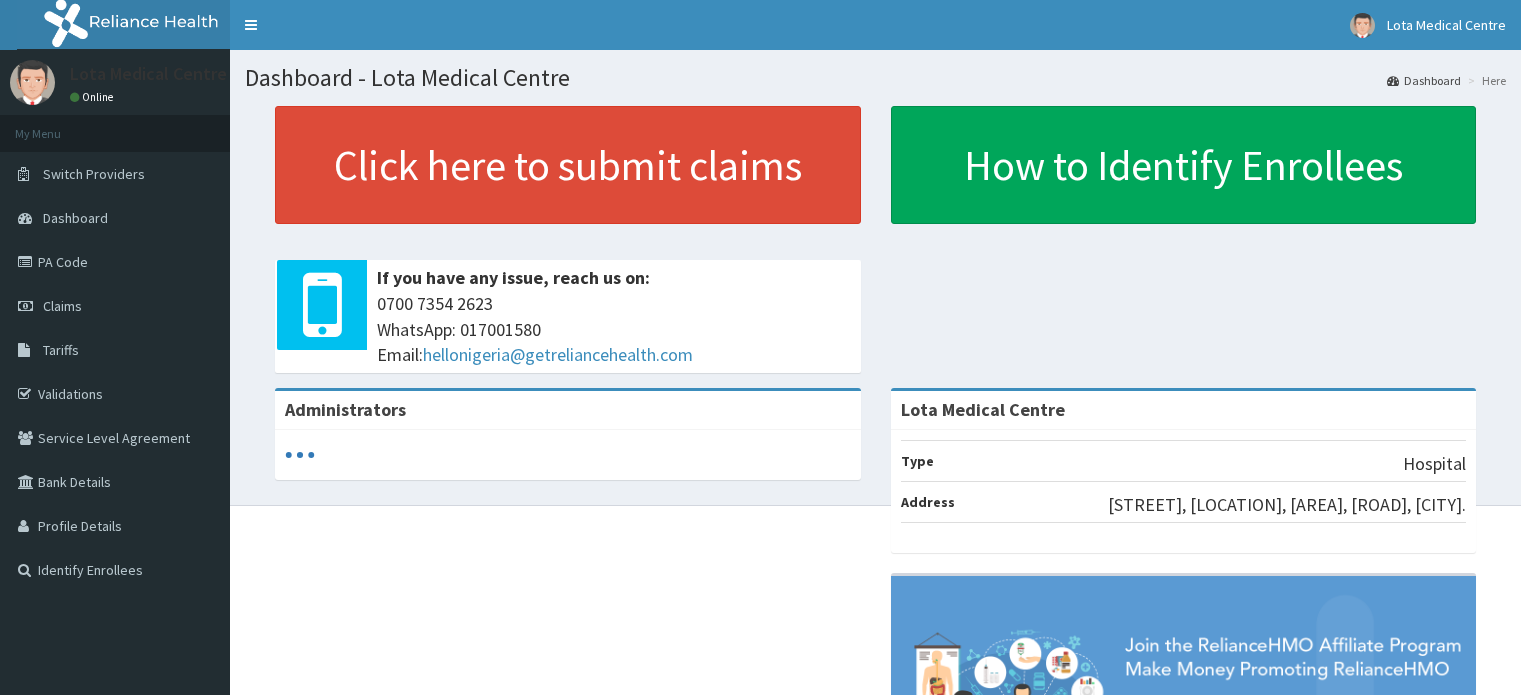 scroll, scrollTop: 0, scrollLeft: 0, axis: both 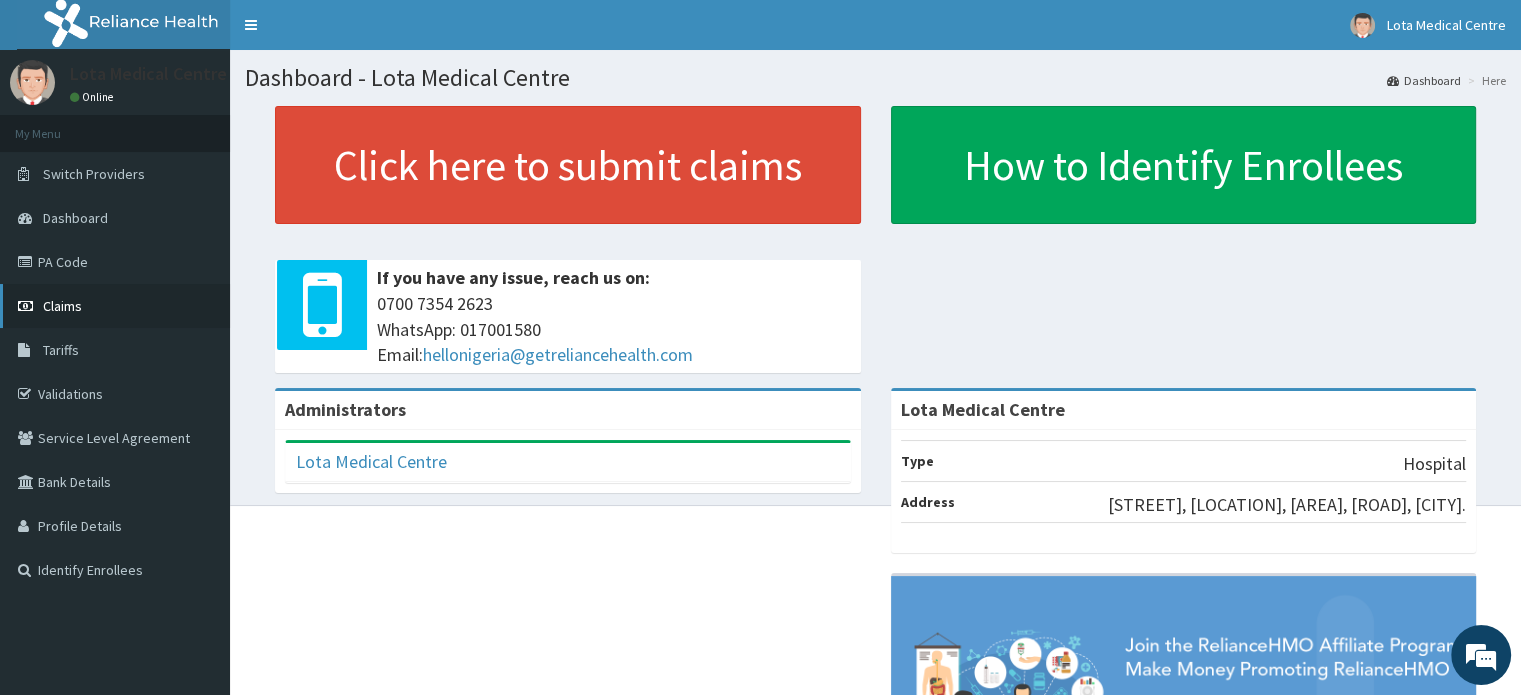 click on "Claims" at bounding box center [115, 306] 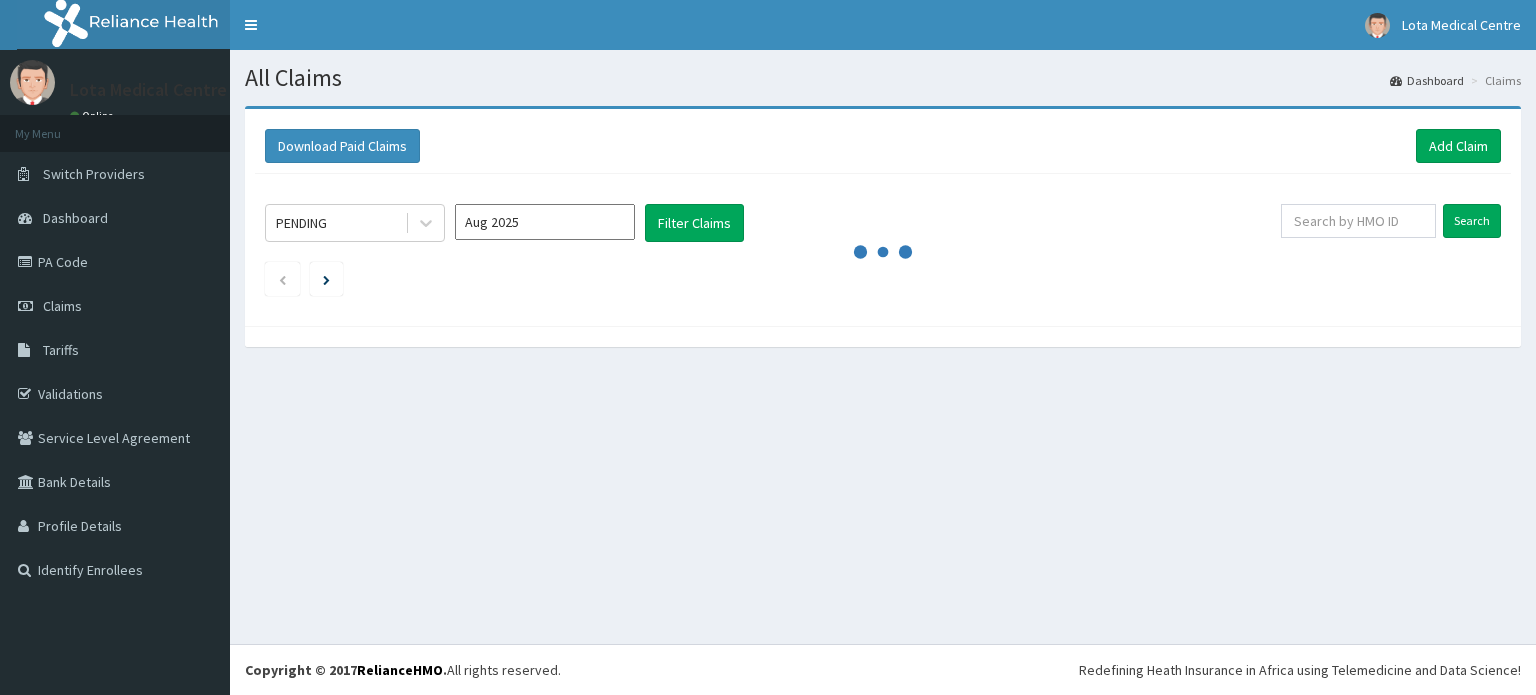 scroll, scrollTop: 0, scrollLeft: 0, axis: both 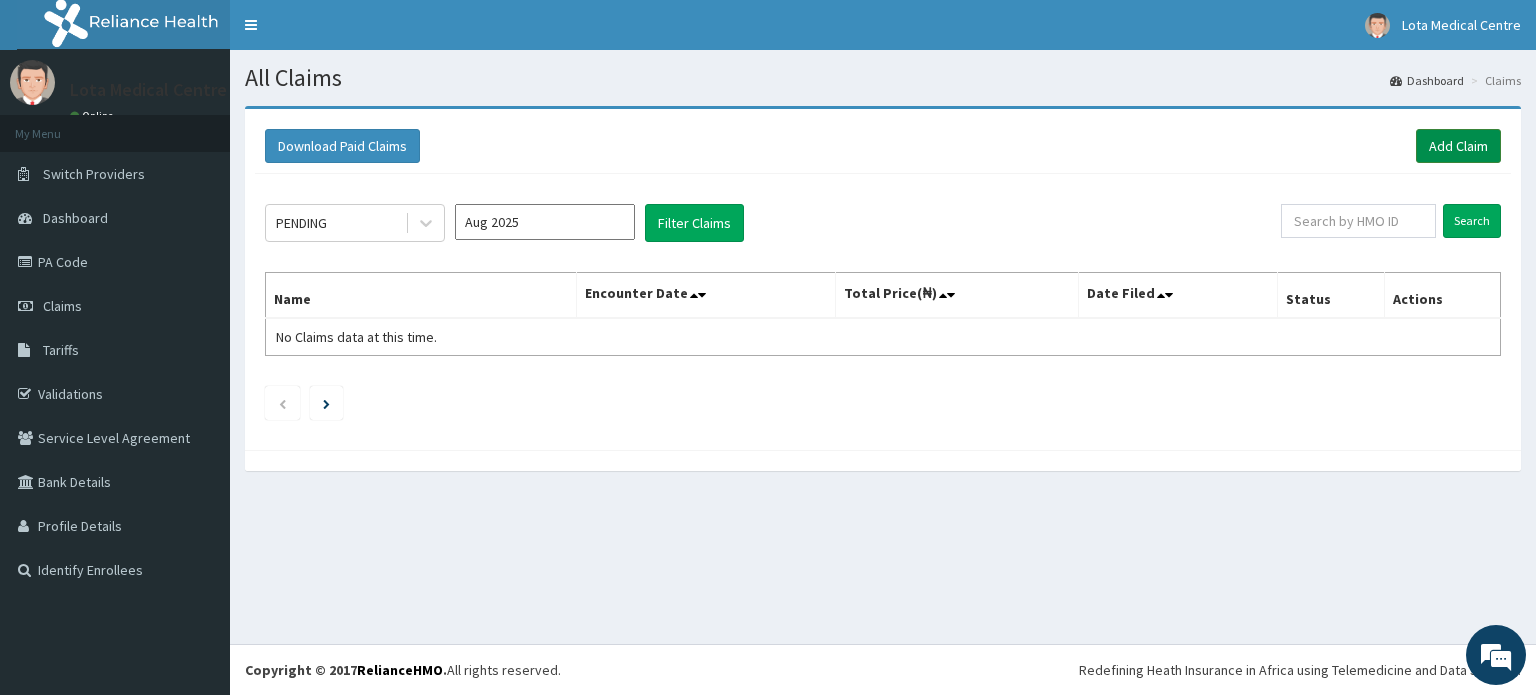 click on "Add Claim" at bounding box center [1458, 146] 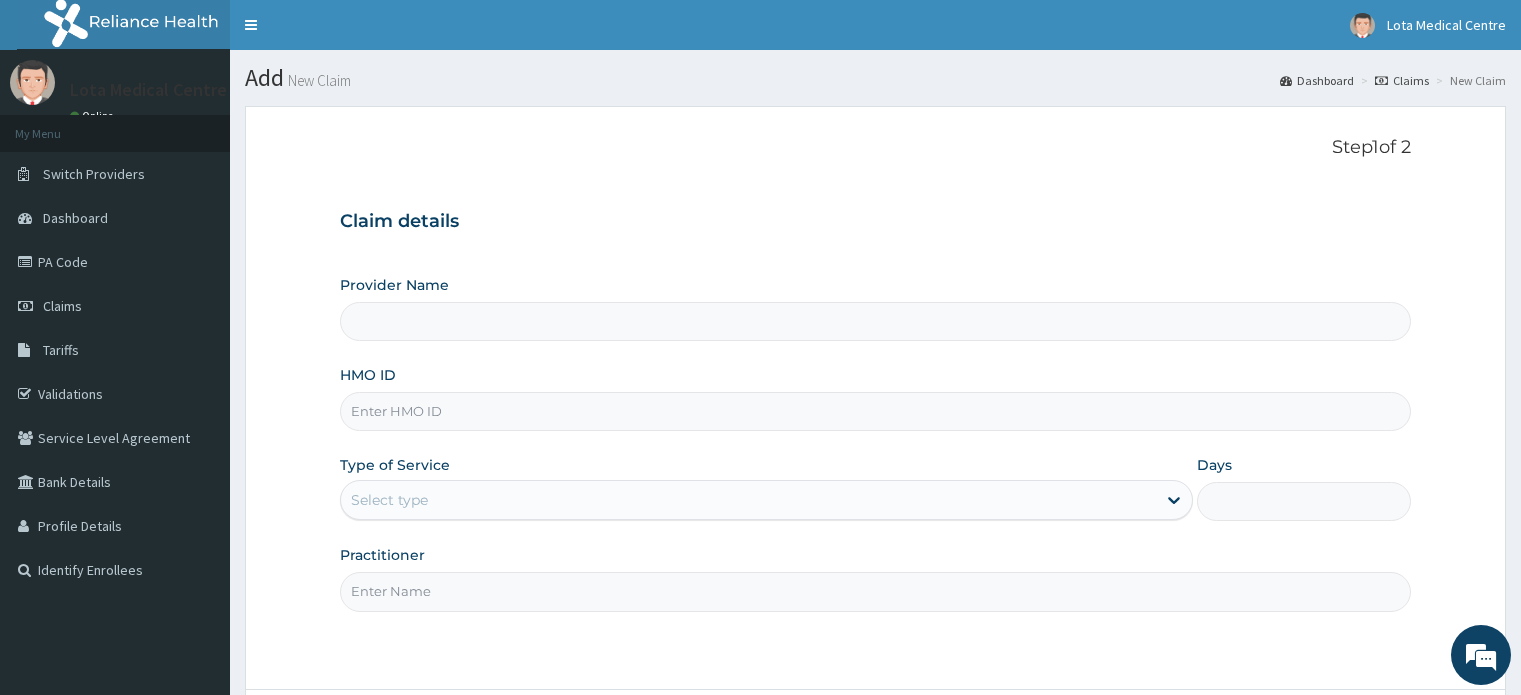 scroll, scrollTop: 0, scrollLeft: 0, axis: both 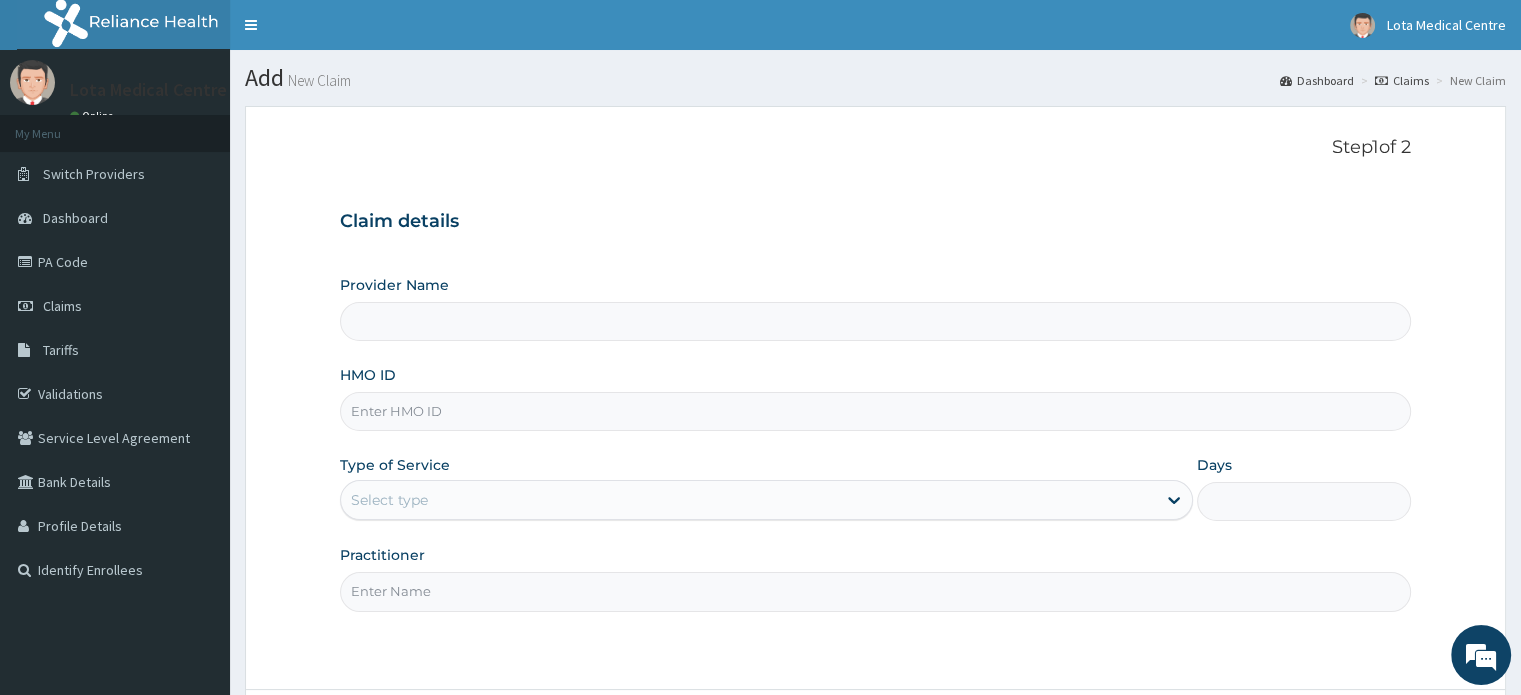 type on "Lota Medical Centre" 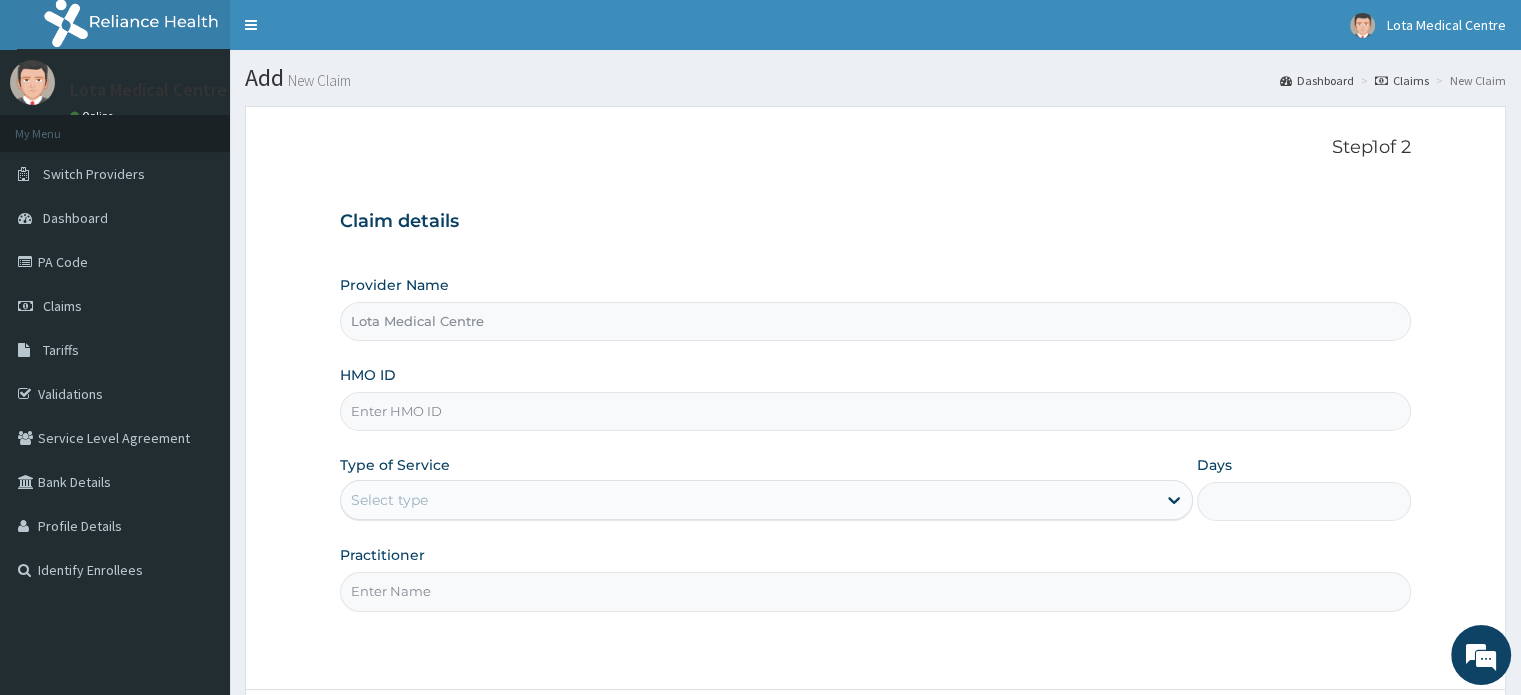 click on "Lota Medical Centre" at bounding box center (875, 321) 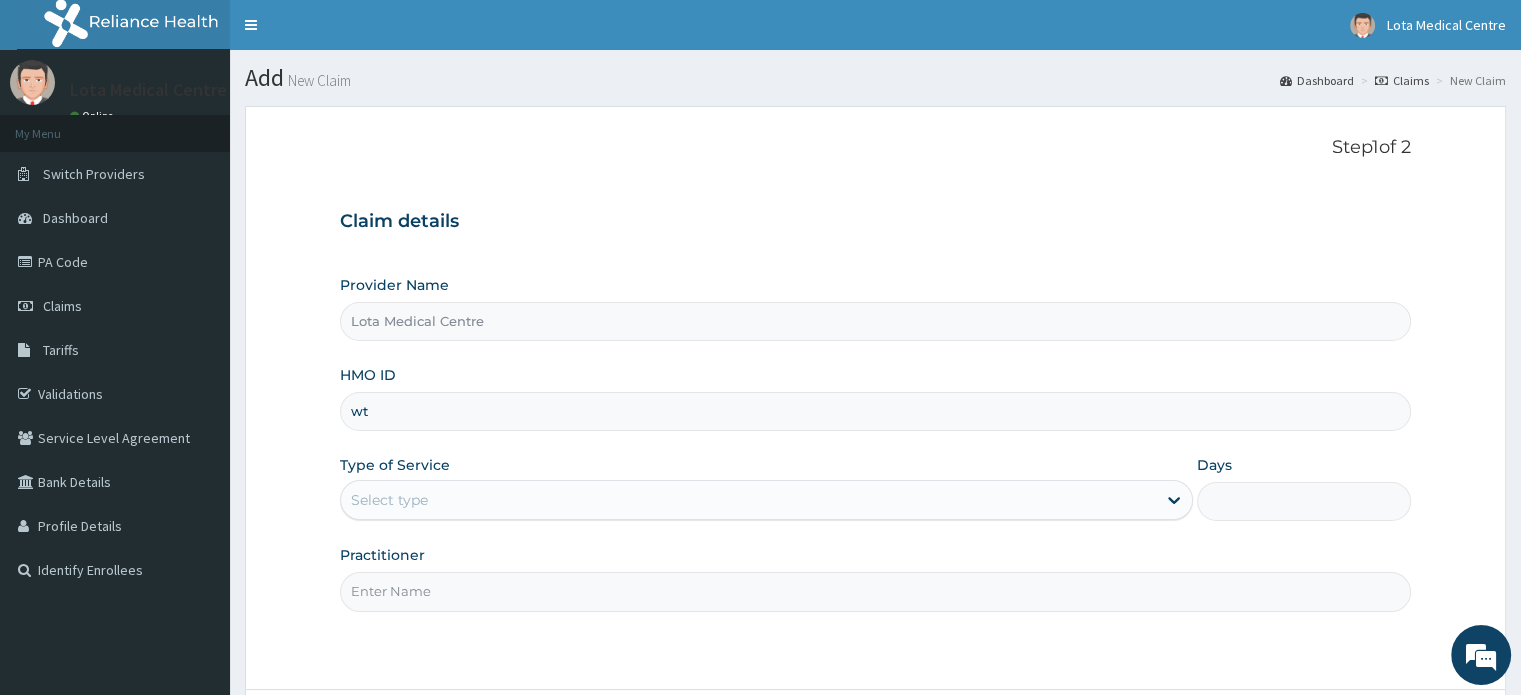 scroll, scrollTop: 0, scrollLeft: 0, axis: both 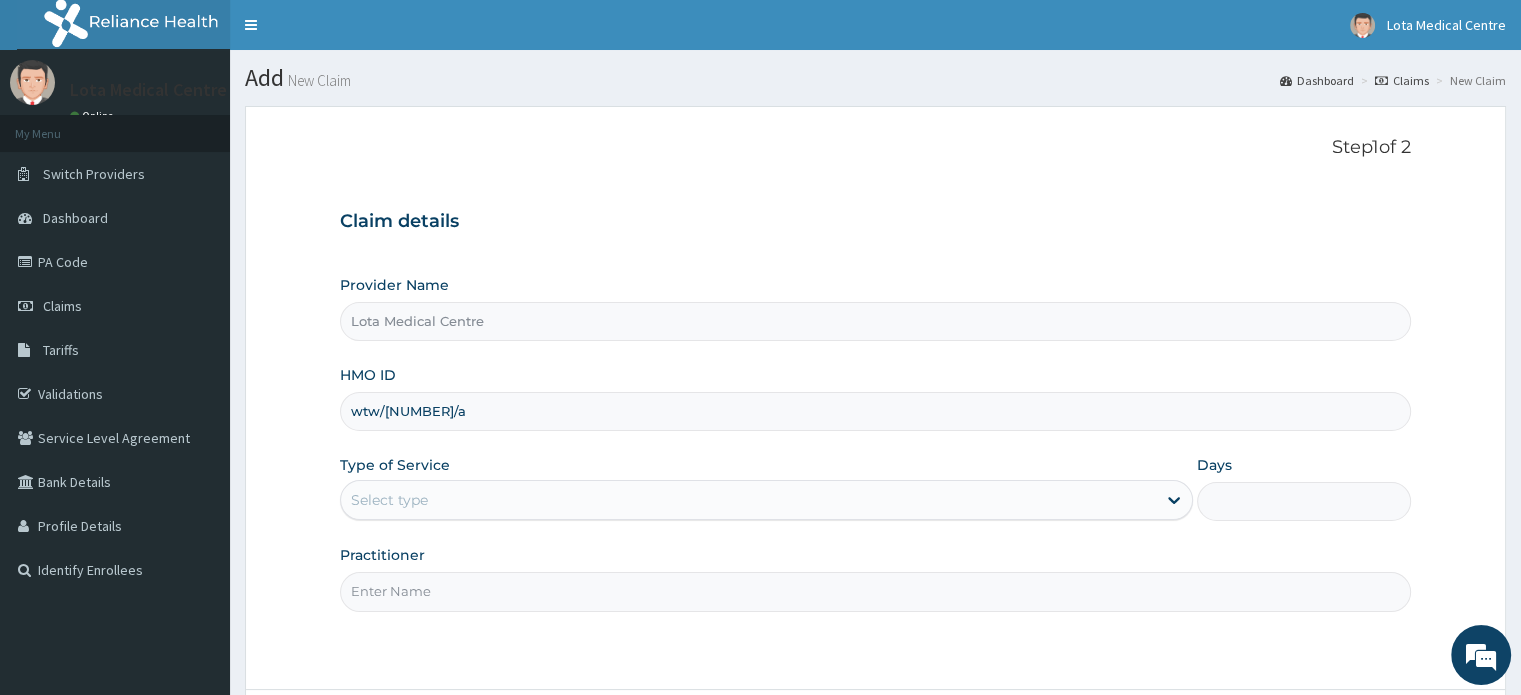type on "wtw/[NUMBER]/a" 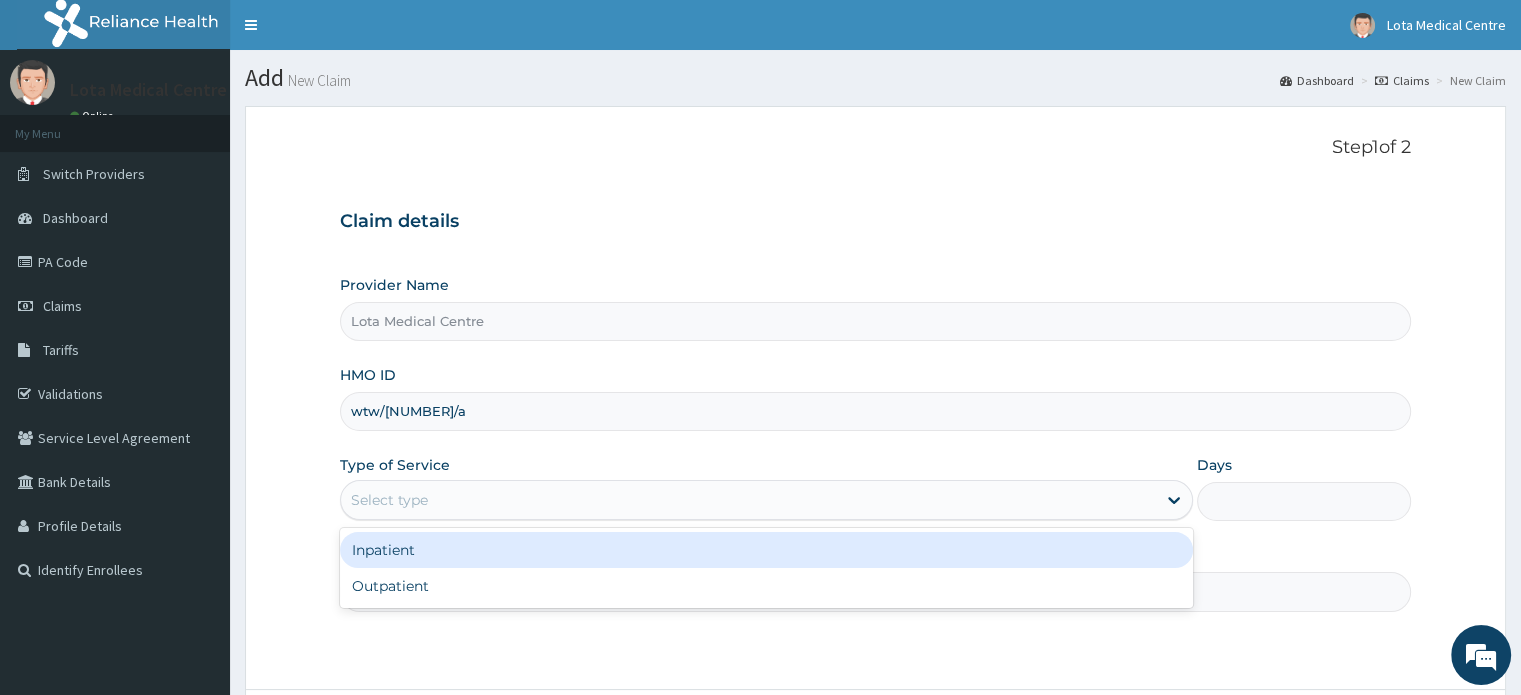 click on "Select type" at bounding box center (748, 500) 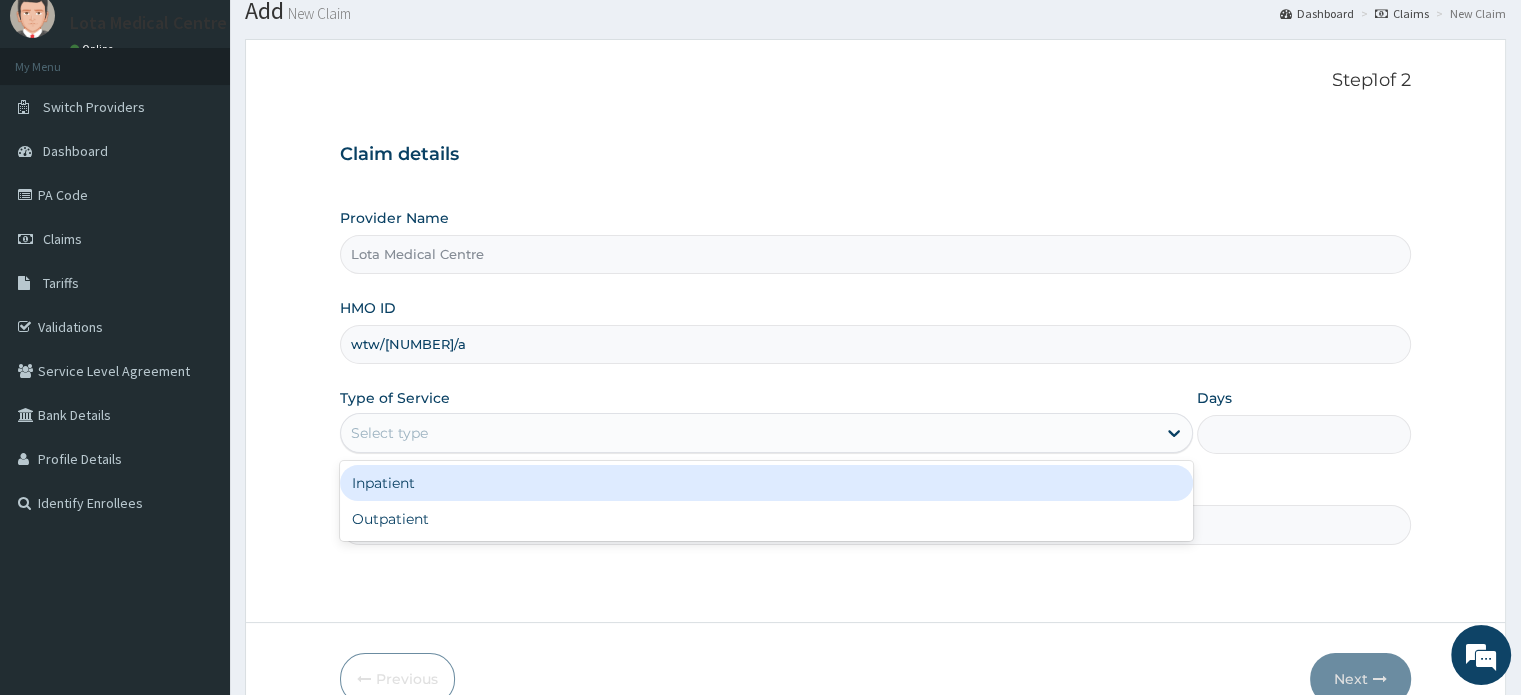 scroll, scrollTop: 66, scrollLeft: 0, axis: vertical 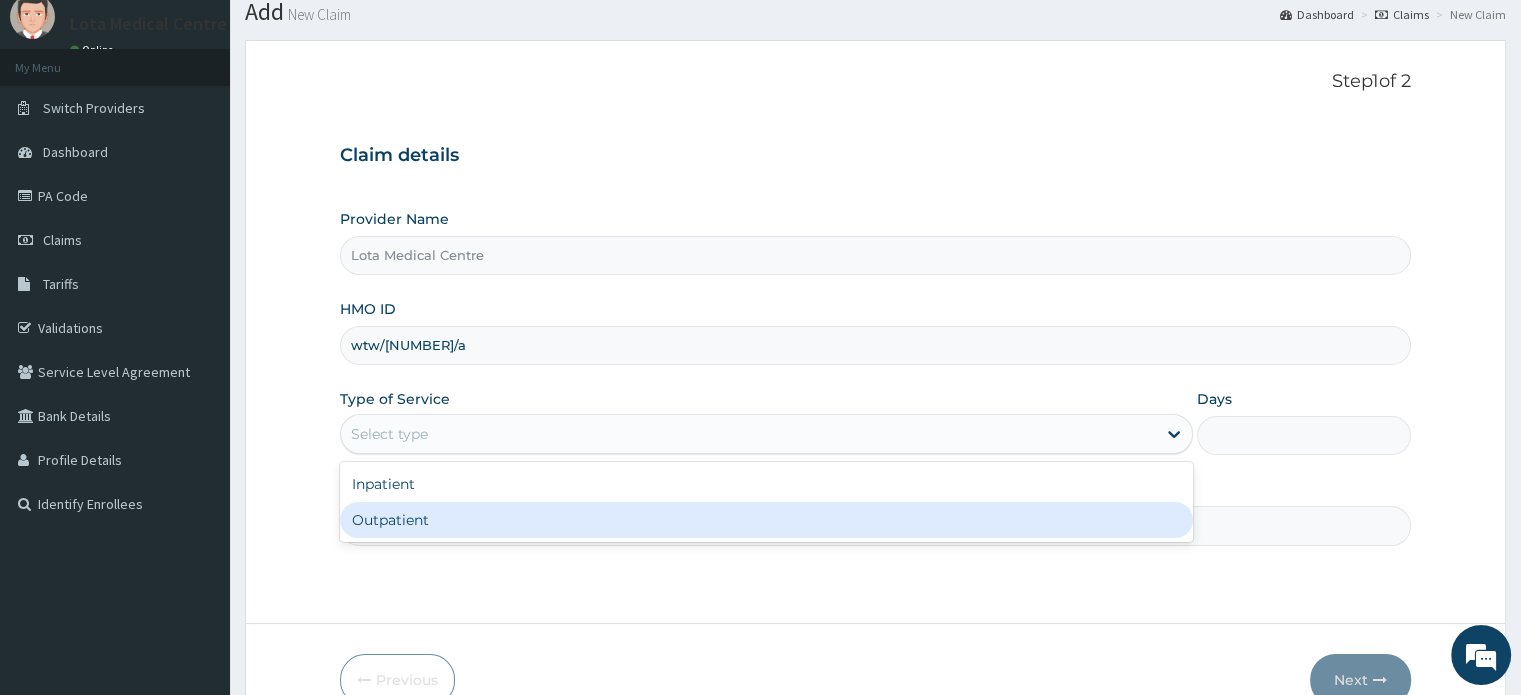 click on "Outpatient" at bounding box center [766, 520] 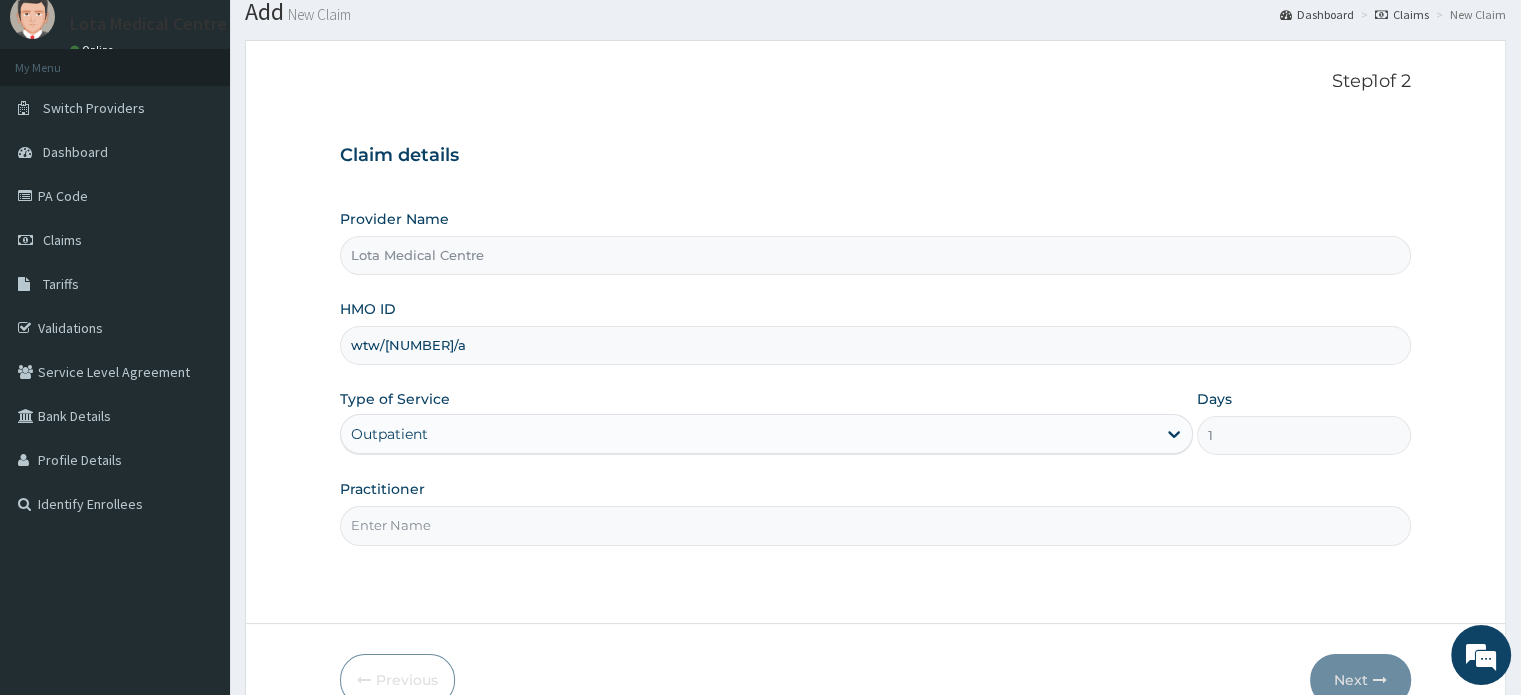 click on "Practitioner" at bounding box center (875, 525) 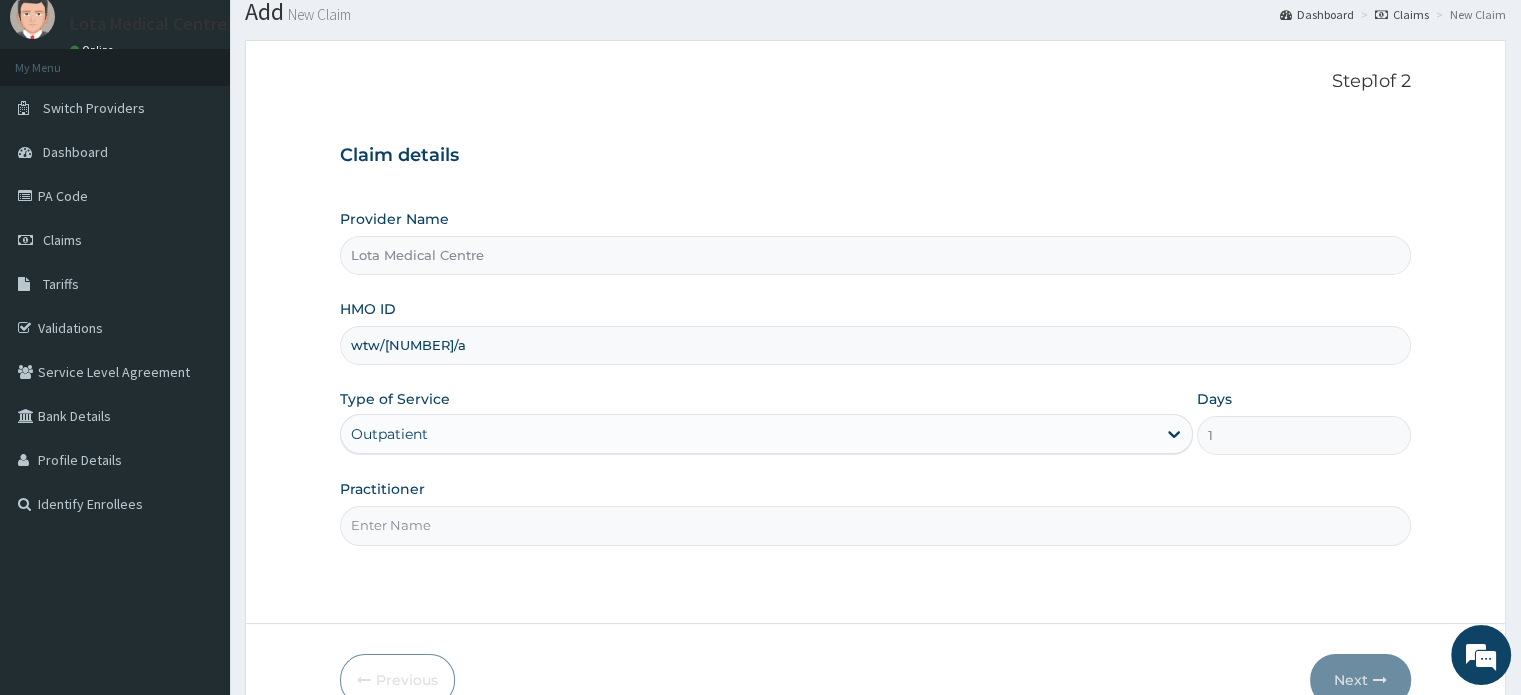 type on "DR [NAME]" 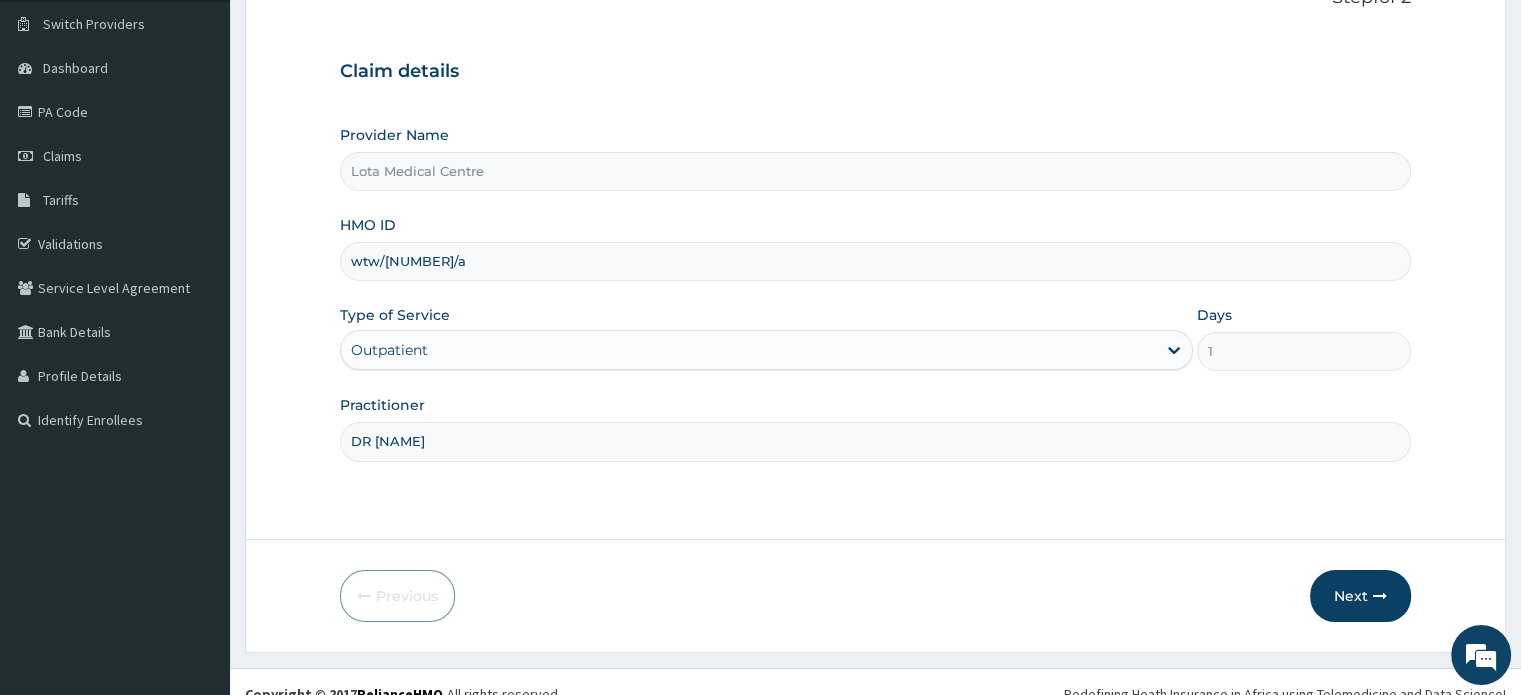 scroll, scrollTop: 172, scrollLeft: 0, axis: vertical 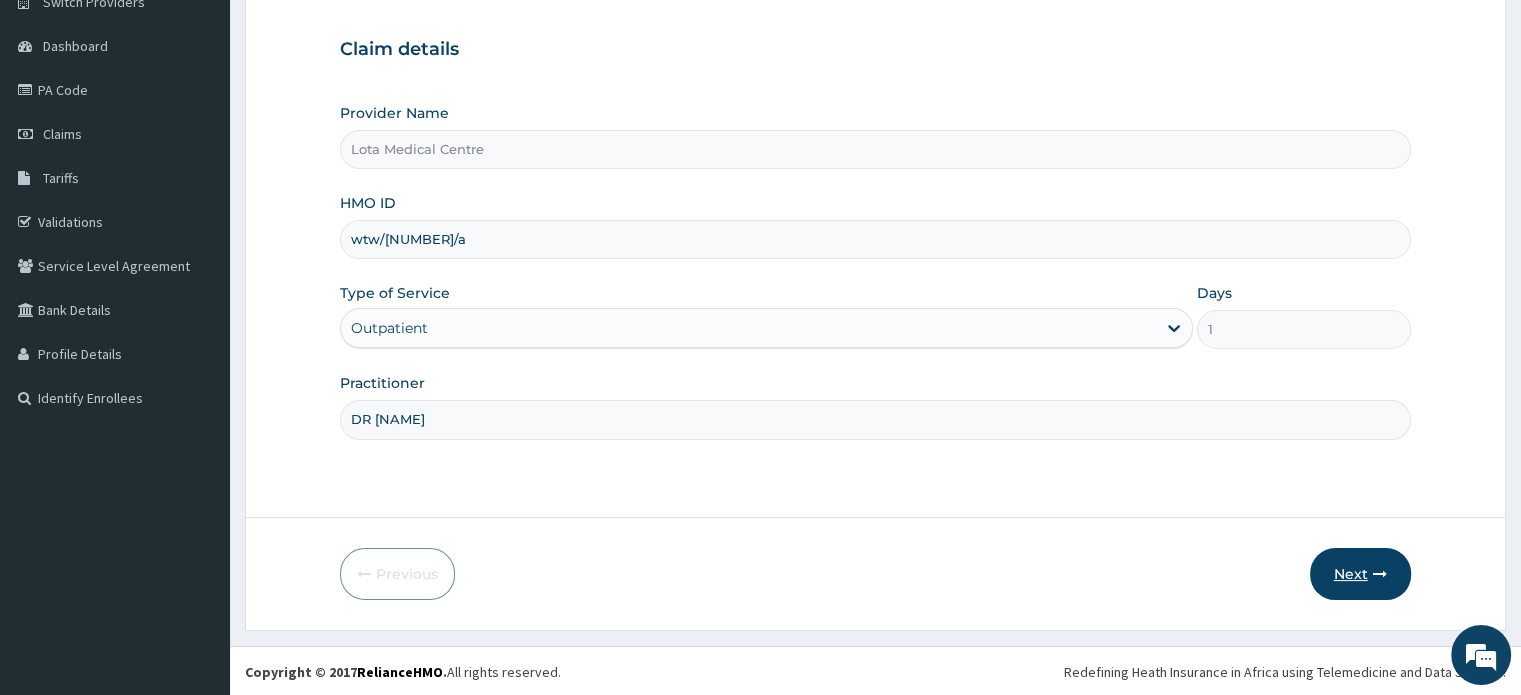 click on "Next" at bounding box center [1360, 574] 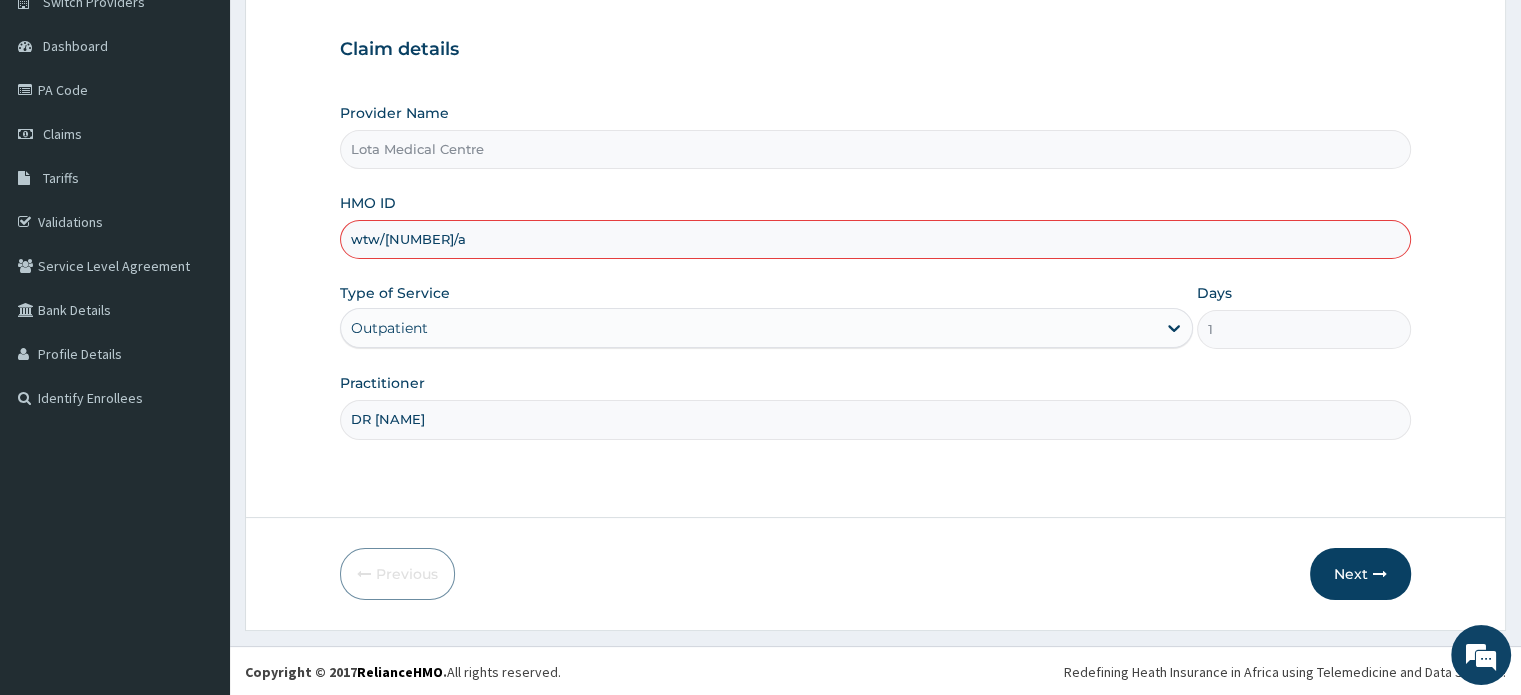 click on "wtw/[NUMBER]/a" at bounding box center (875, 239) 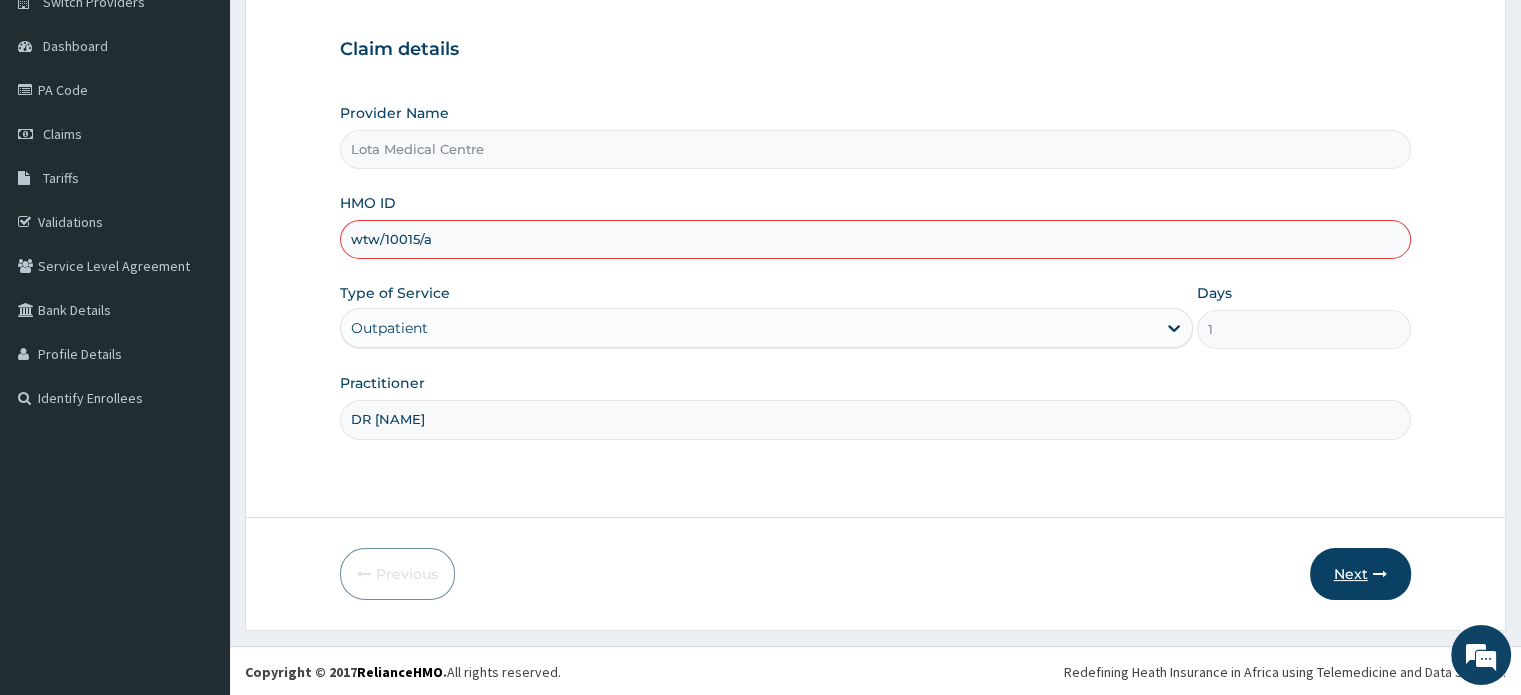 type on "wtw/10015/a" 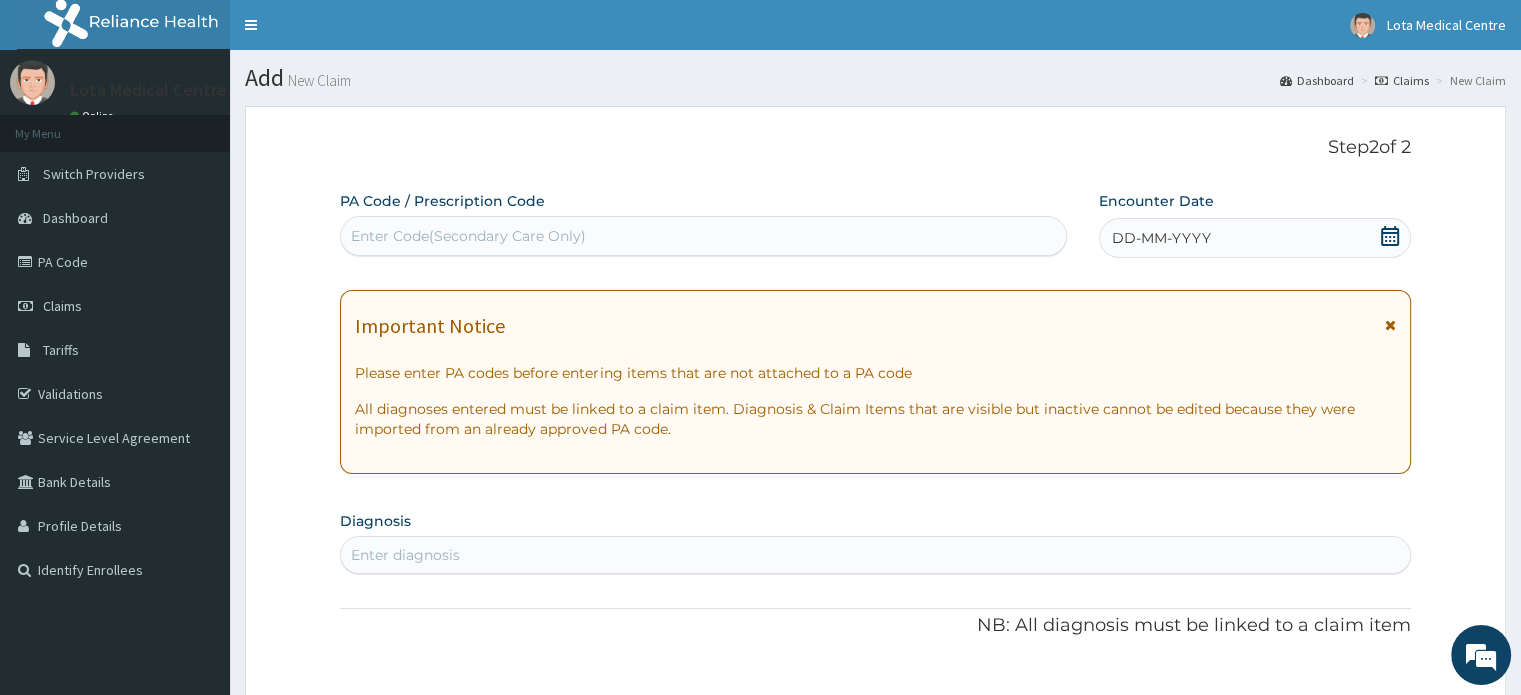 scroll, scrollTop: 0, scrollLeft: 0, axis: both 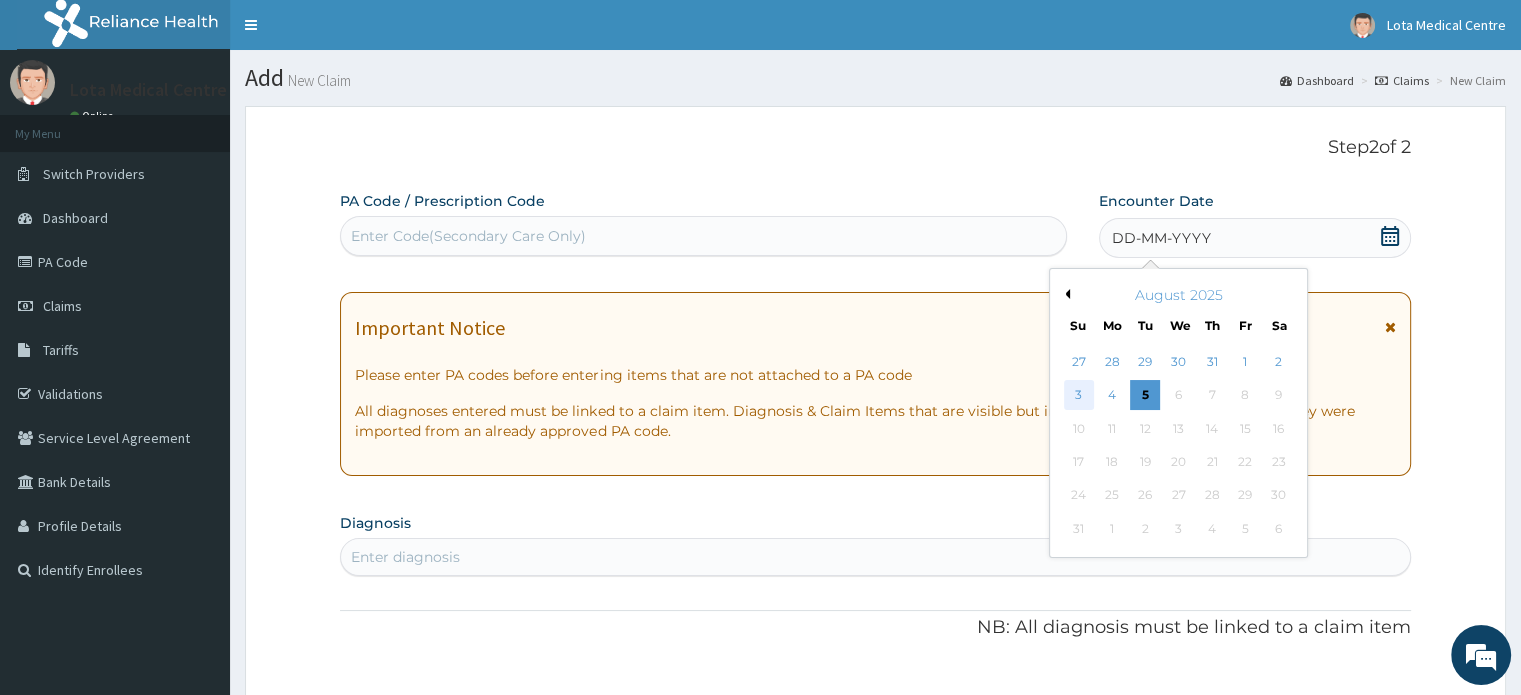 click on "3" at bounding box center (1079, 396) 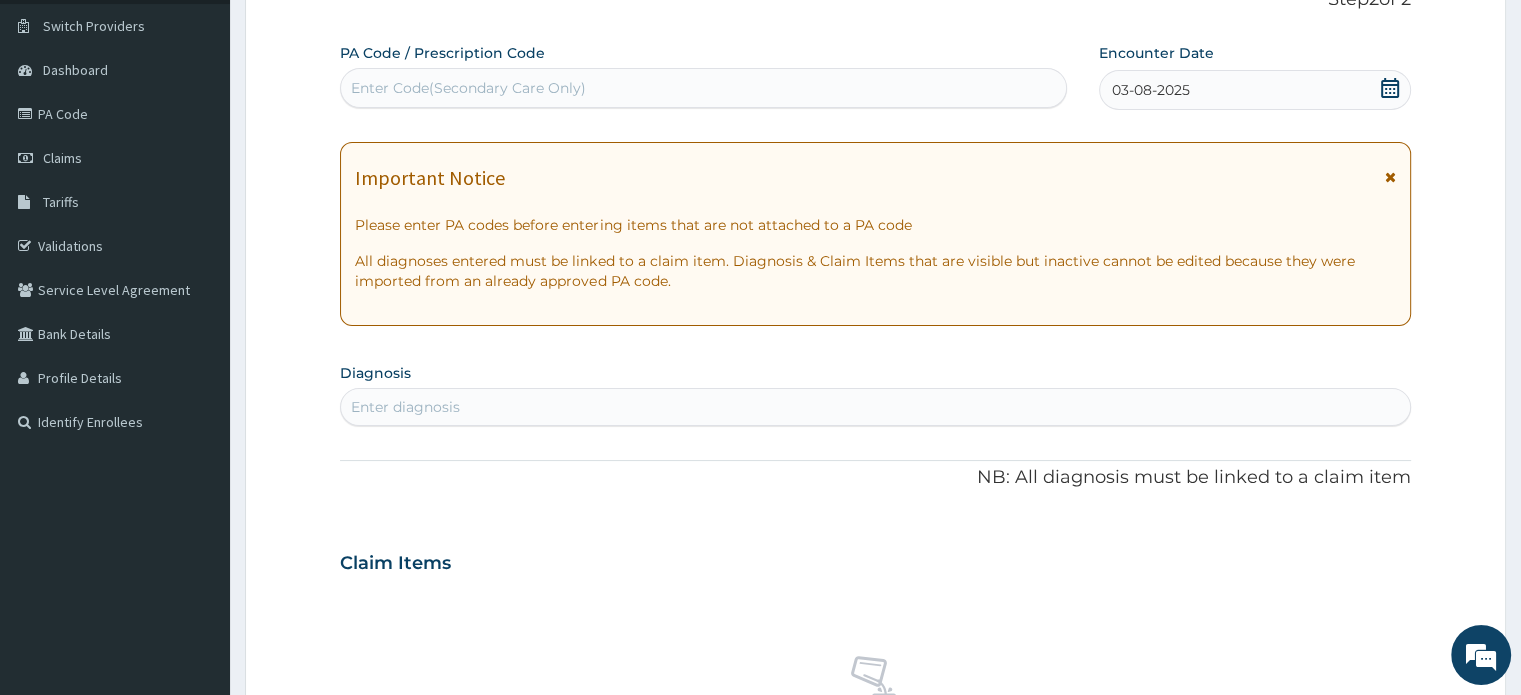 scroll, scrollTop: 143, scrollLeft: 0, axis: vertical 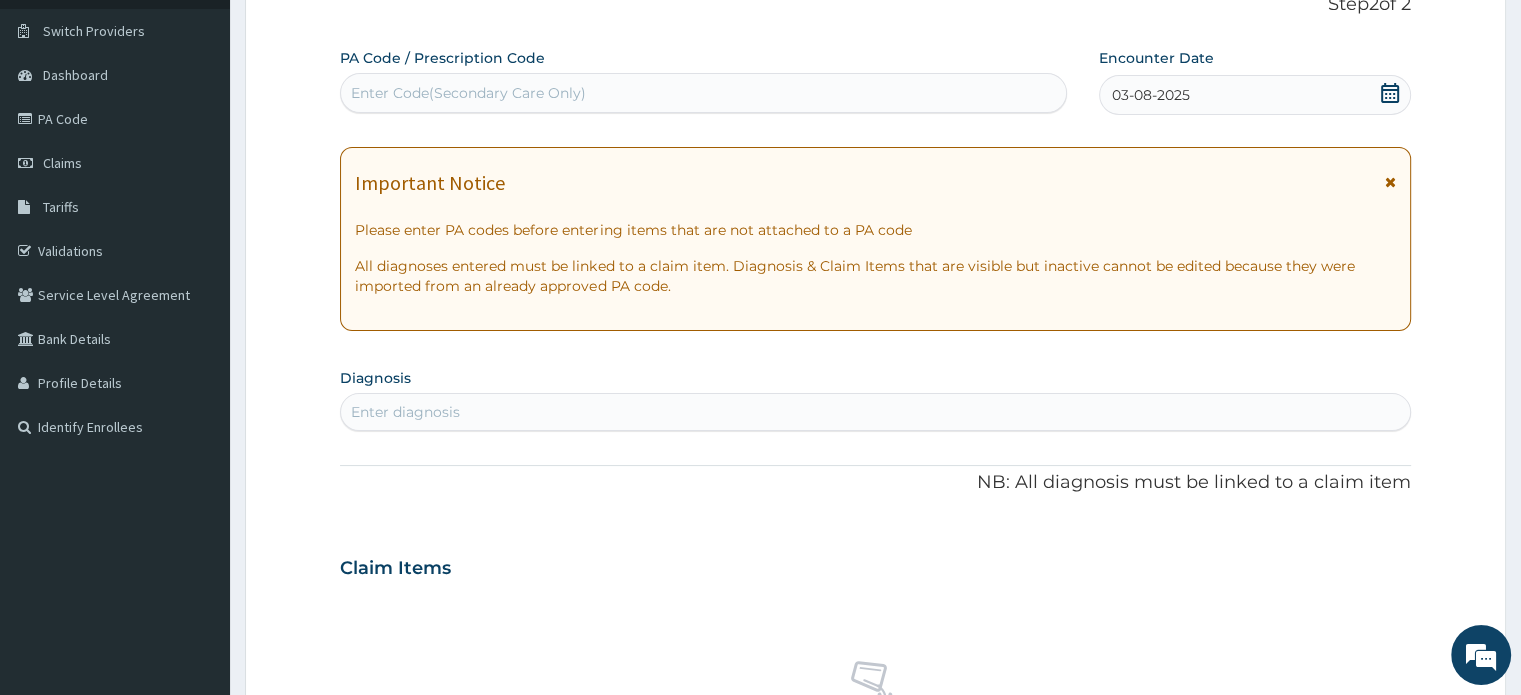 click on "Enter diagnosis" at bounding box center (875, 412) 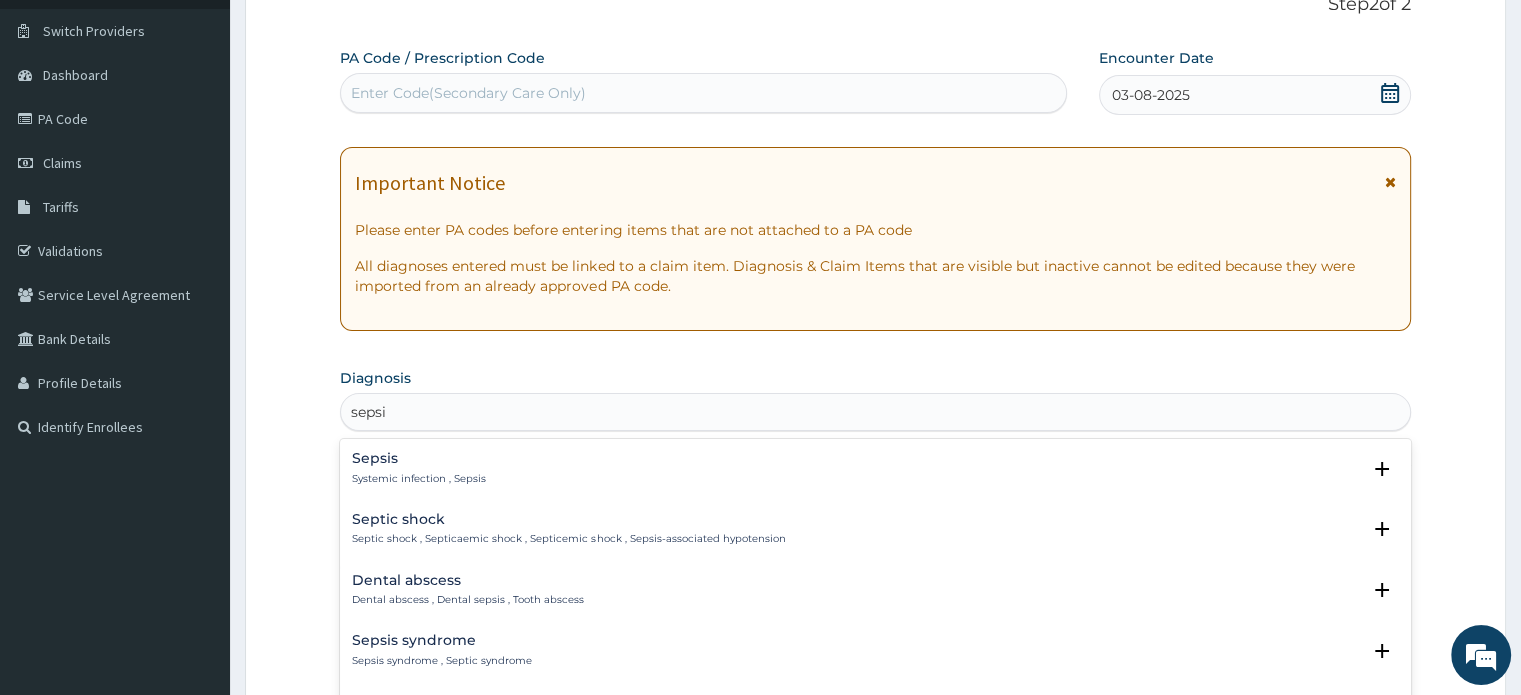 type on "sepsis" 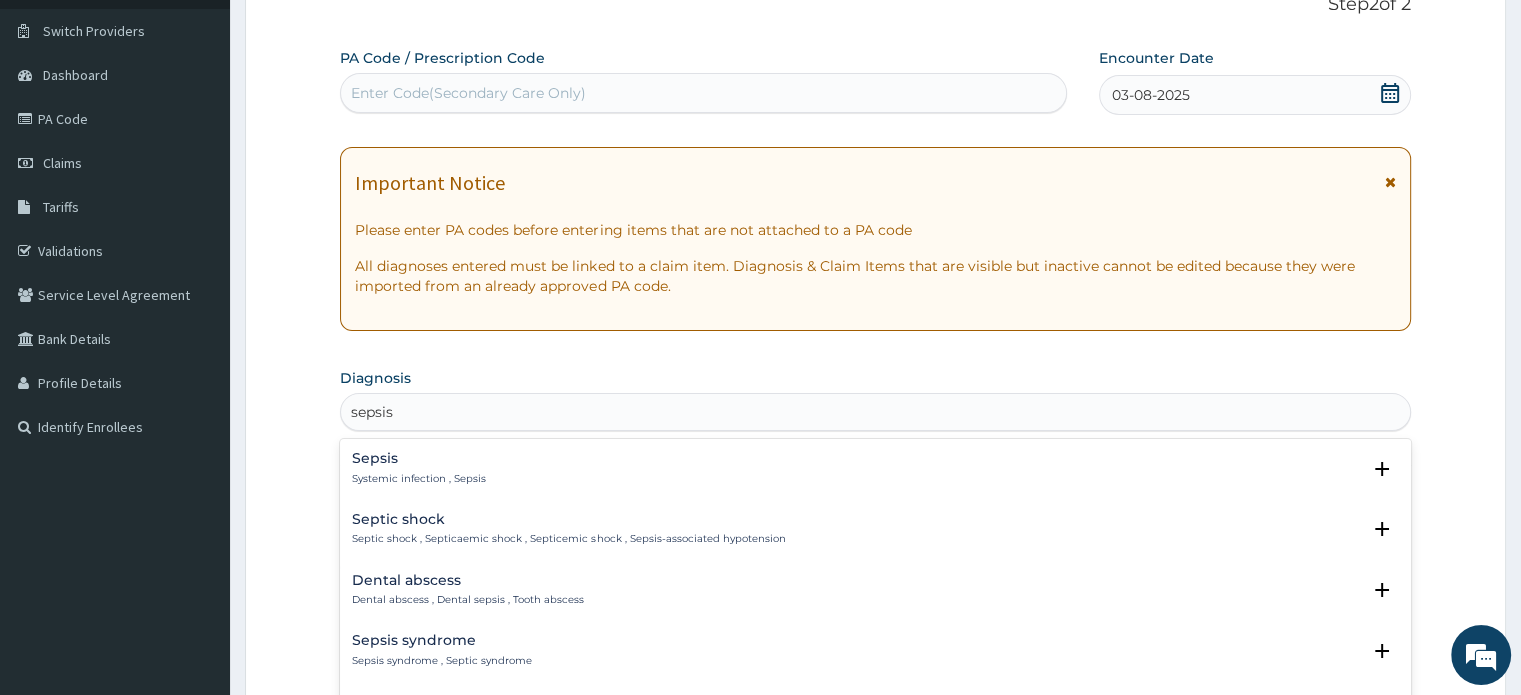 click on "Sepsis Systemic infection , Sepsis" at bounding box center [875, 468] 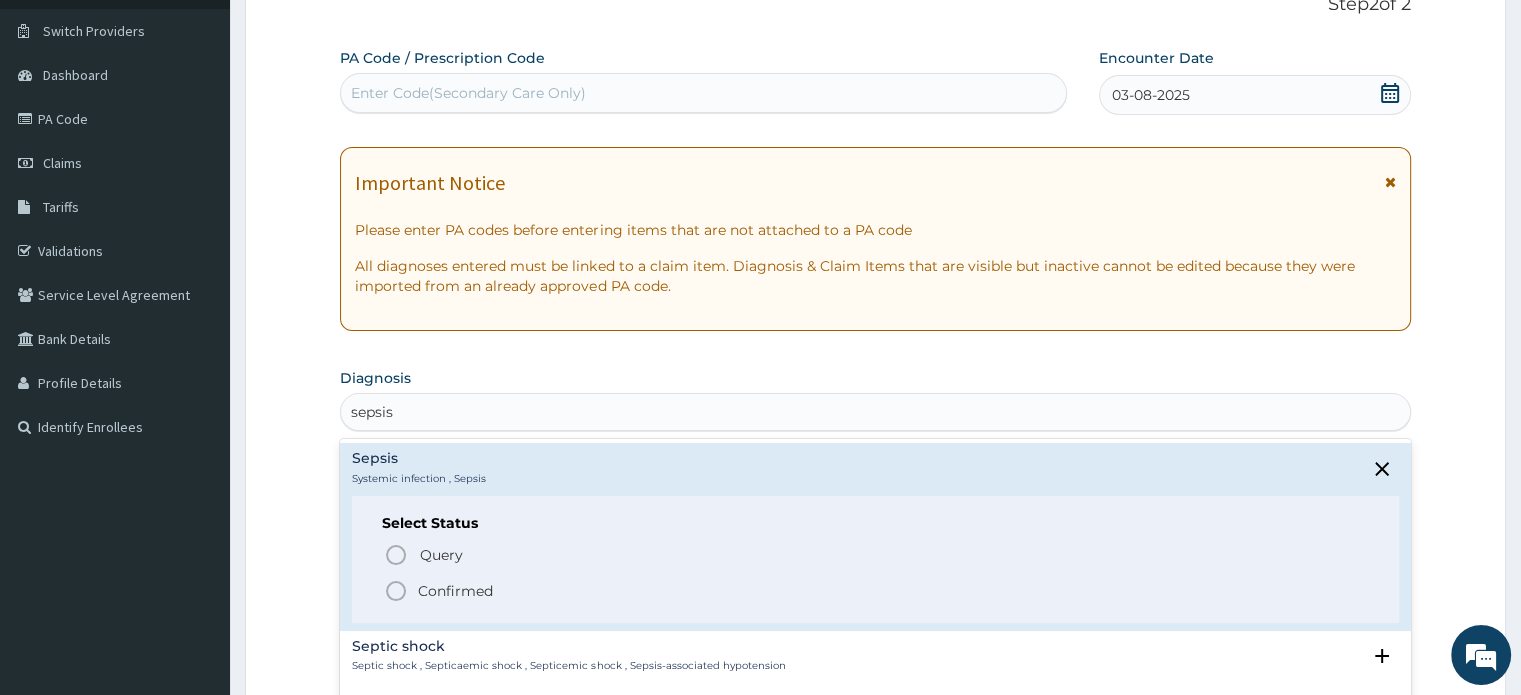 click 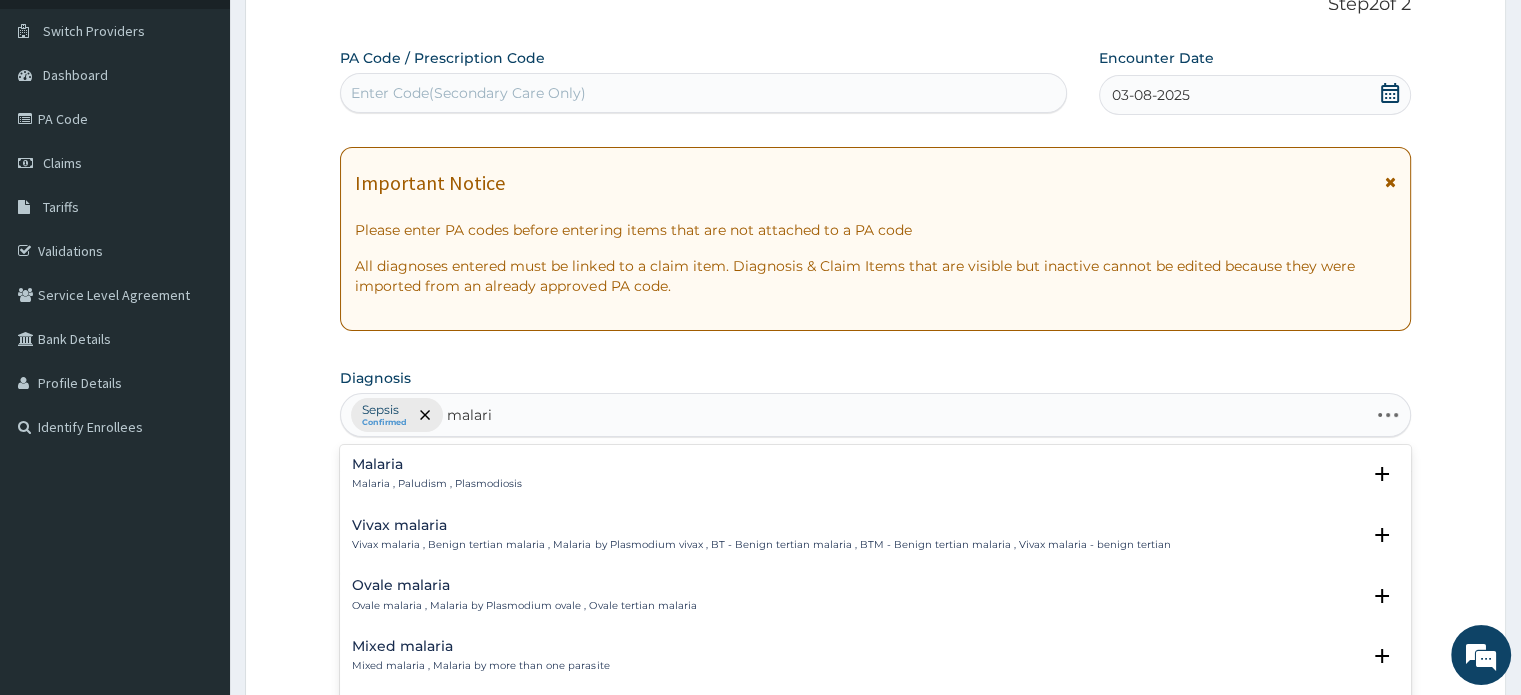 type on "malaria" 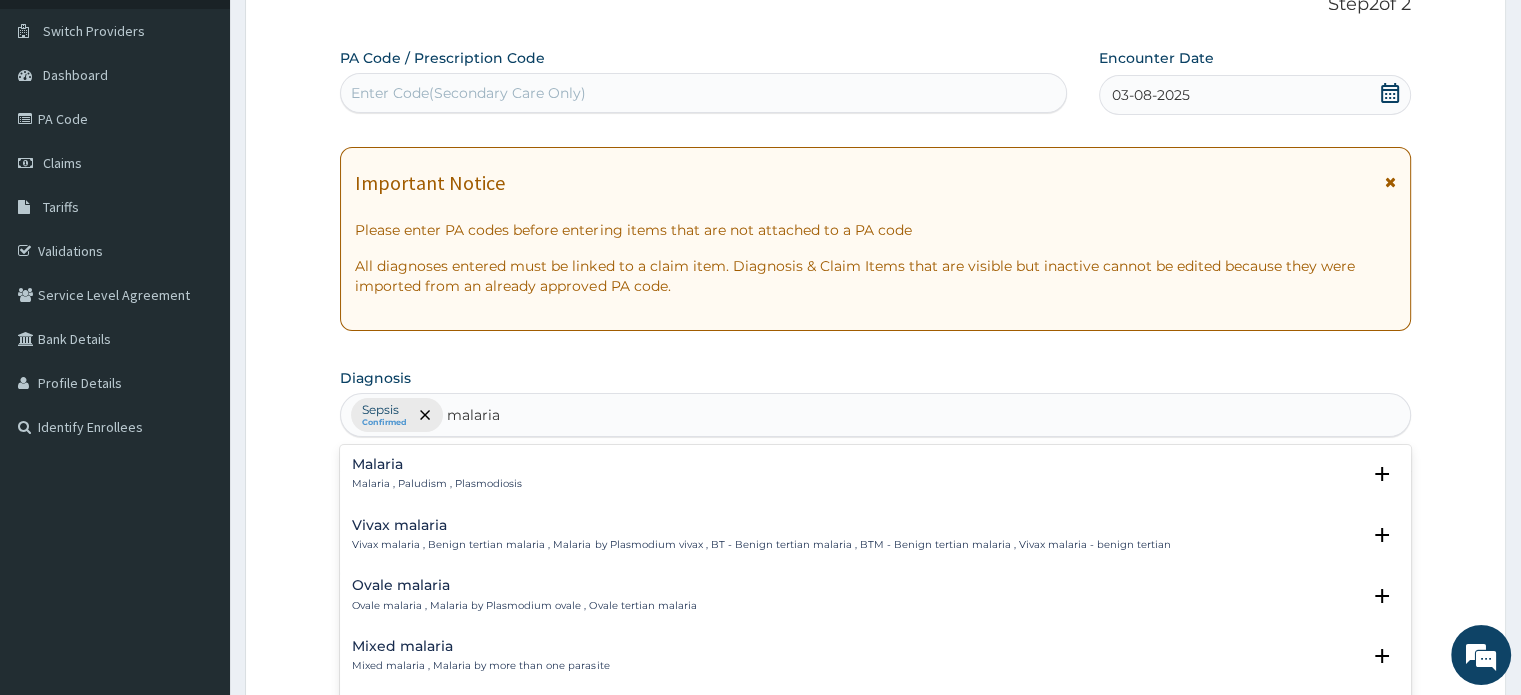 click on "Malaria Malaria , Paludism , Plasmodiosis" at bounding box center [875, 474] 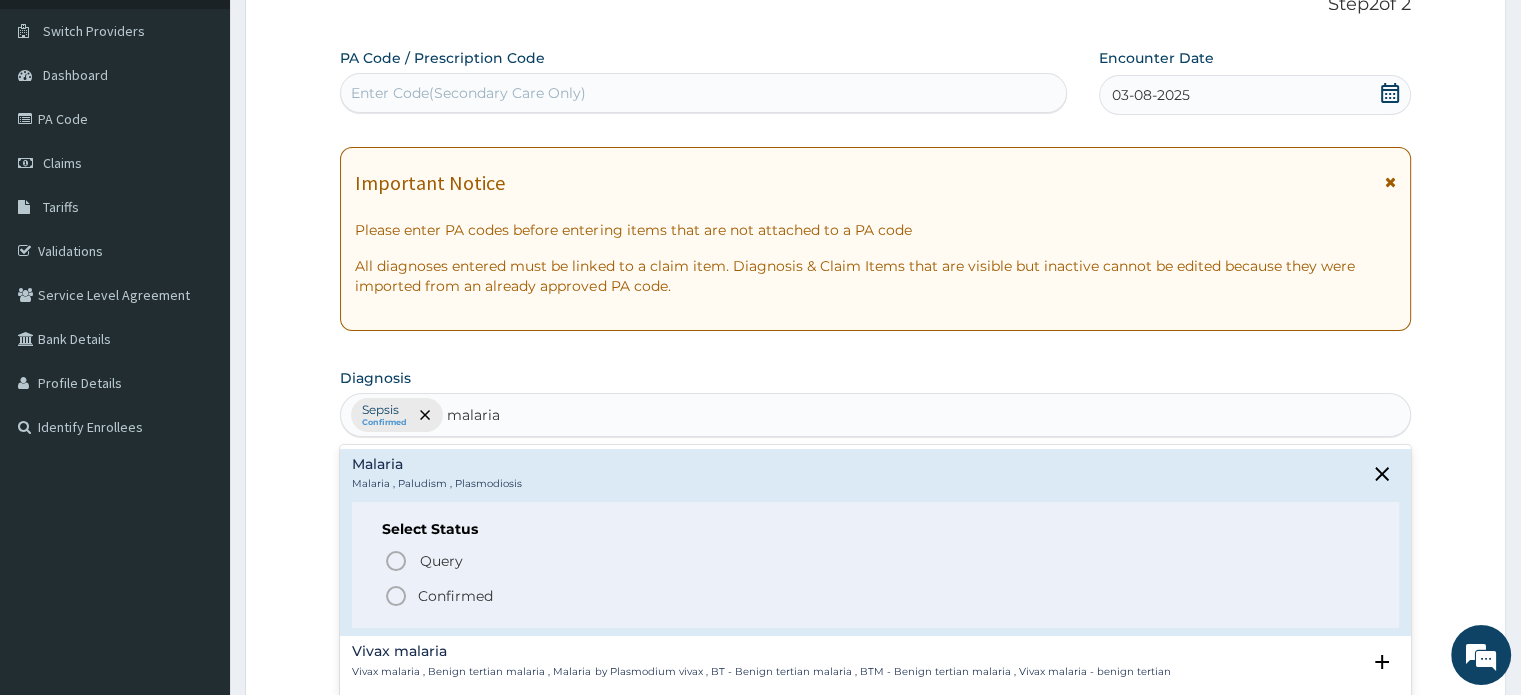 click 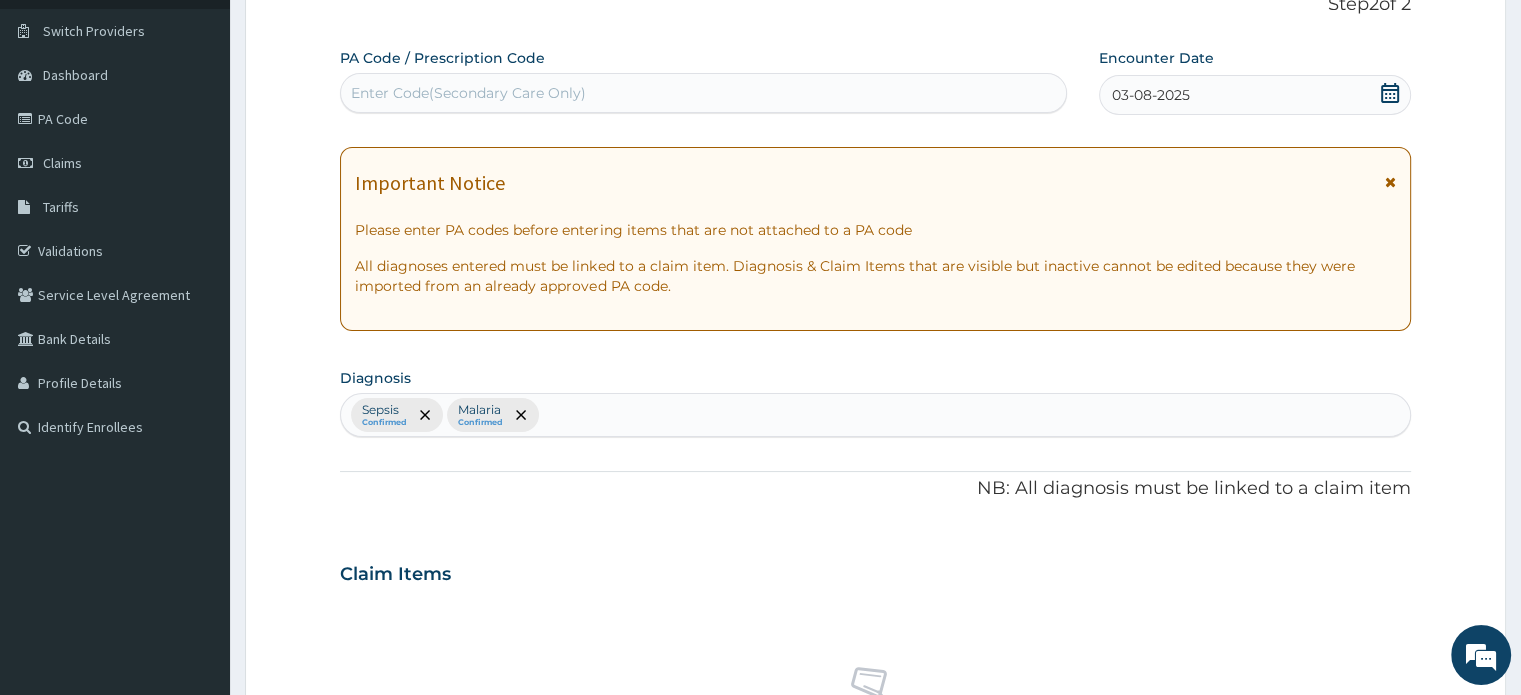 click on "Sepsis Confirmed Malaria Confirmed" at bounding box center [875, 415] 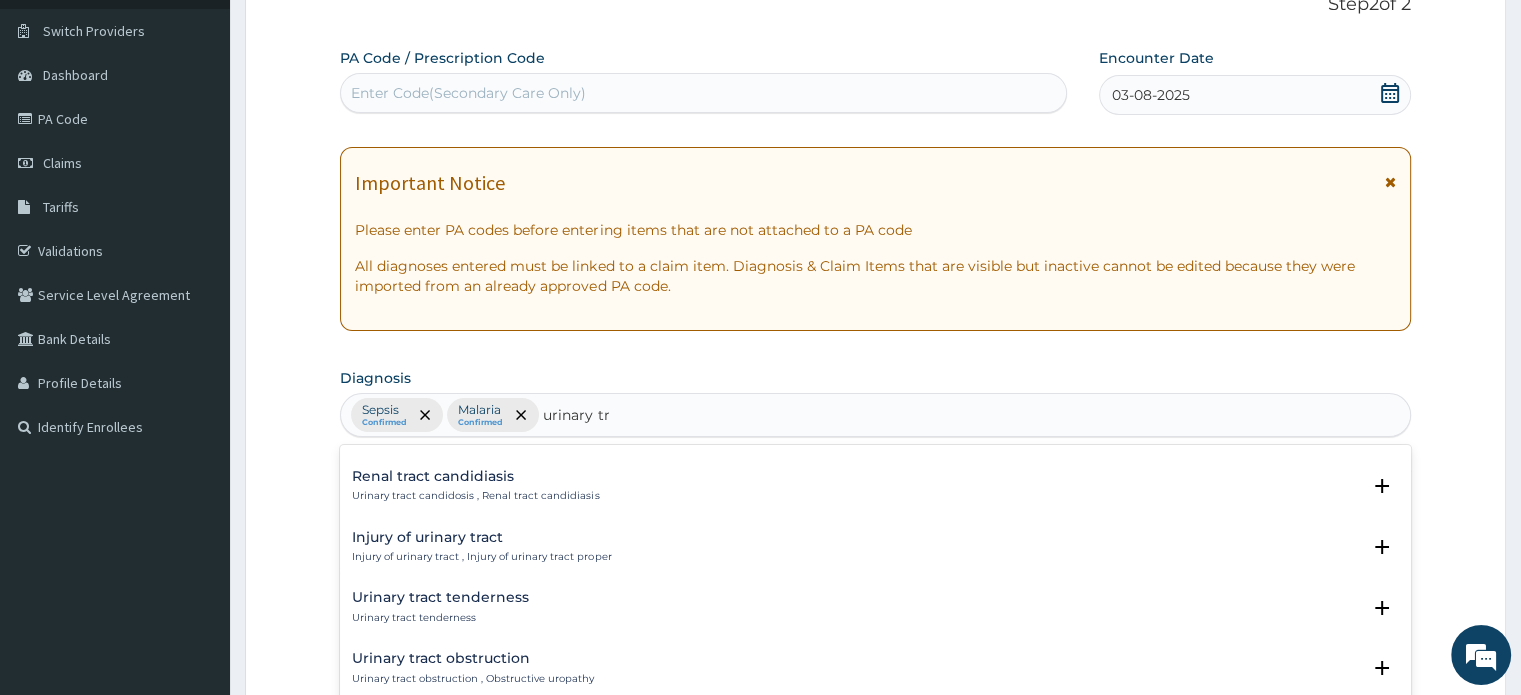 scroll, scrollTop: 0, scrollLeft: 0, axis: both 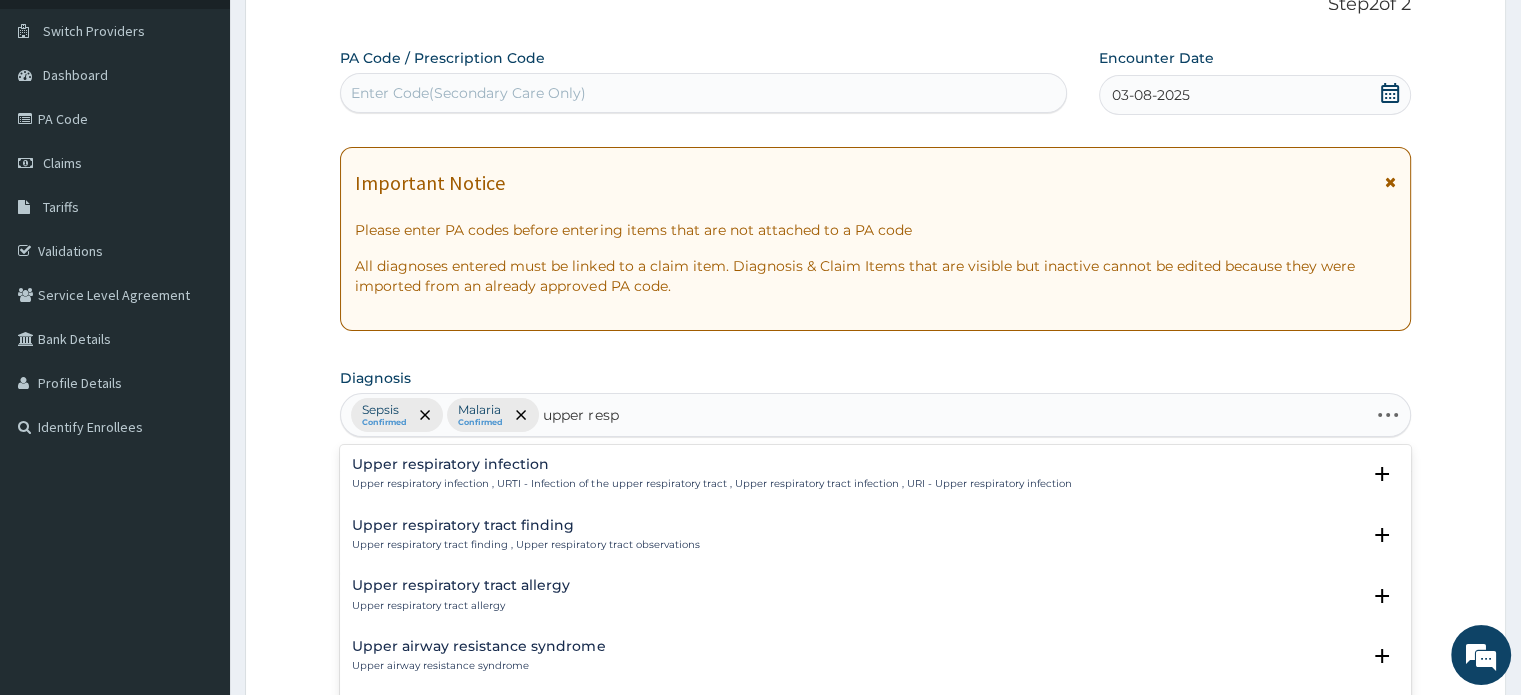 type on "upper respi" 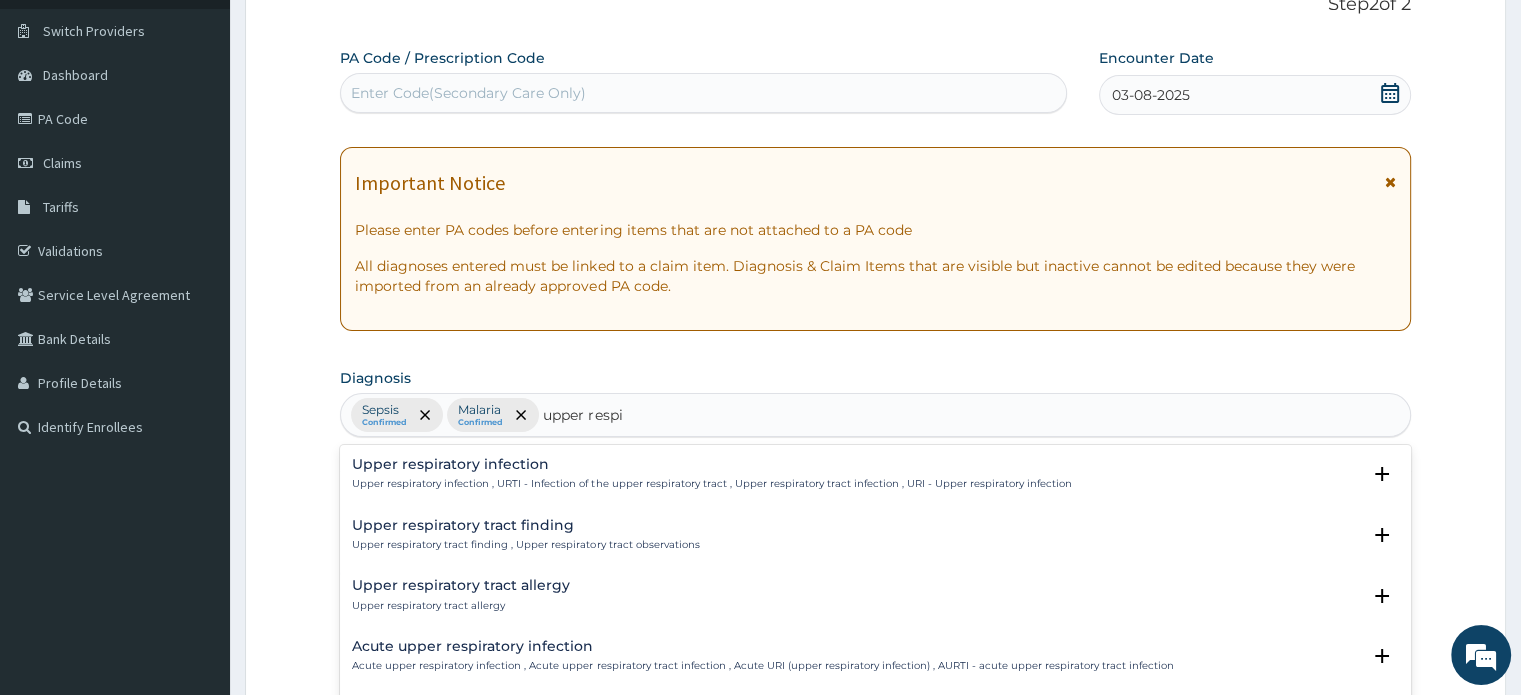 click on "Upper respiratory infection" at bounding box center (711, 464) 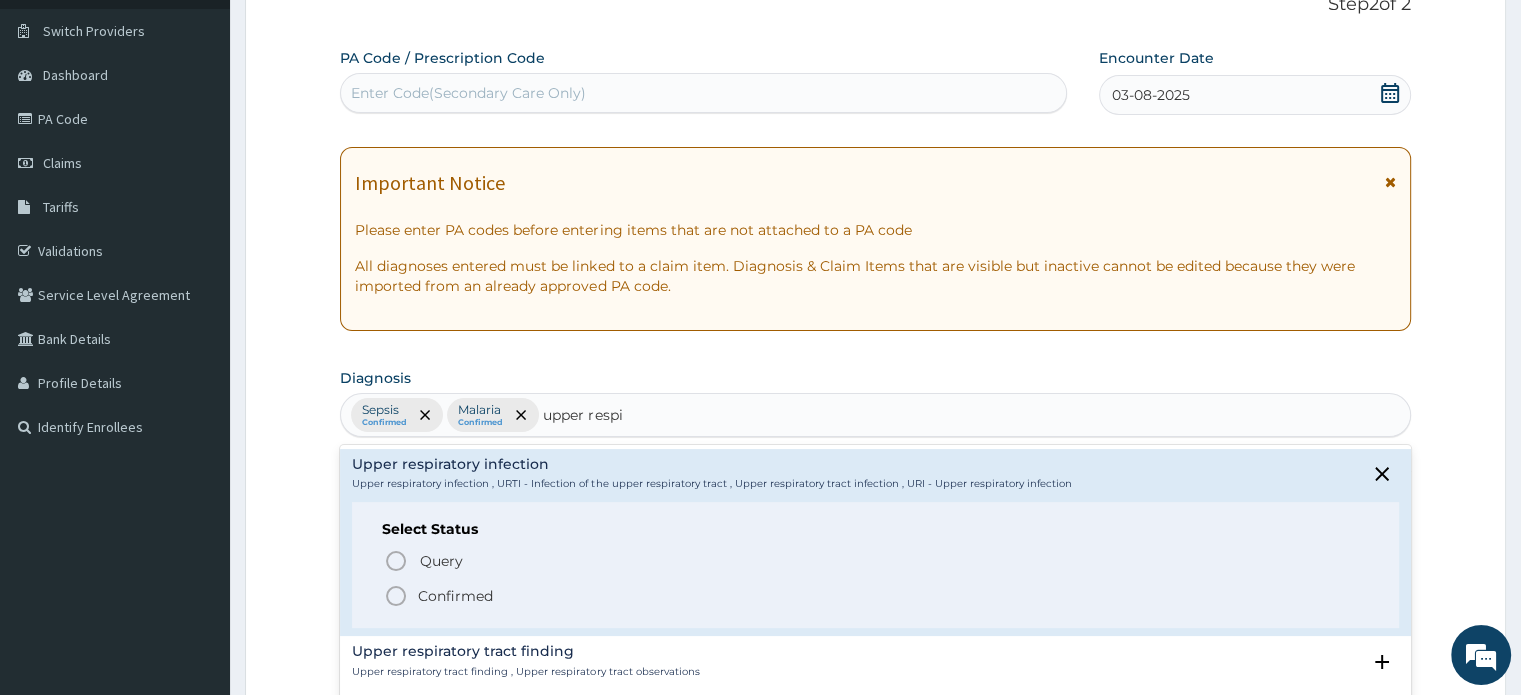click 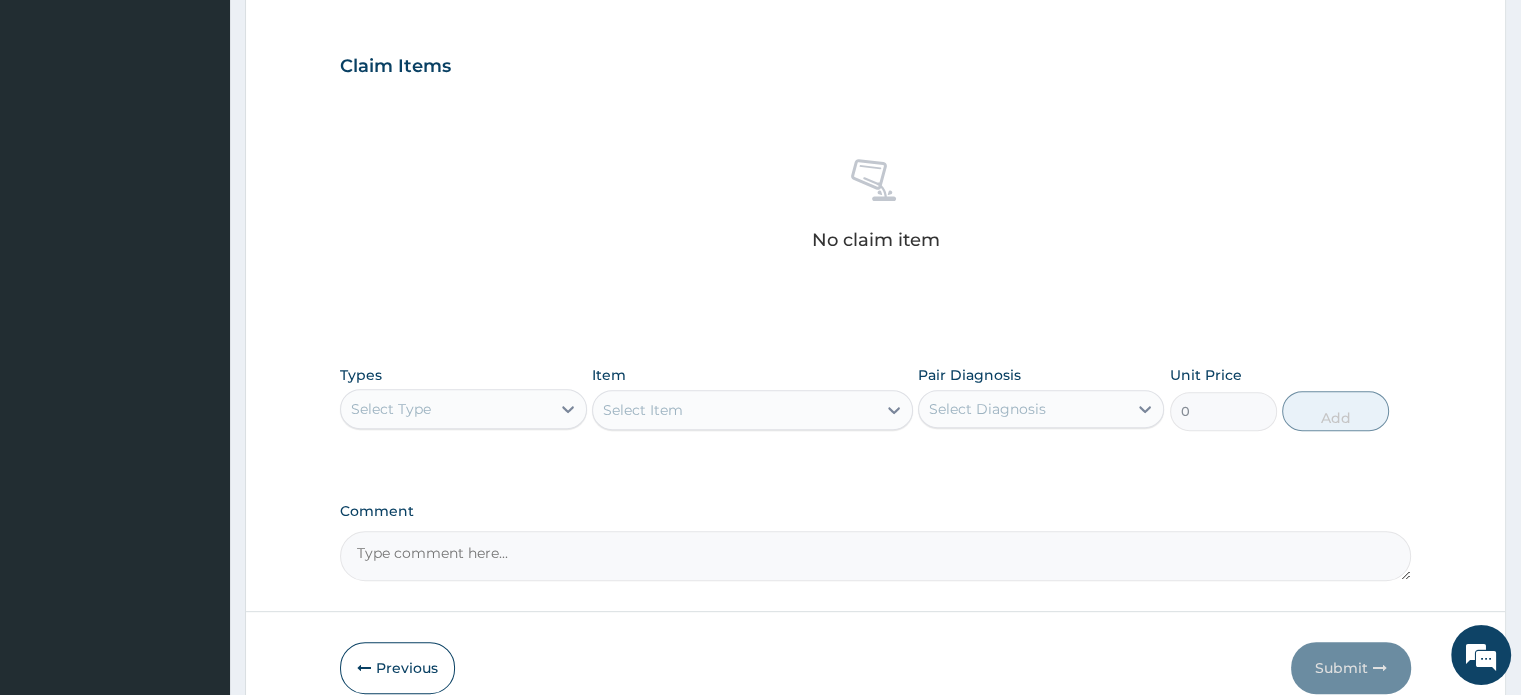 scroll, scrollTop: 646, scrollLeft: 0, axis: vertical 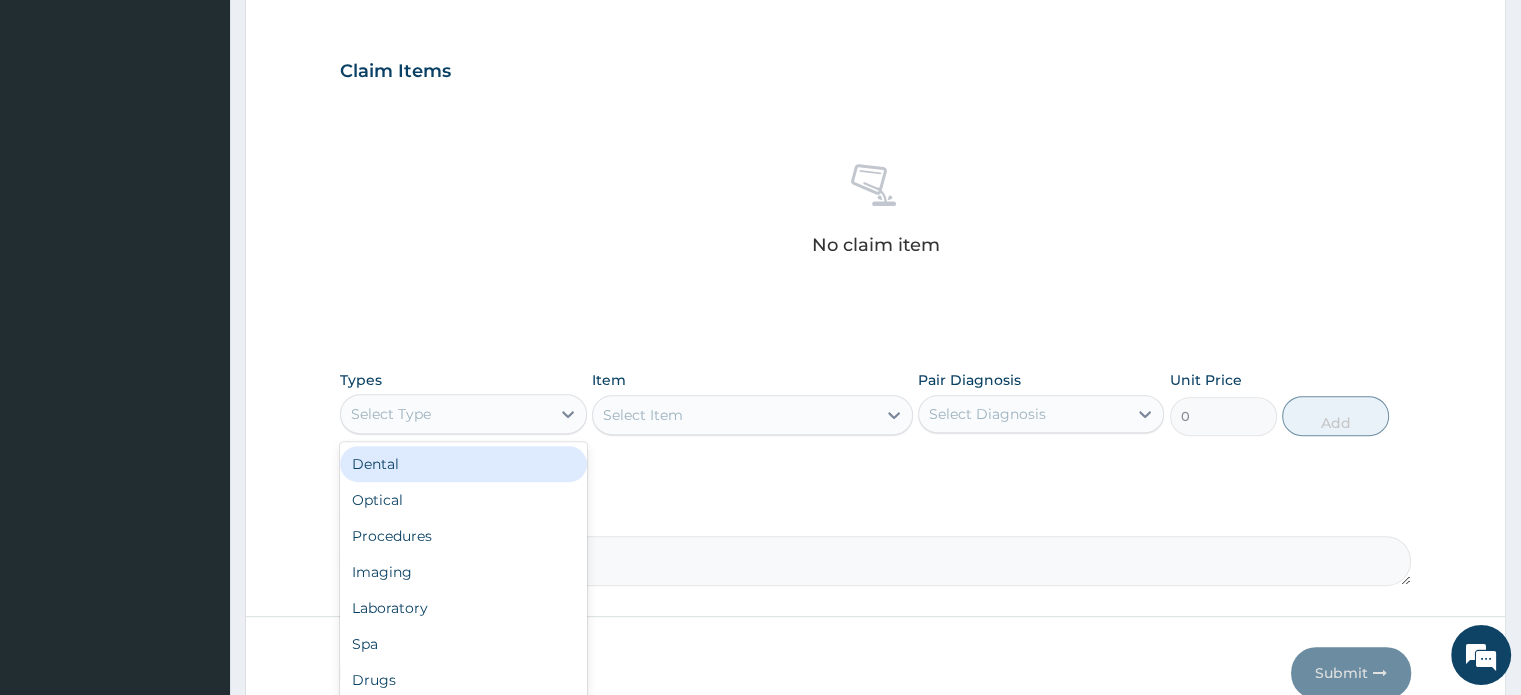 click on "Select Type" at bounding box center (445, 414) 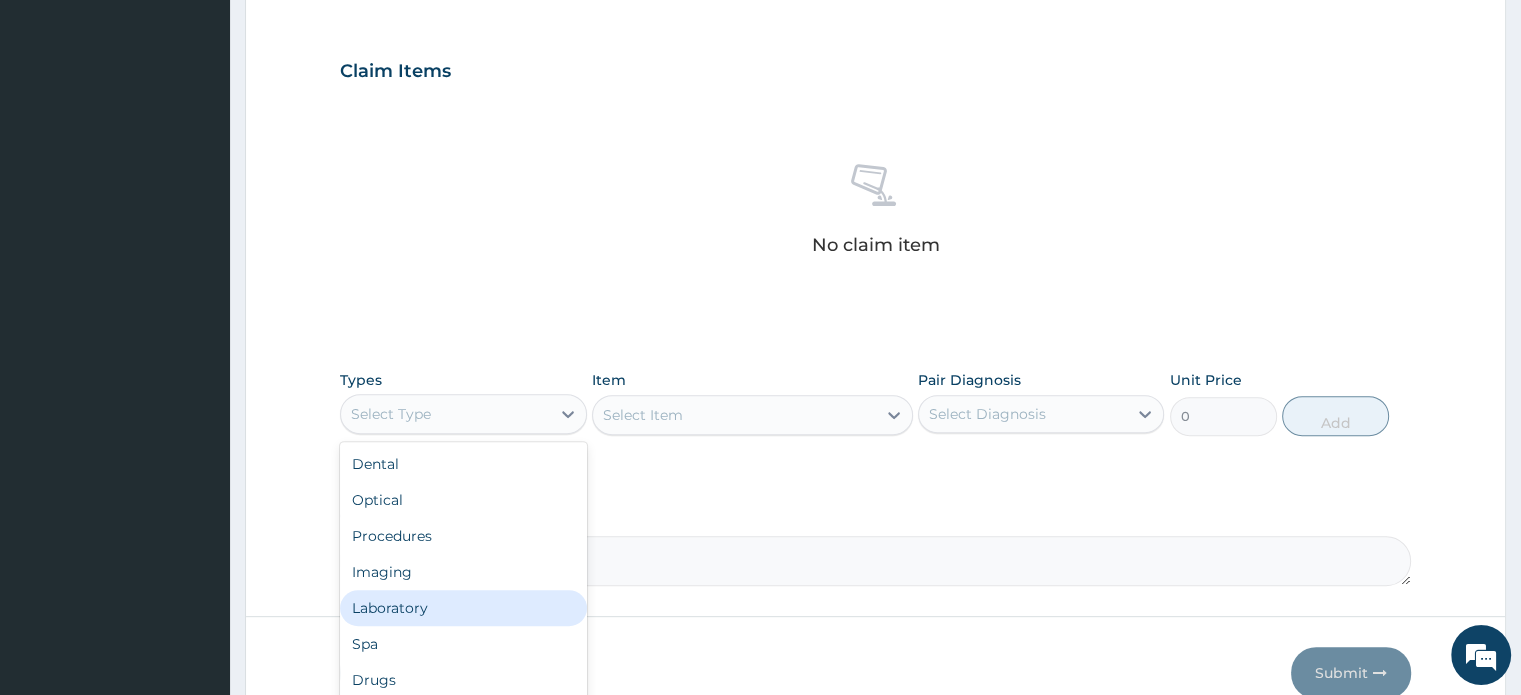 click on "Laboratory" at bounding box center (463, 608) 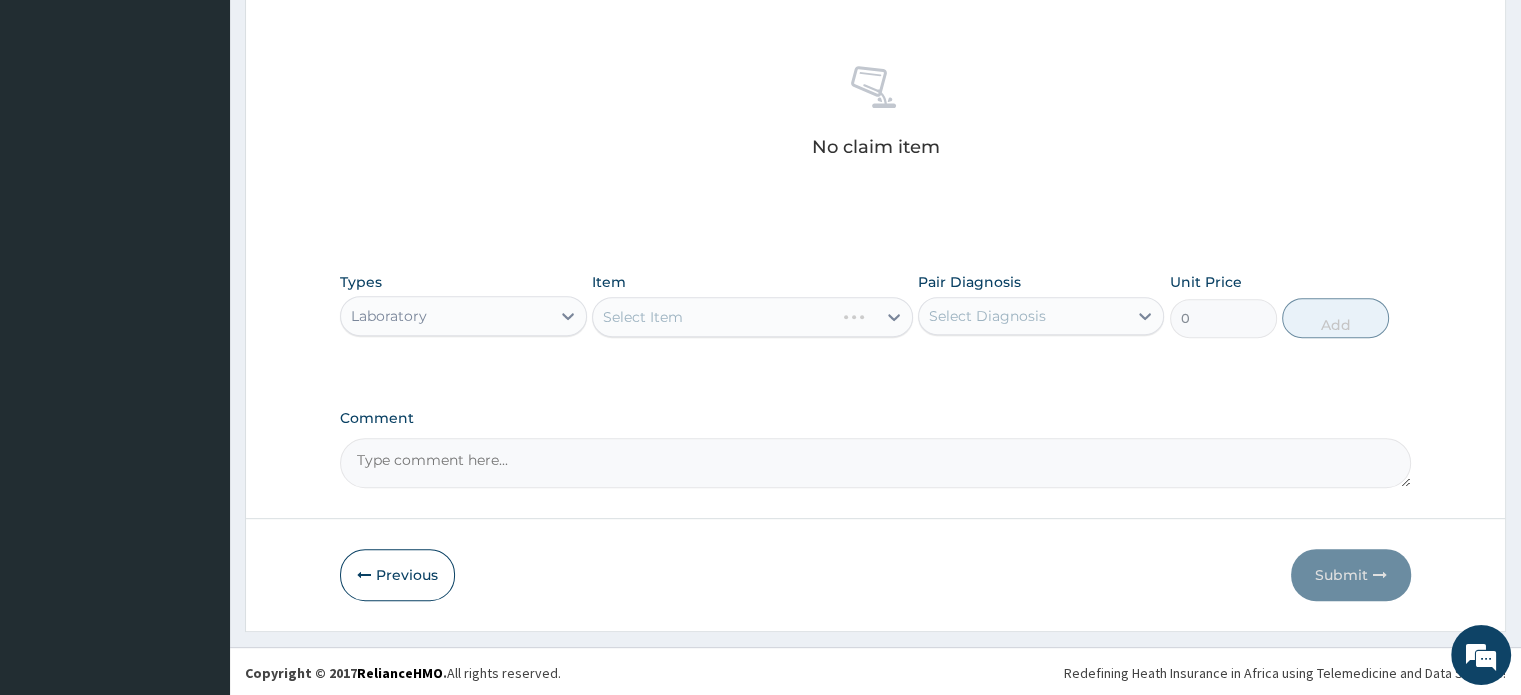 scroll, scrollTop: 743, scrollLeft: 0, axis: vertical 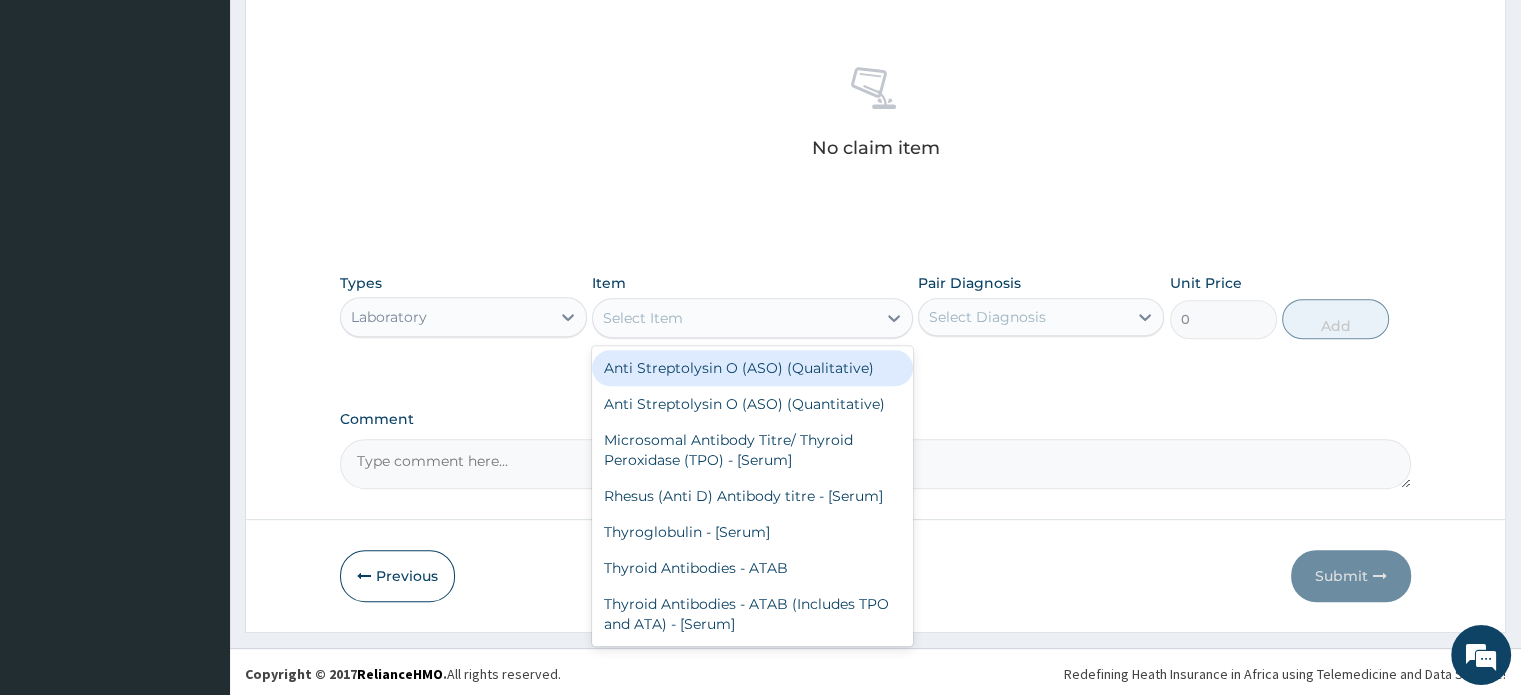 click on "Select Item" at bounding box center (734, 318) 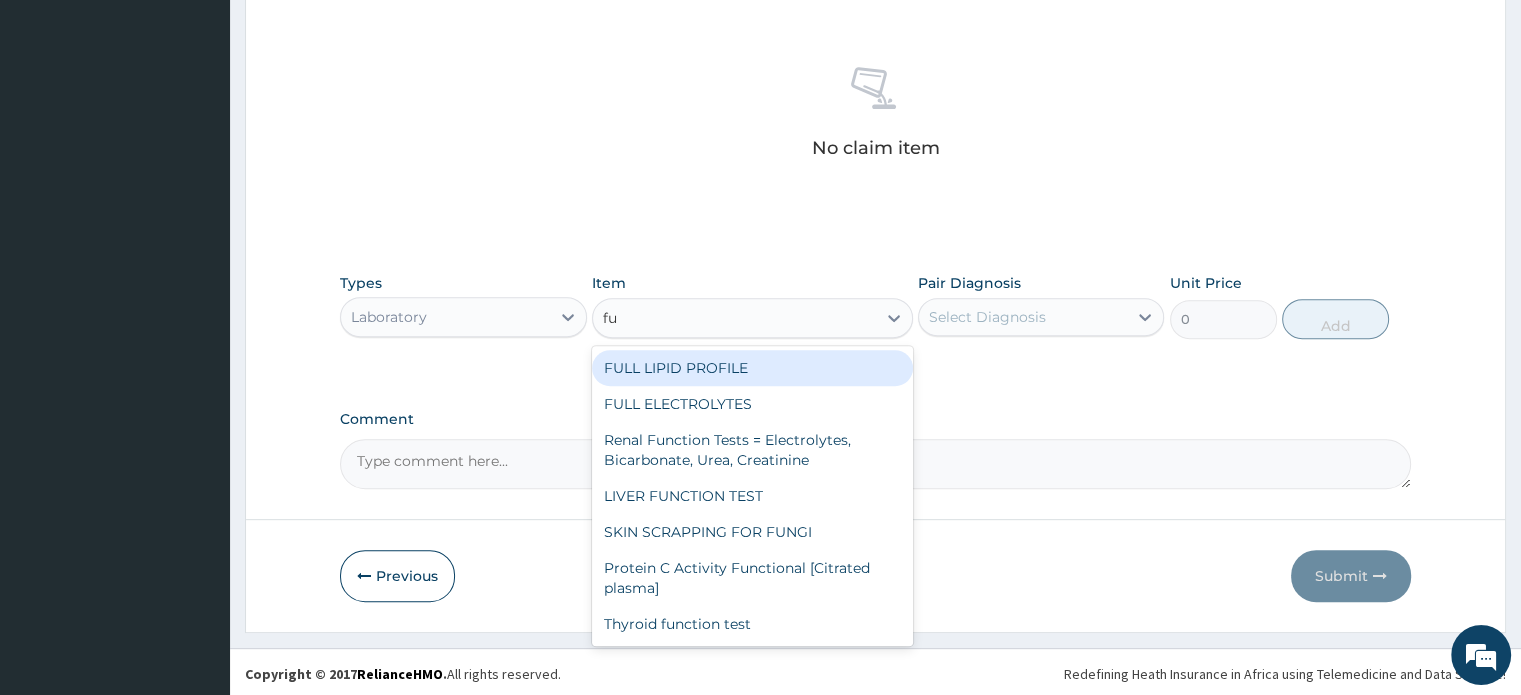 type on "ful" 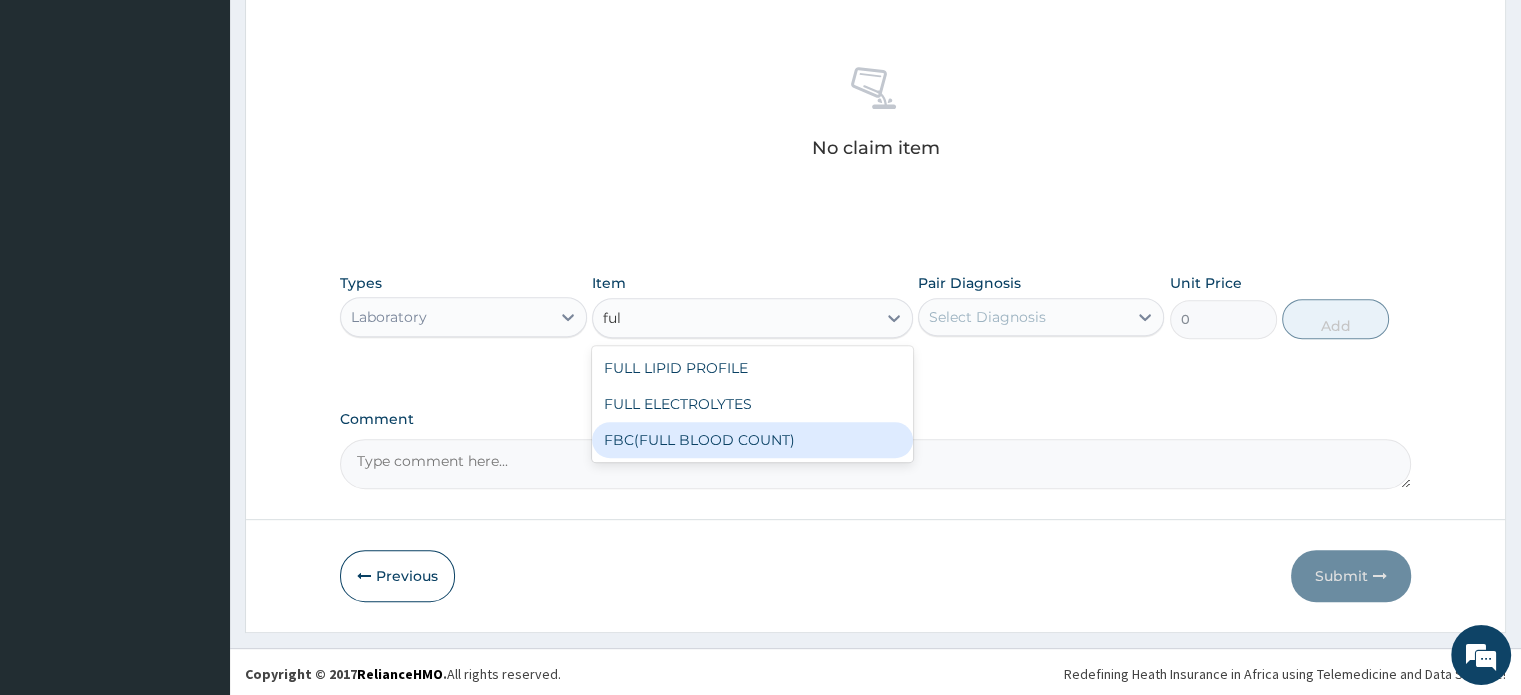 click on "FBC(FULL BLOOD COUNT)" at bounding box center [752, 440] 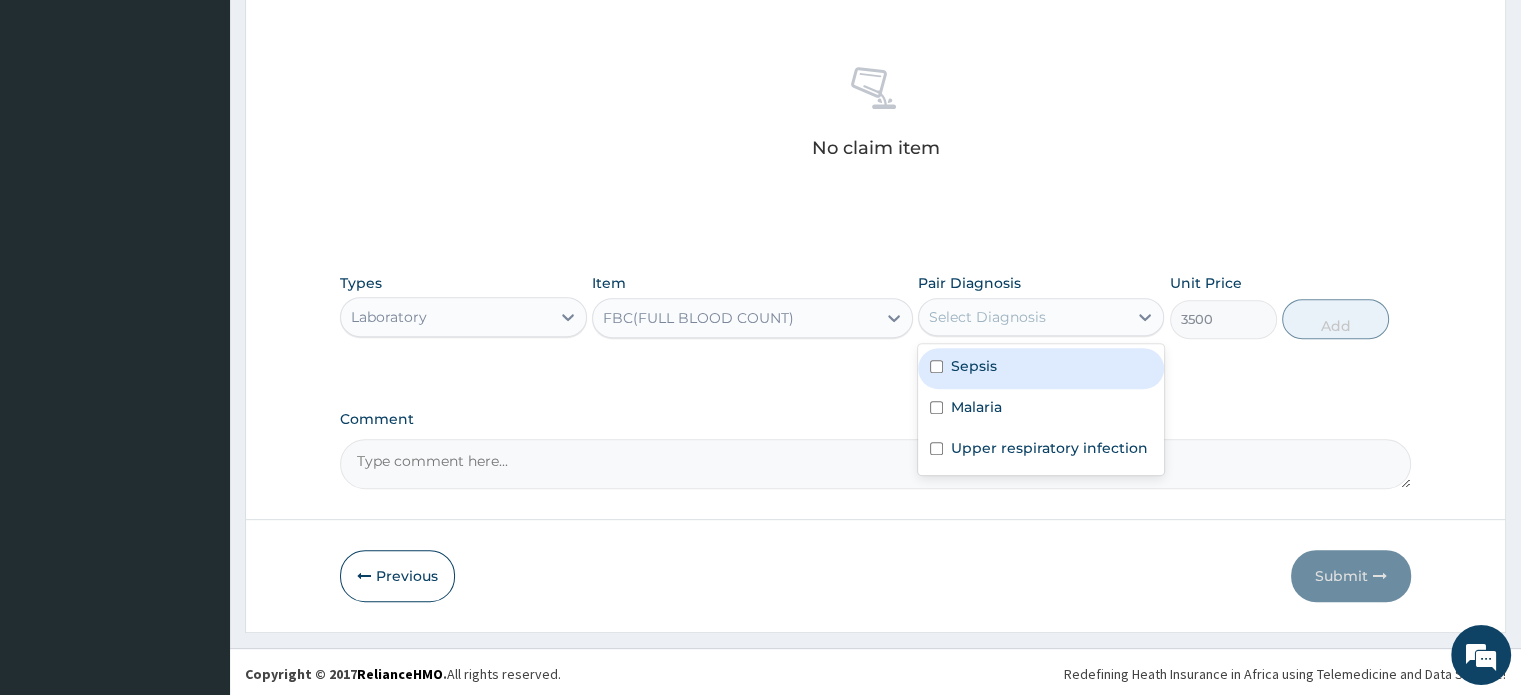 click on "Select Diagnosis" at bounding box center [1023, 317] 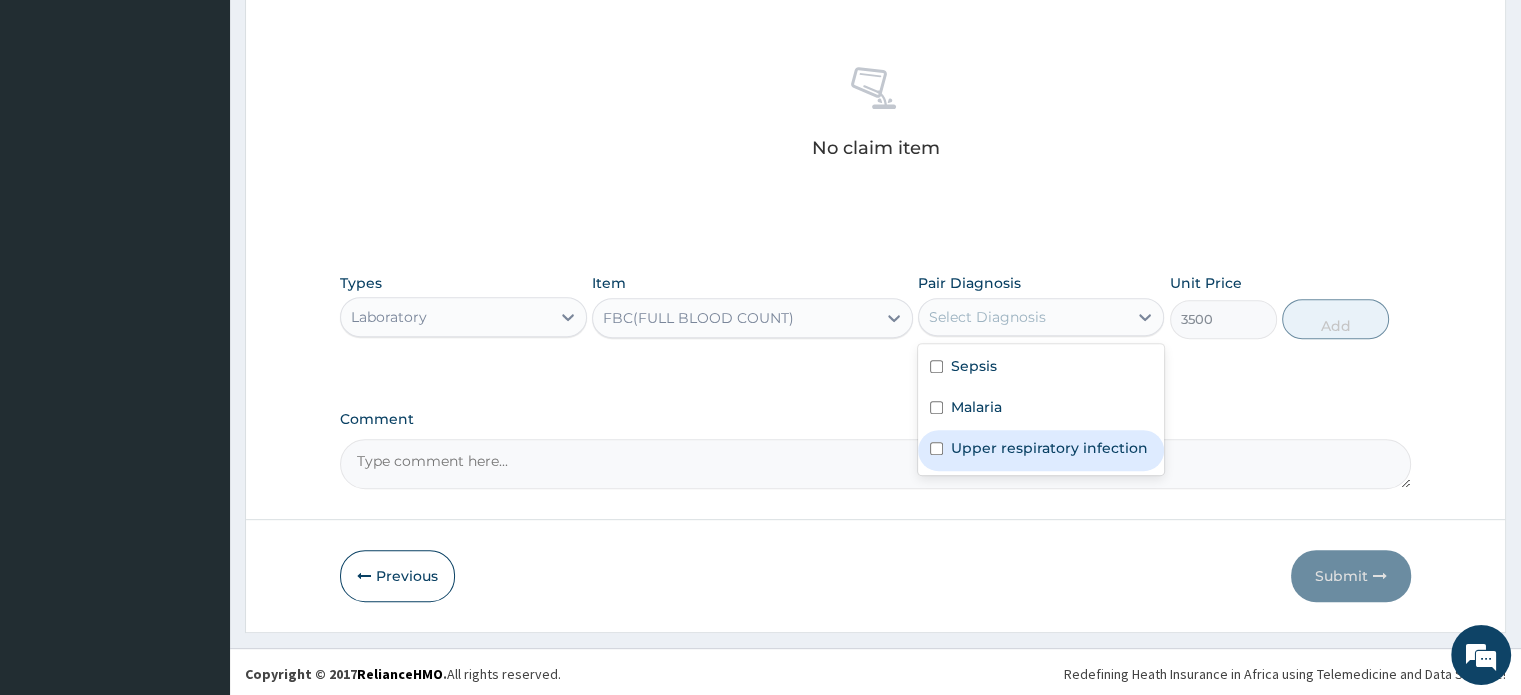 click on "Upper respiratory infection" at bounding box center [1049, 448] 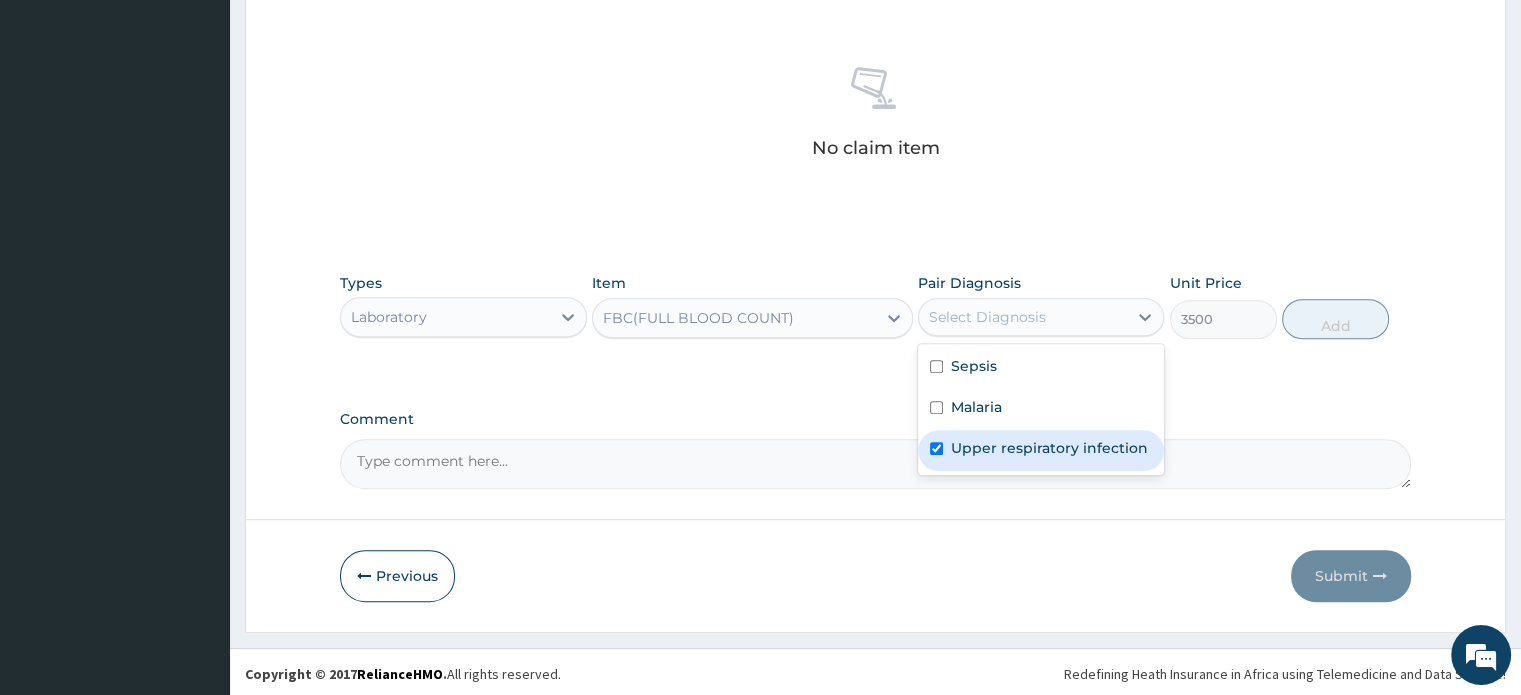 checkbox on "true" 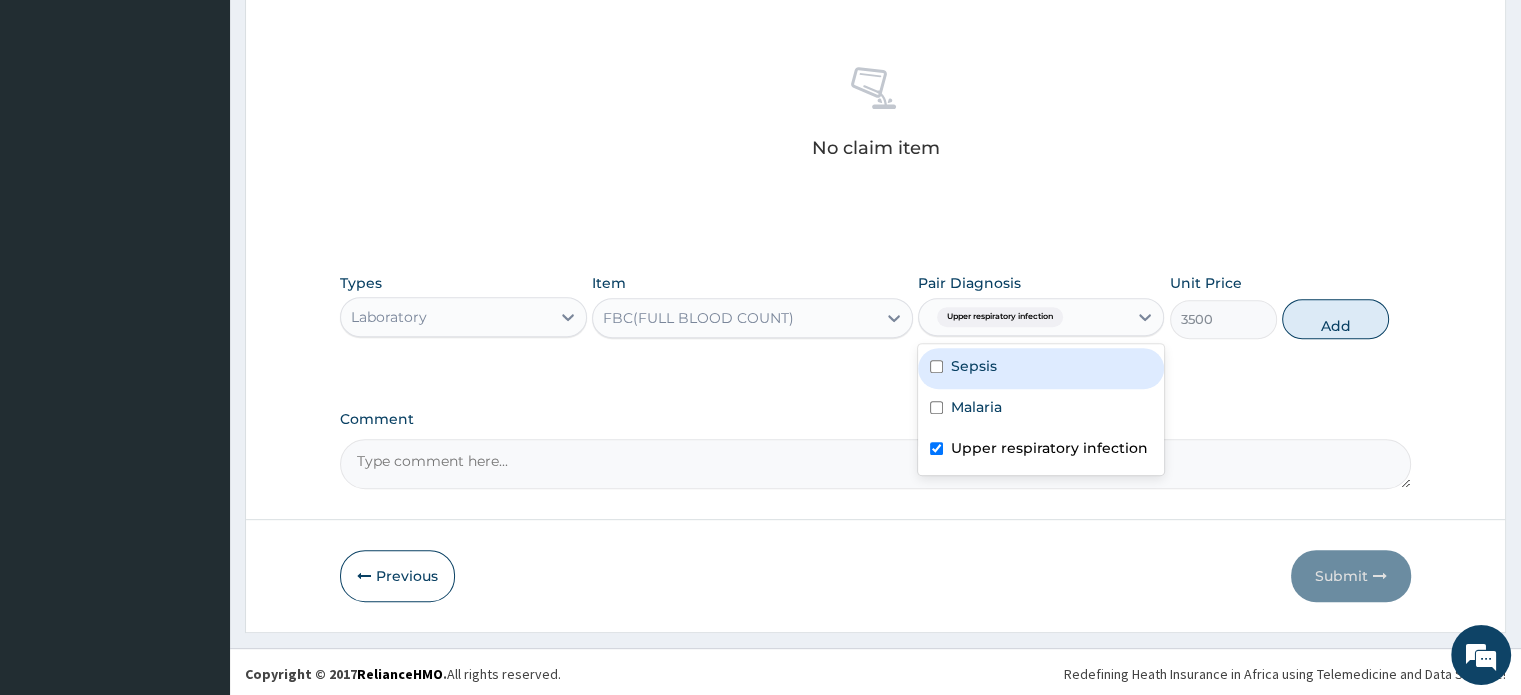 click on "Sepsis" at bounding box center [1041, 368] 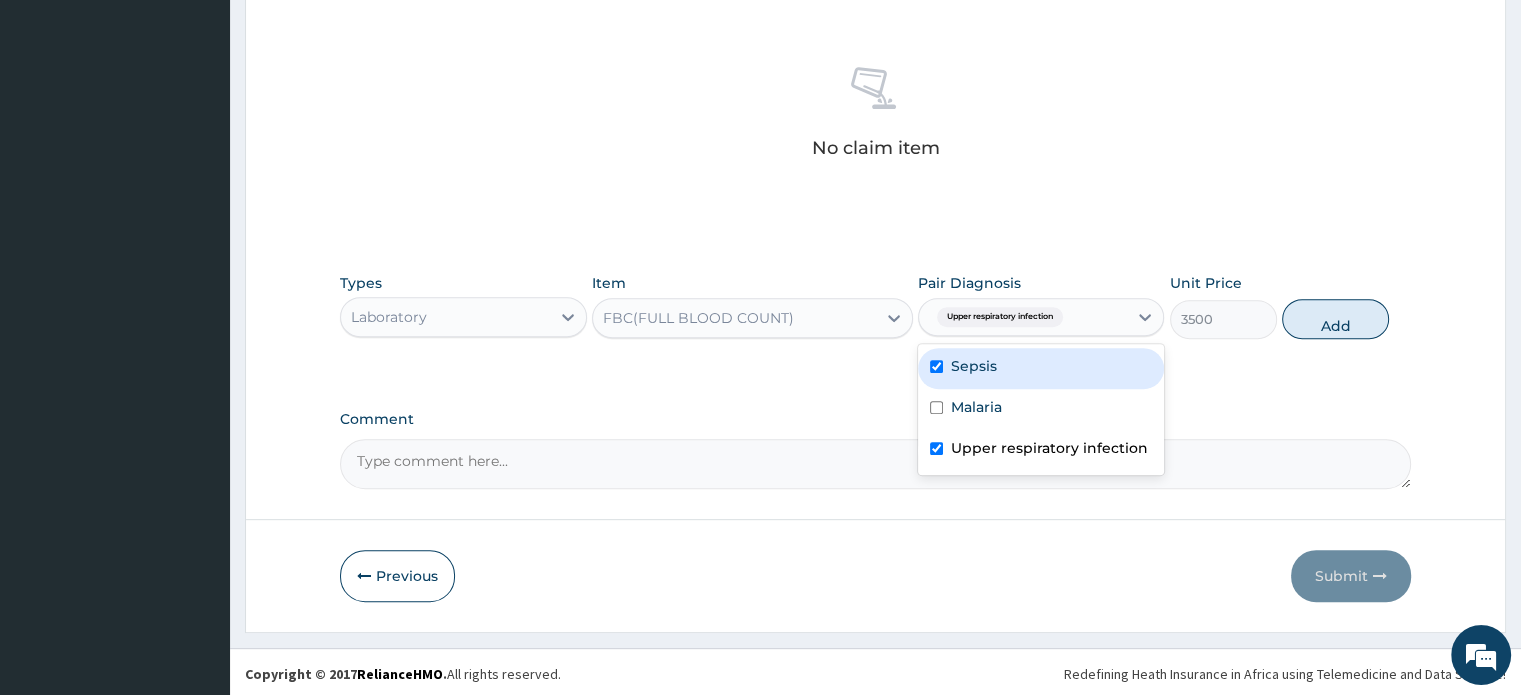 checkbox on "true" 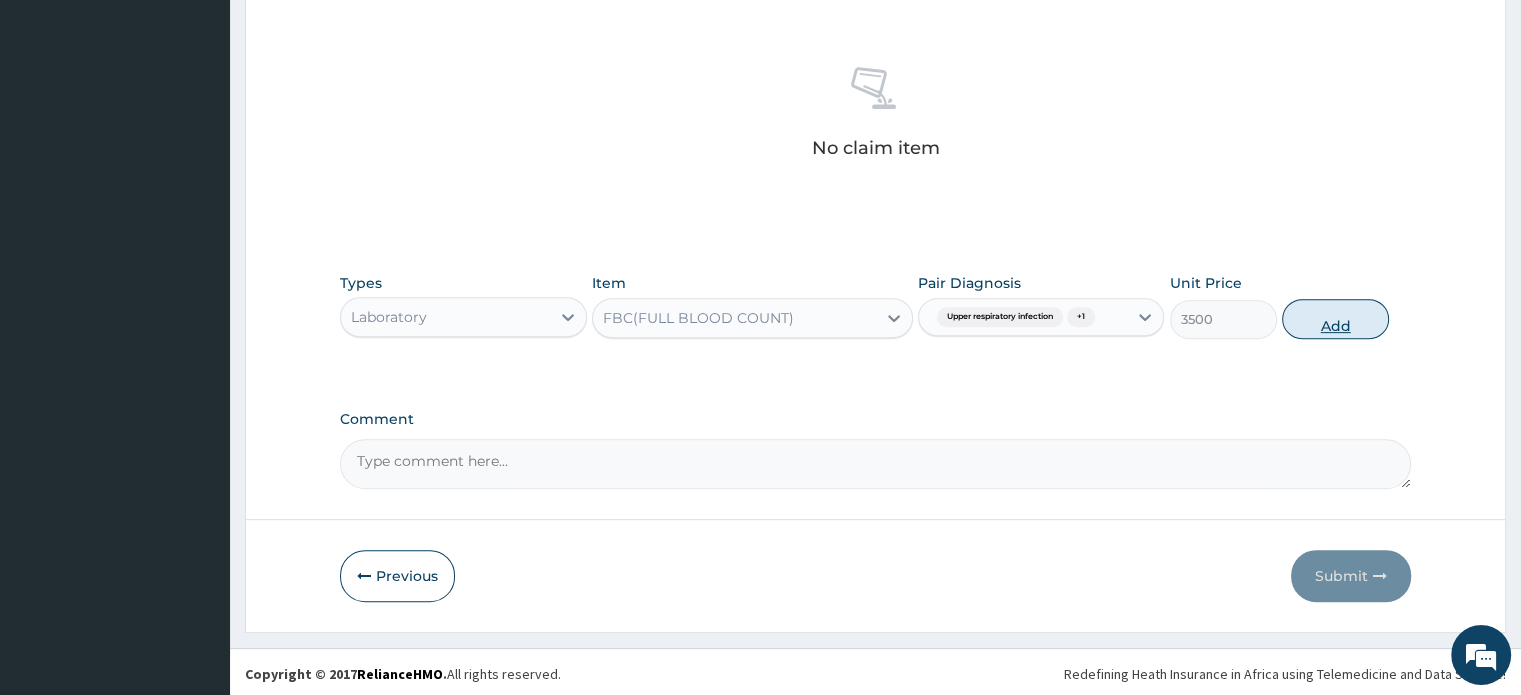click on "Add" at bounding box center (1335, 319) 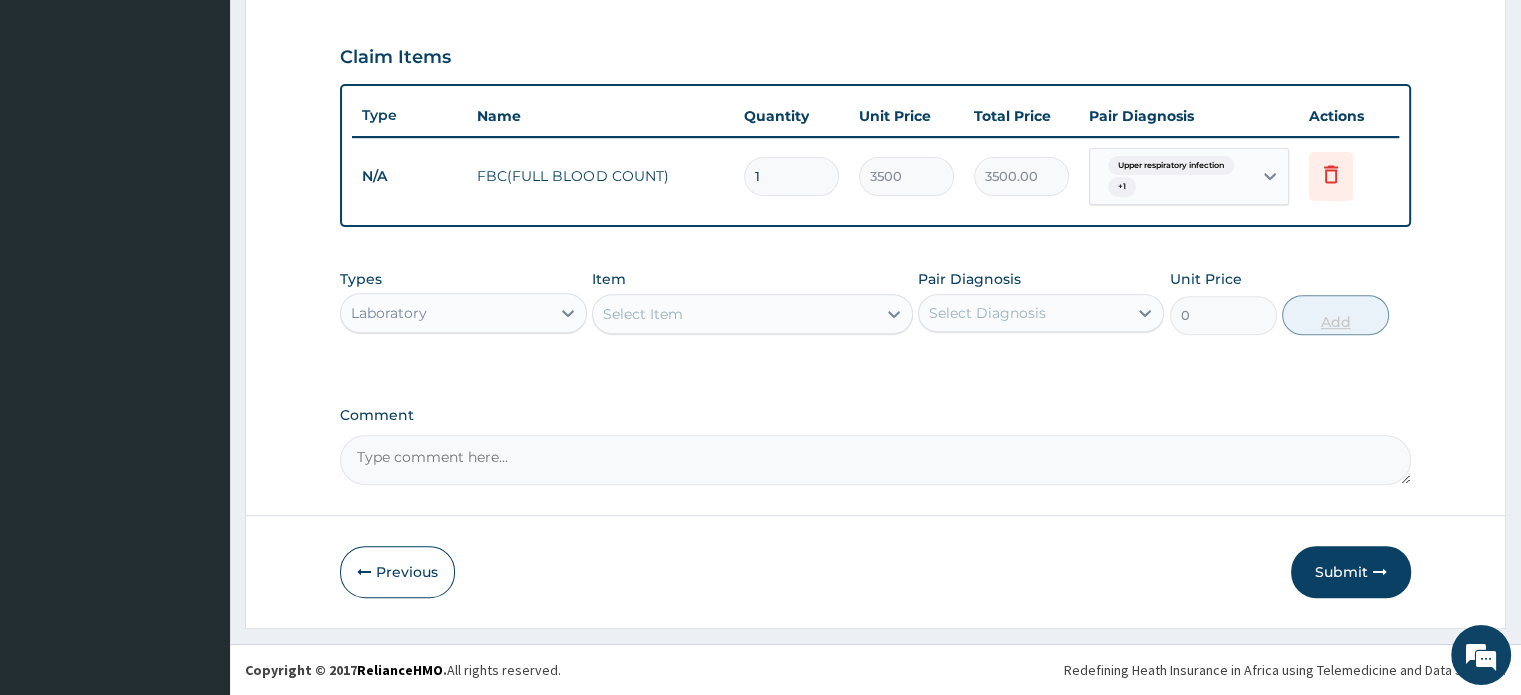 scroll, scrollTop: 656, scrollLeft: 0, axis: vertical 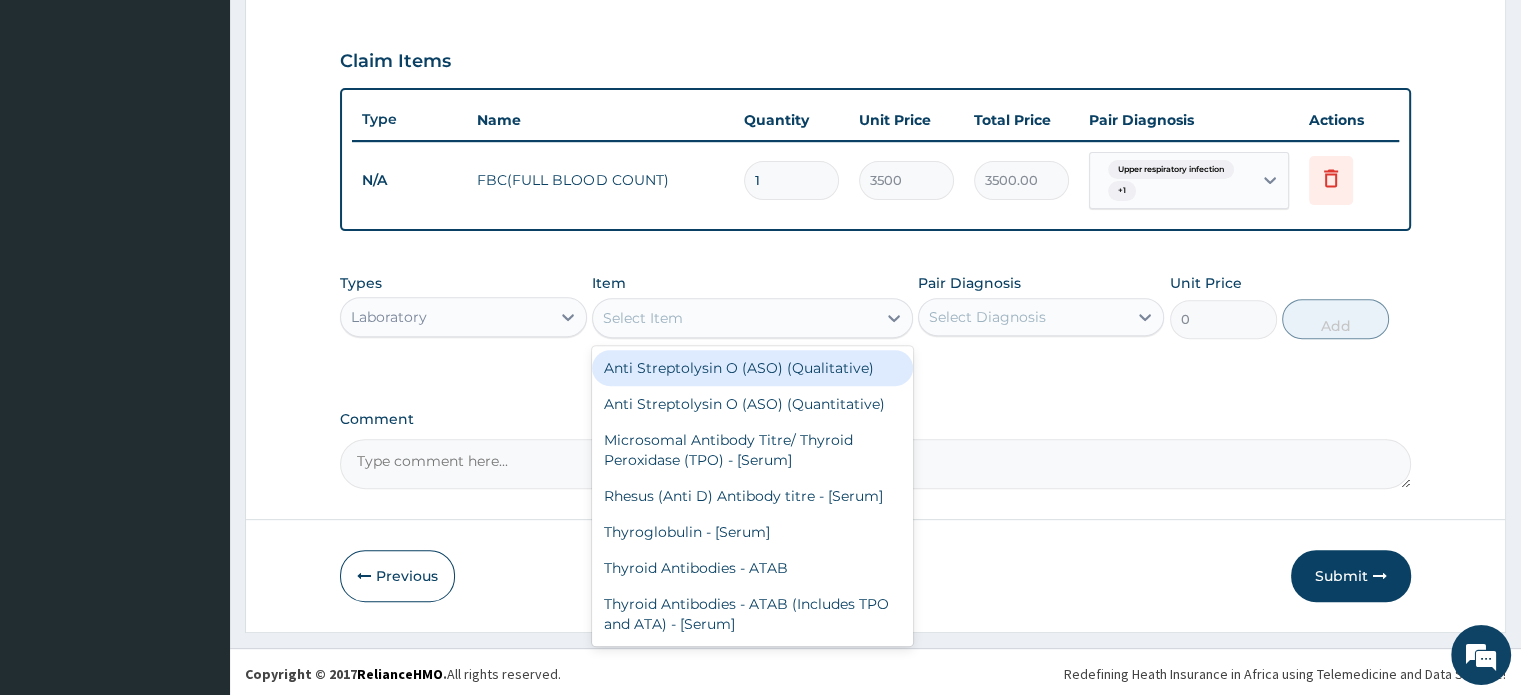 click on "Select Item" at bounding box center [734, 318] 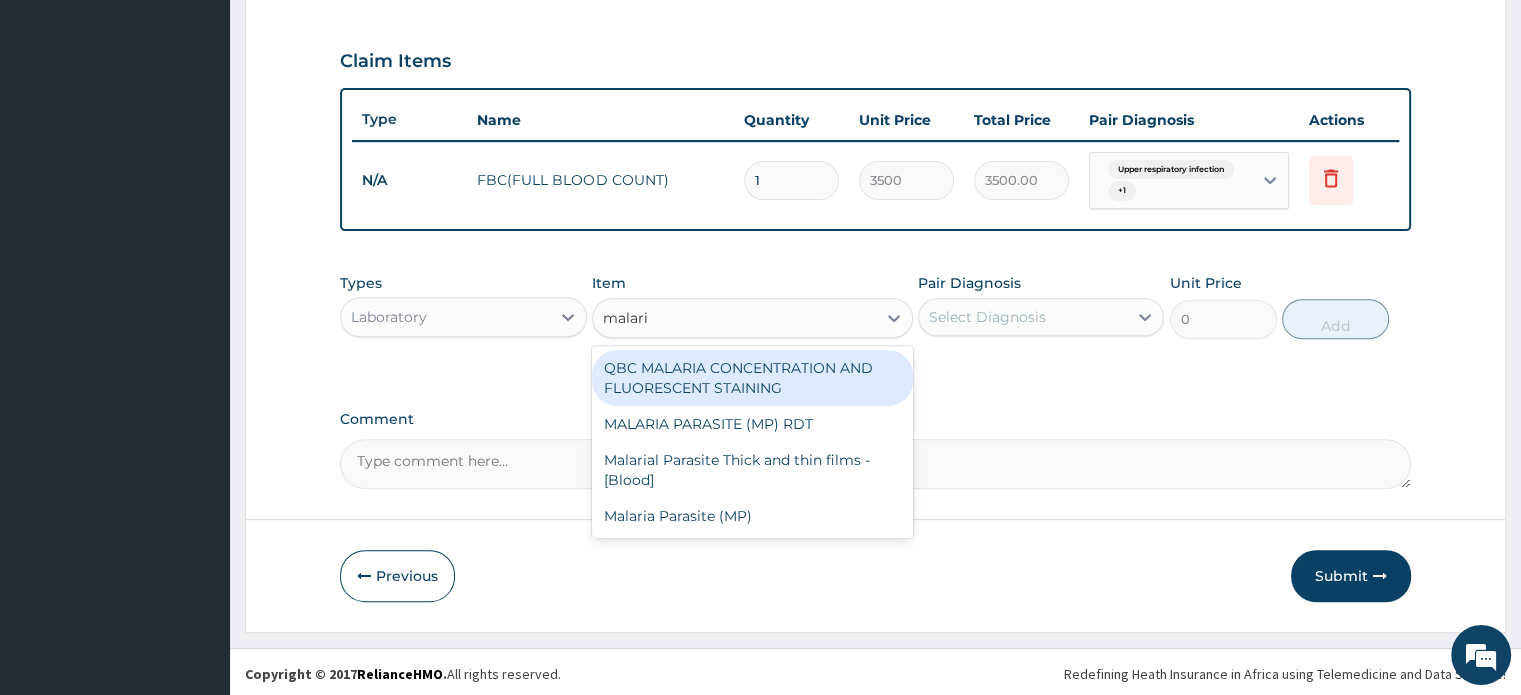type on "malaria" 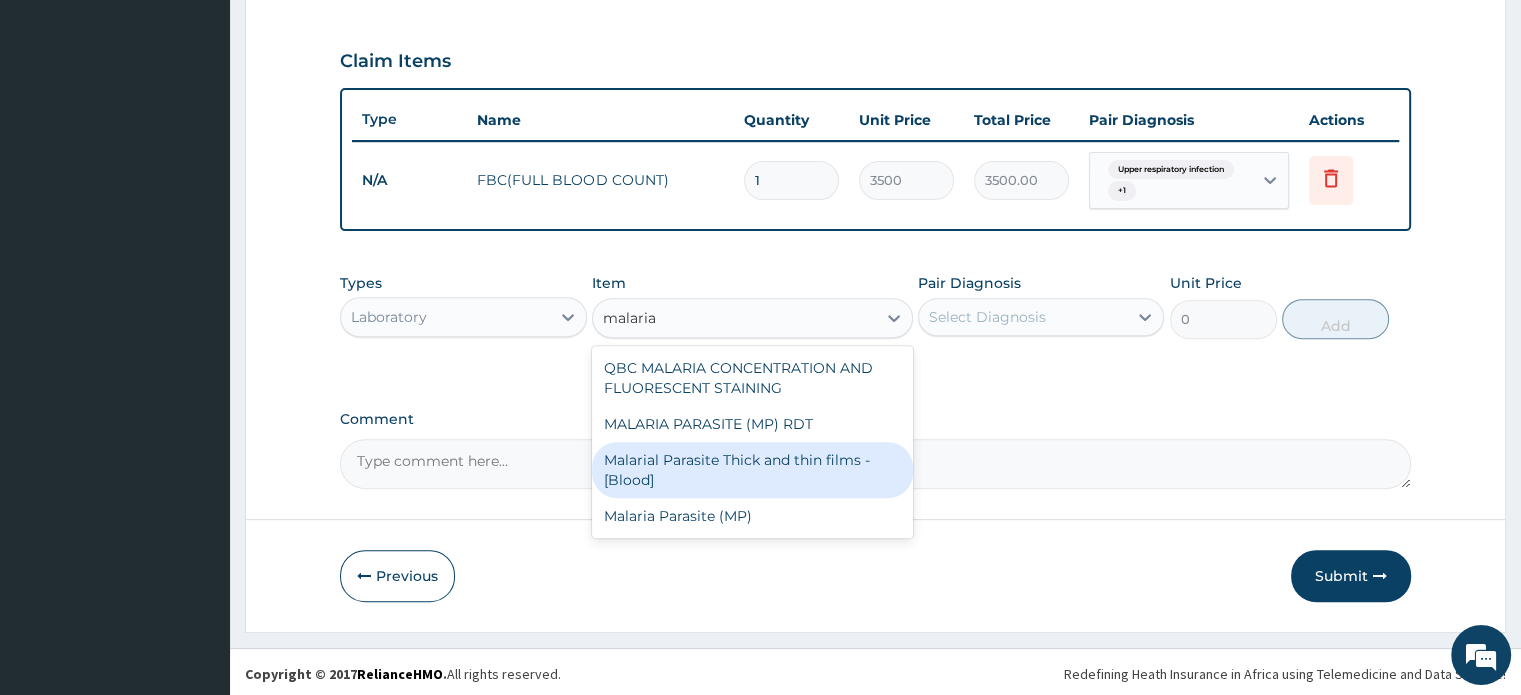 click on "Malarial Parasite Thick and thin films - [Blood]" at bounding box center [752, 470] 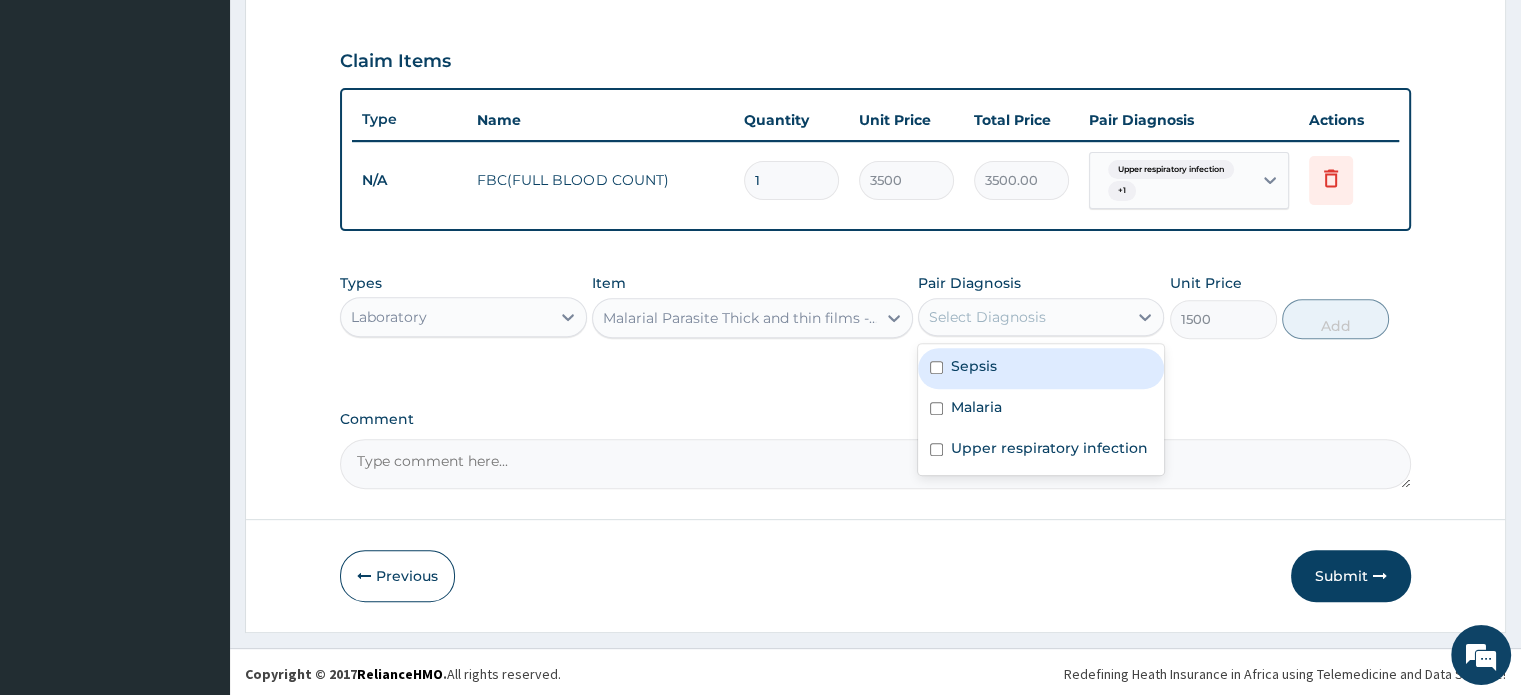 click on "Select Diagnosis" at bounding box center [1023, 317] 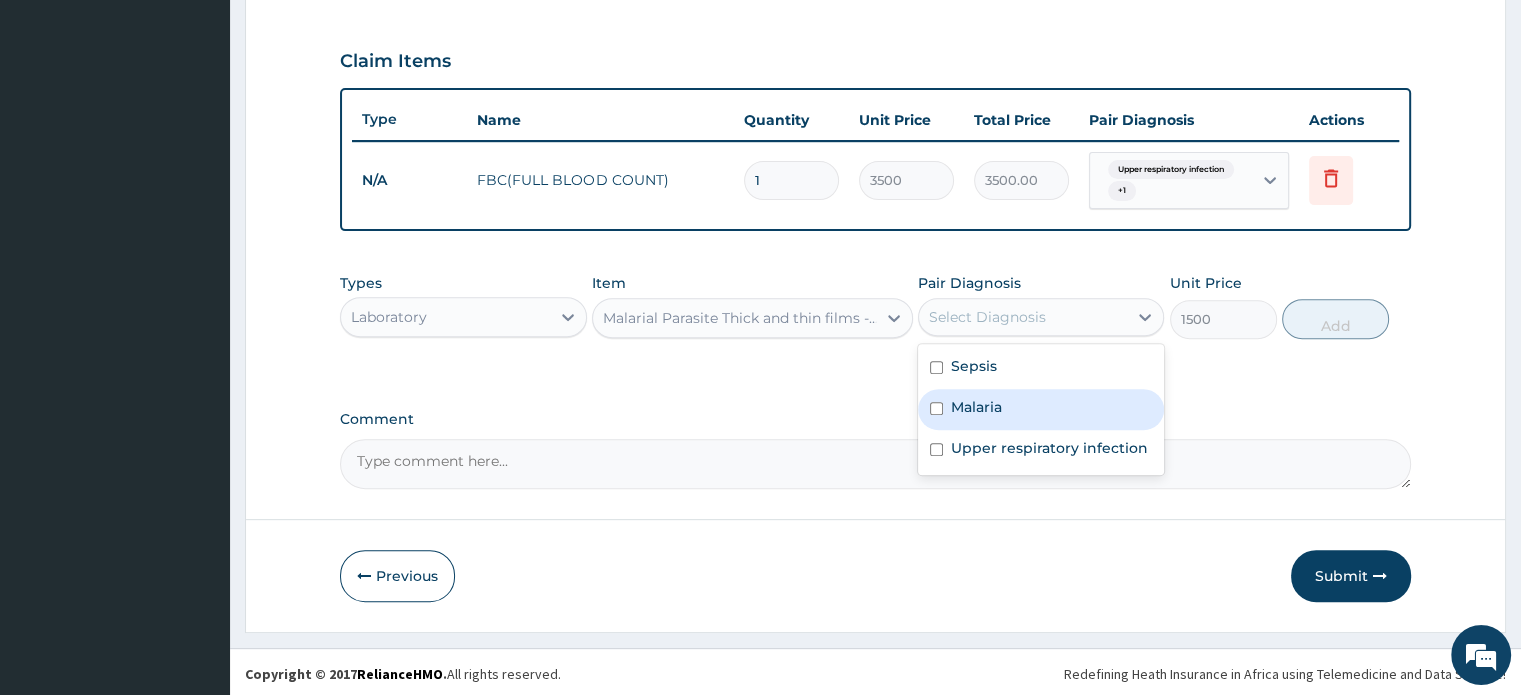 click on "Malaria" at bounding box center (1041, 409) 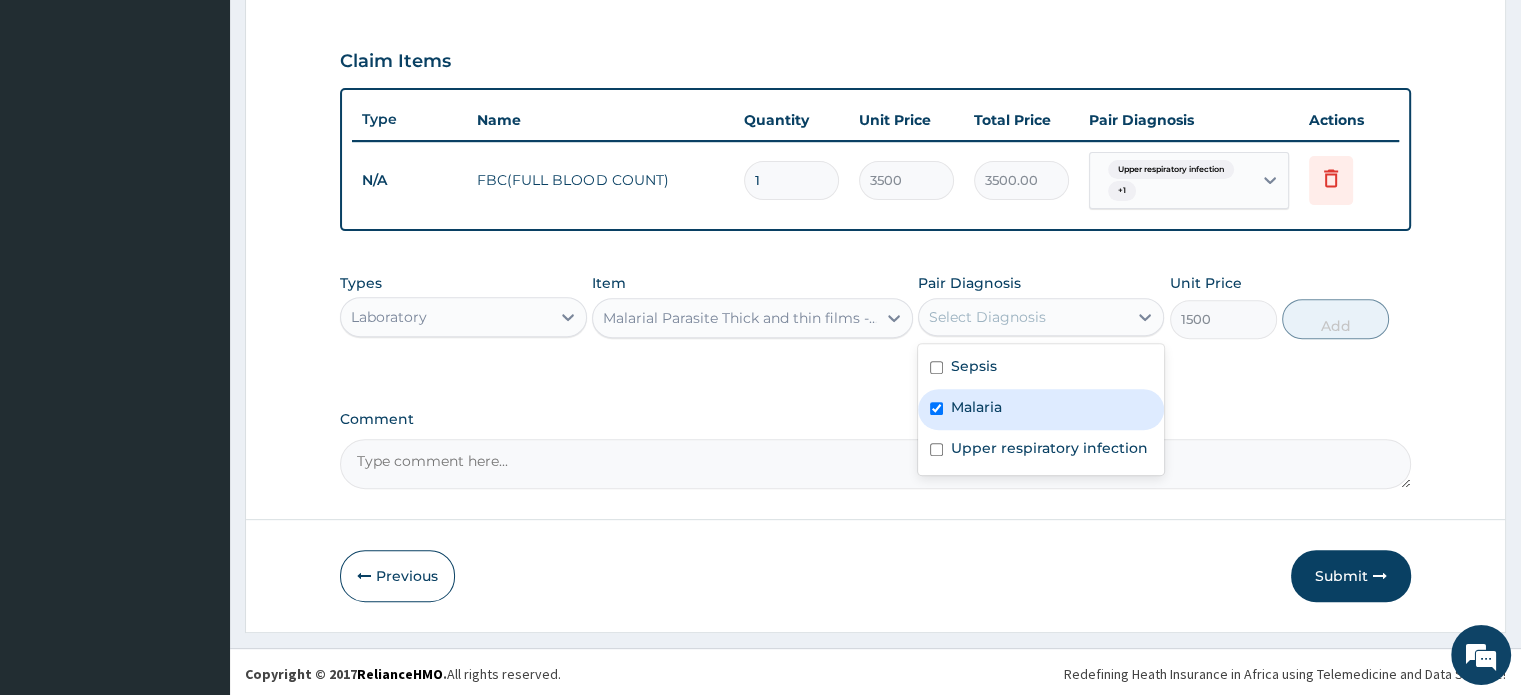 checkbox on "true" 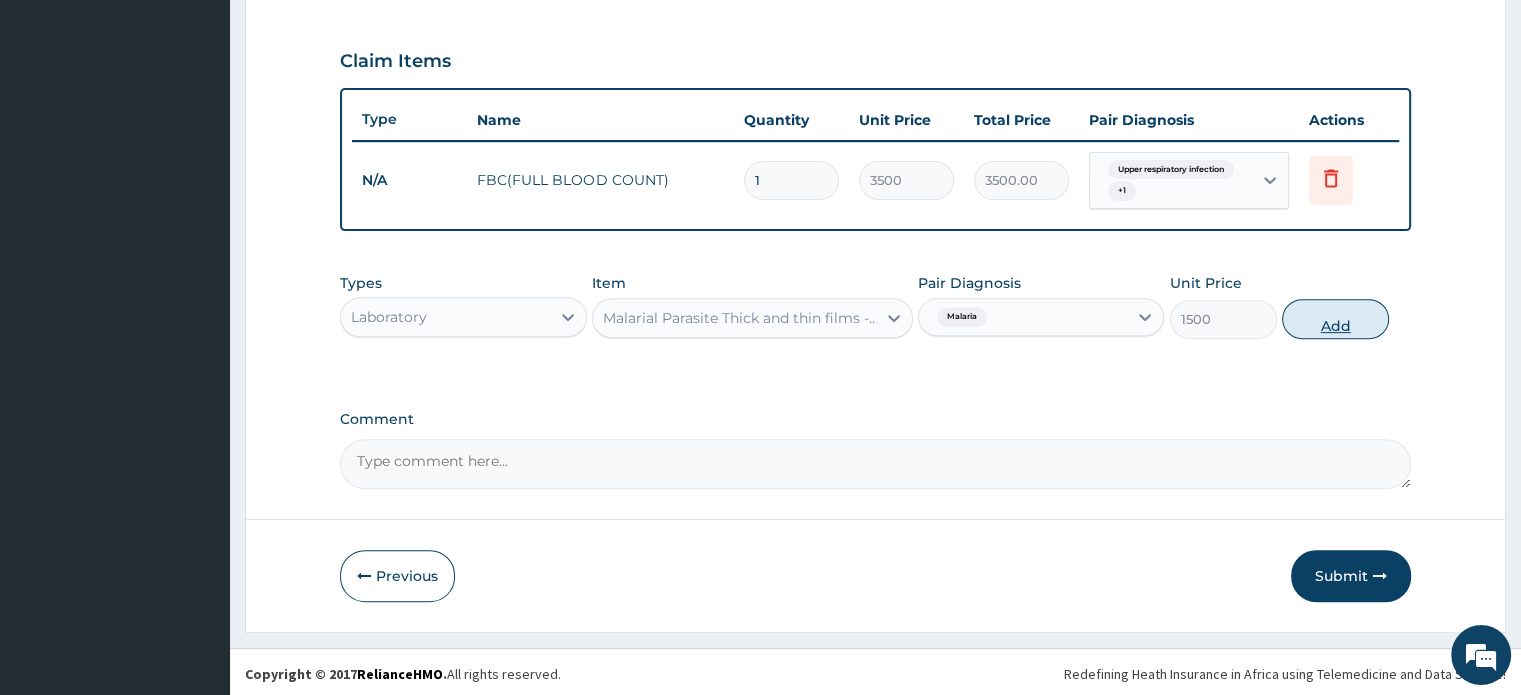 click on "Add" at bounding box center [1335, 319] 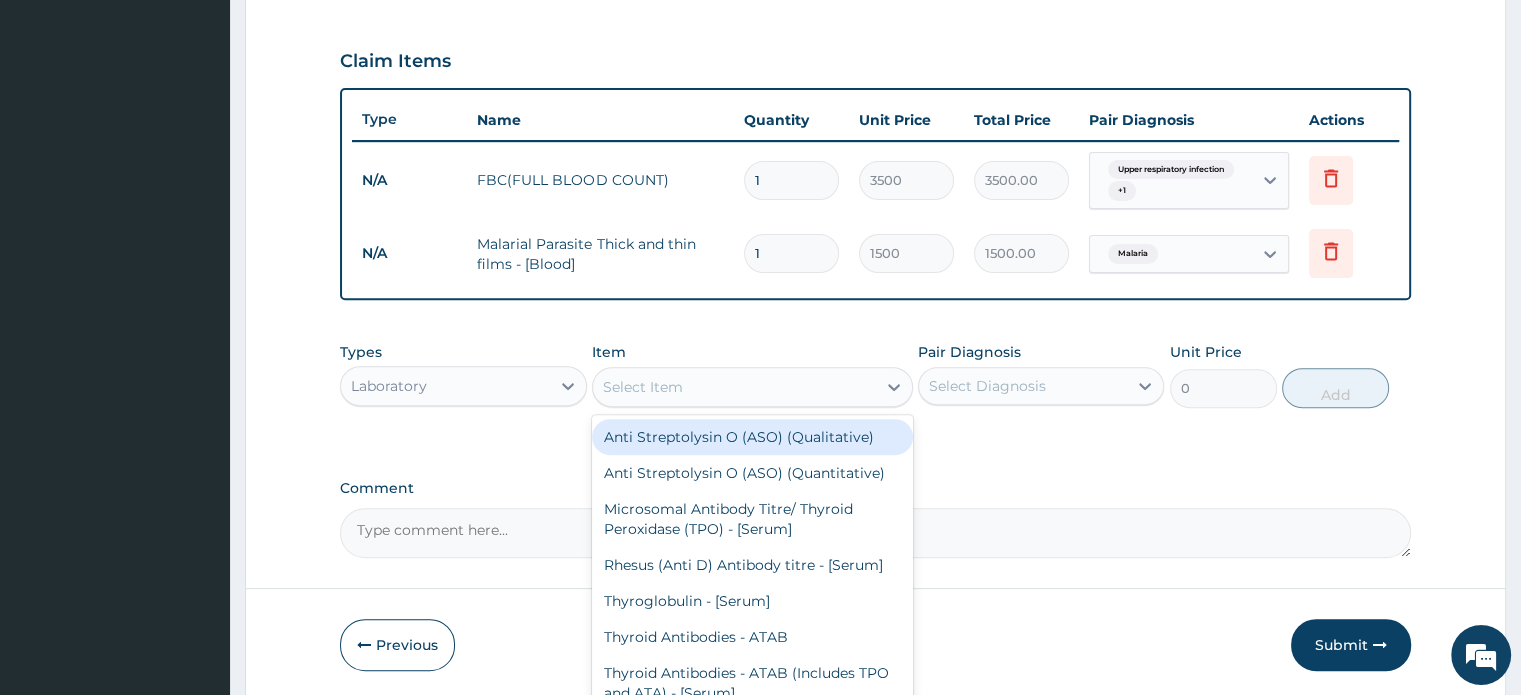 click on "Select Item" at bounding box center (734, 387) 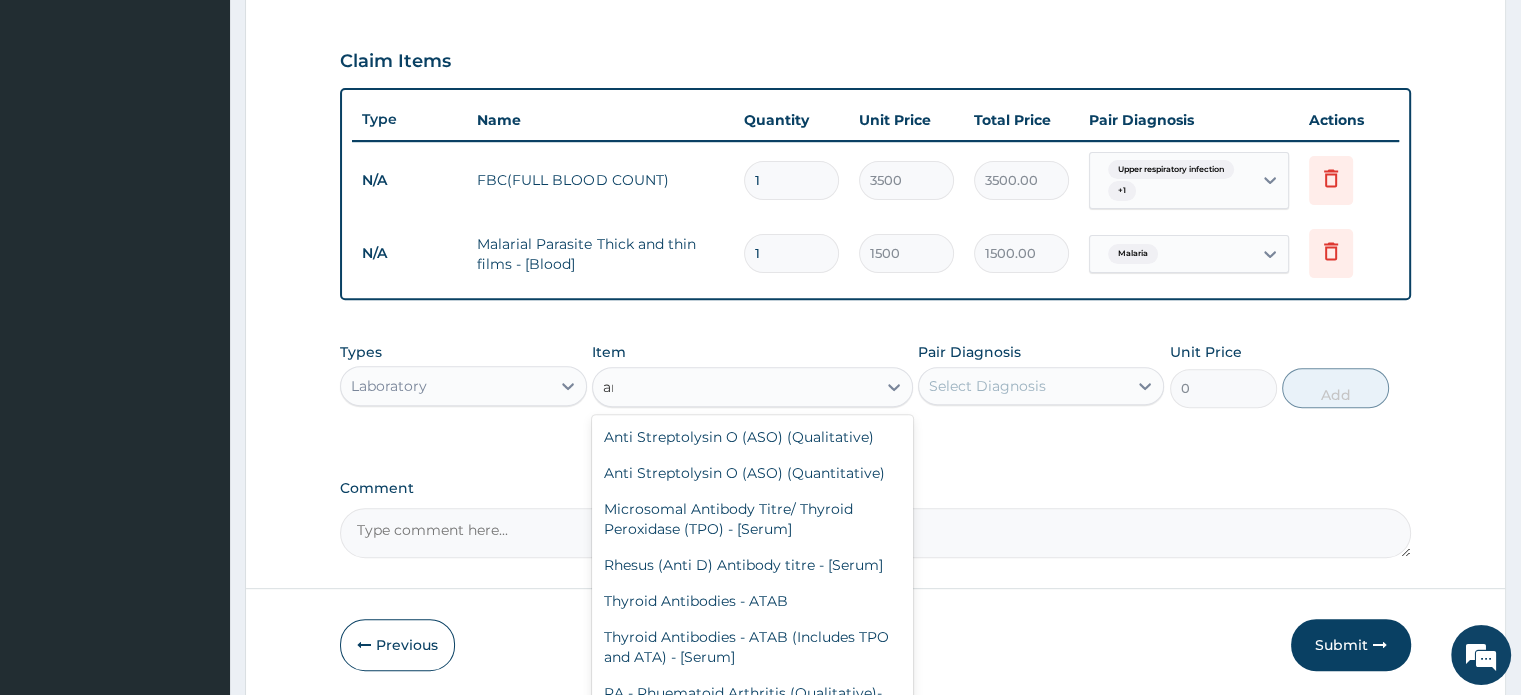 type on "a" 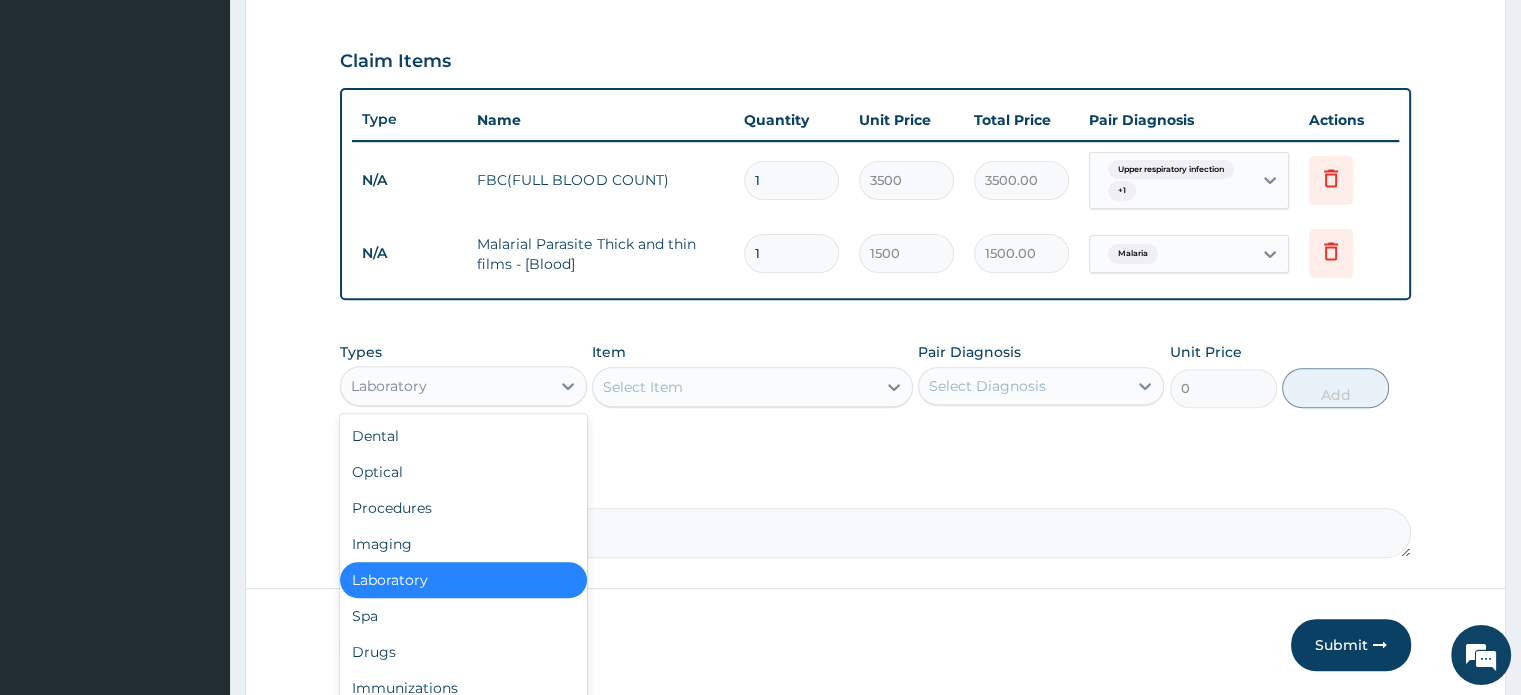 click on "Laboratory" at bounding box center (445, 386) 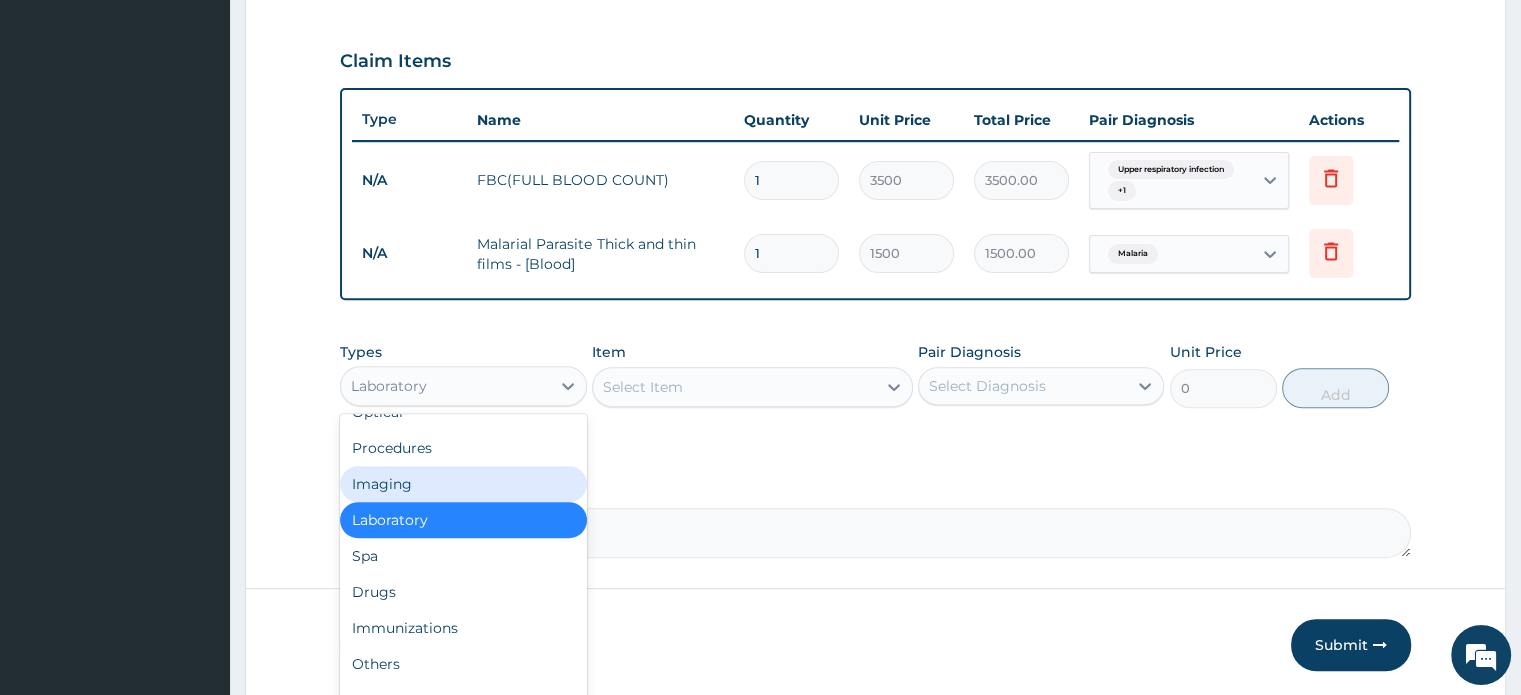 scroll, scrollTop: 68, scrollLeft: 0, axis: vertical 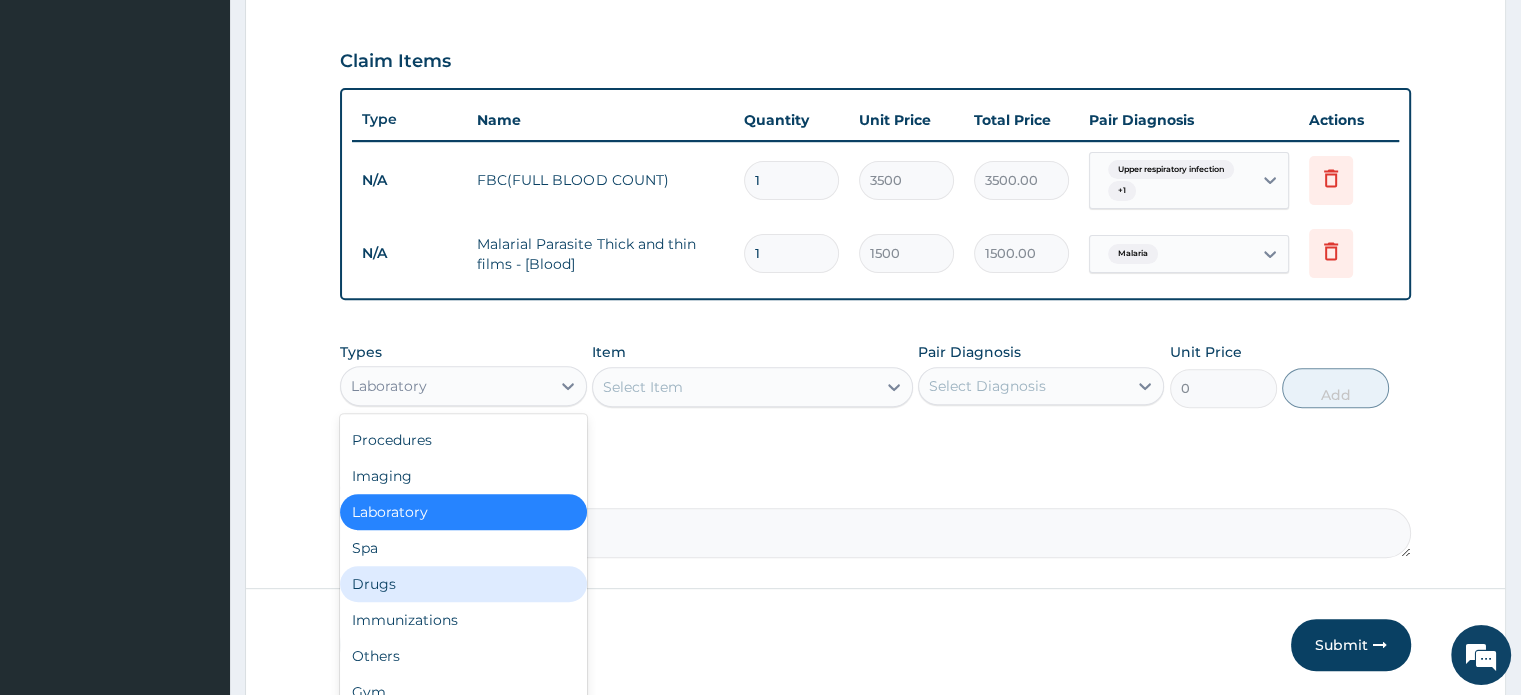 click on "Drugs" at bounding box center (463, 584) 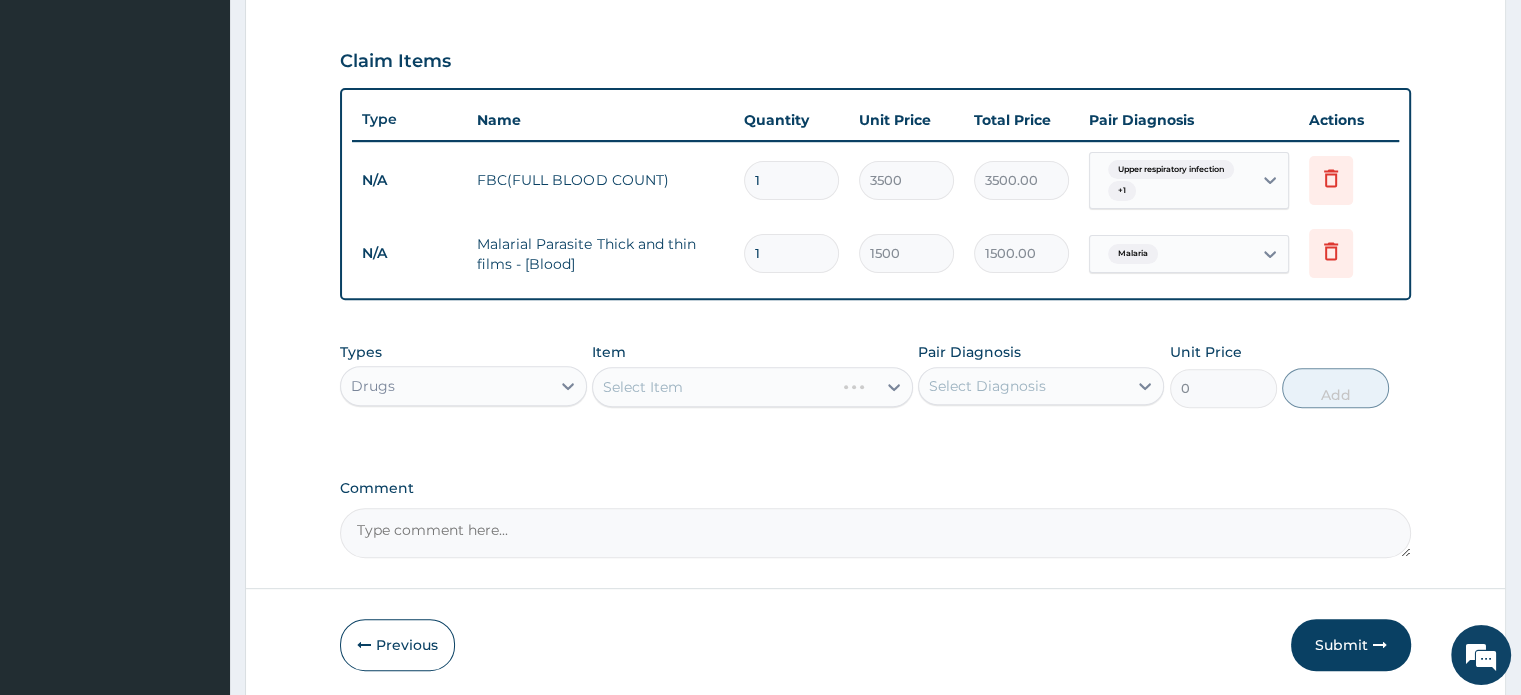 click on "Select Item" at bounding box center (752, 387) 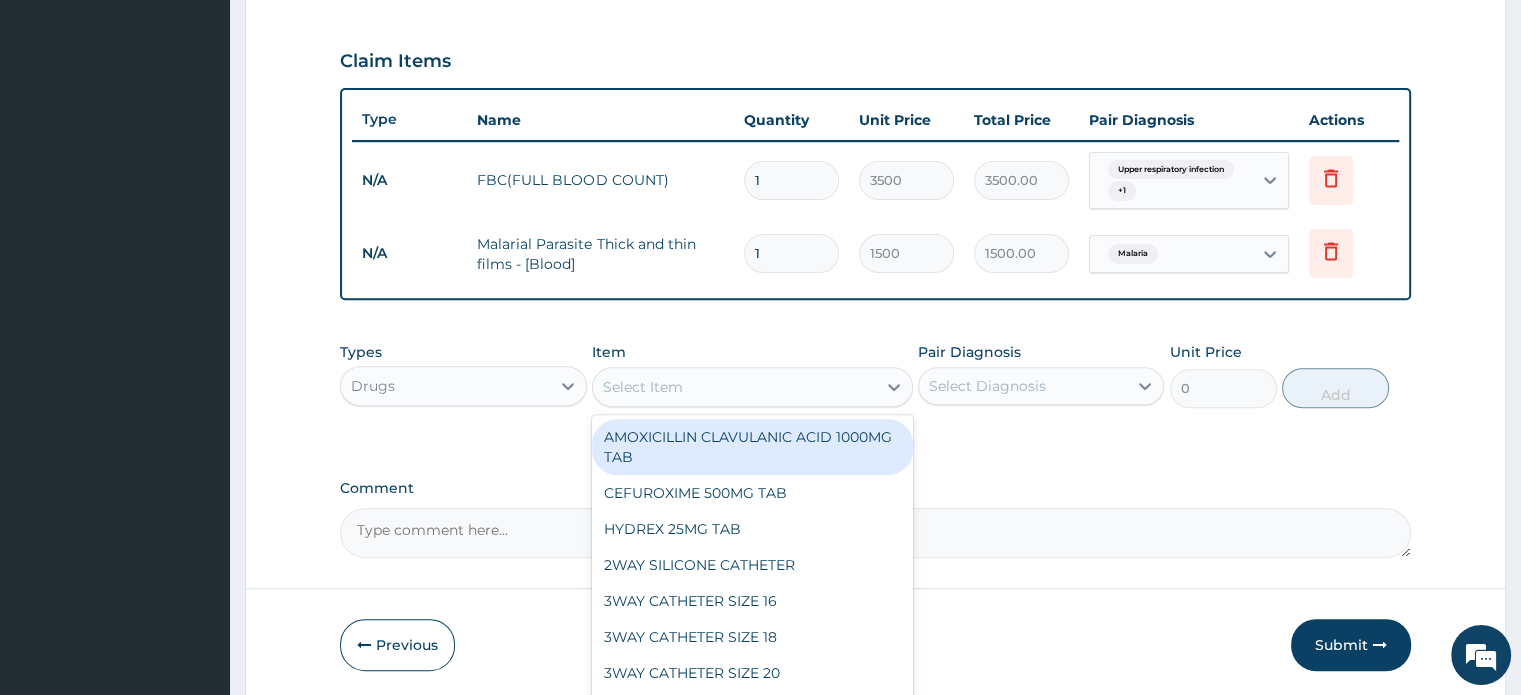 click on "Select Item" at bounding box center [734, 387] 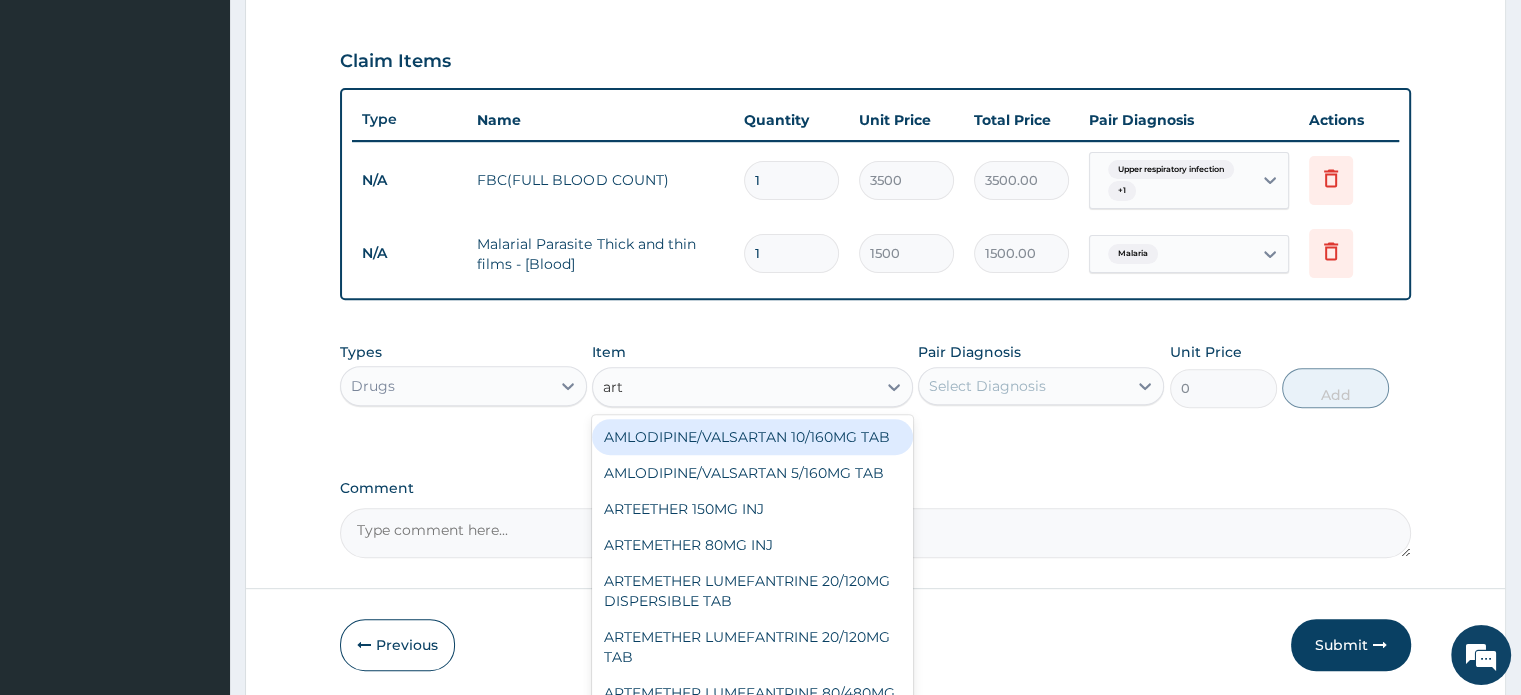 type on "arte" 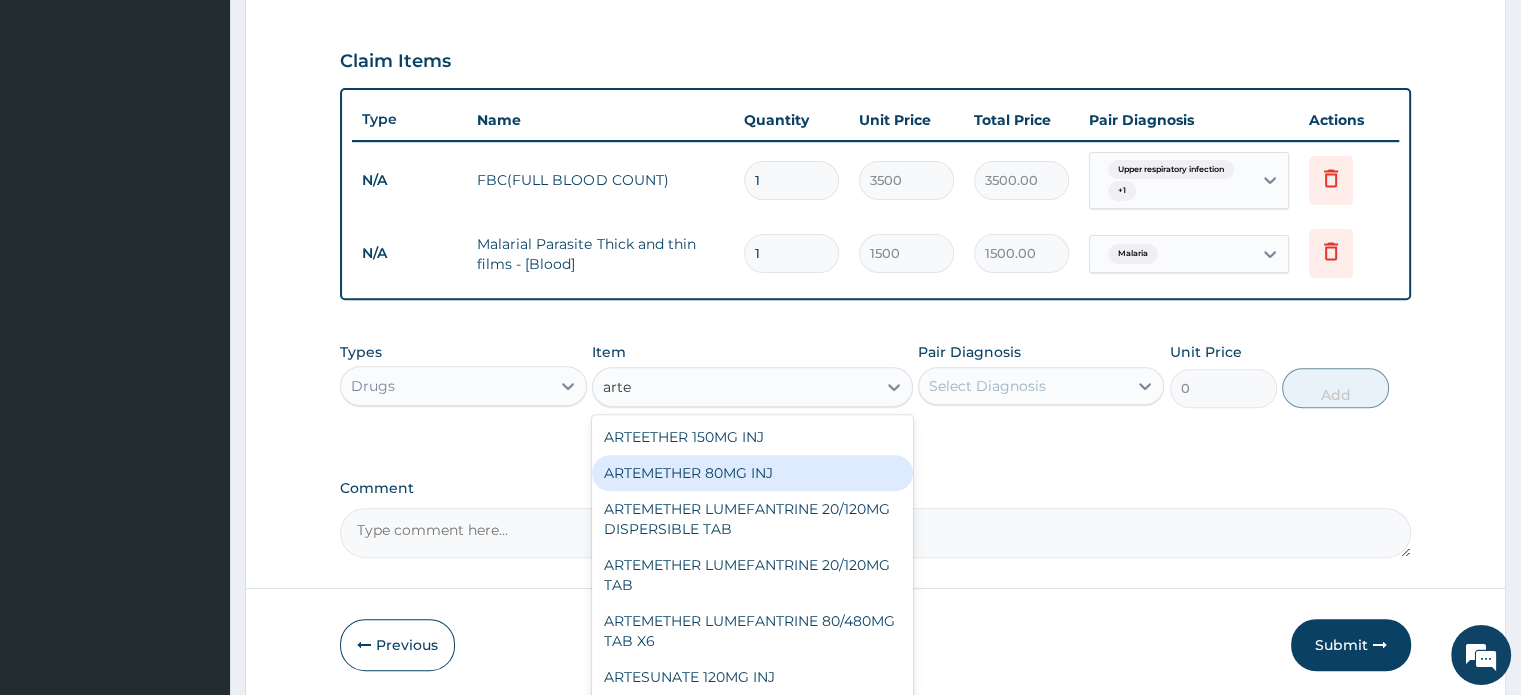 click on "ARTEMETHER 80MG INJ" at bounding box center [752, 473] 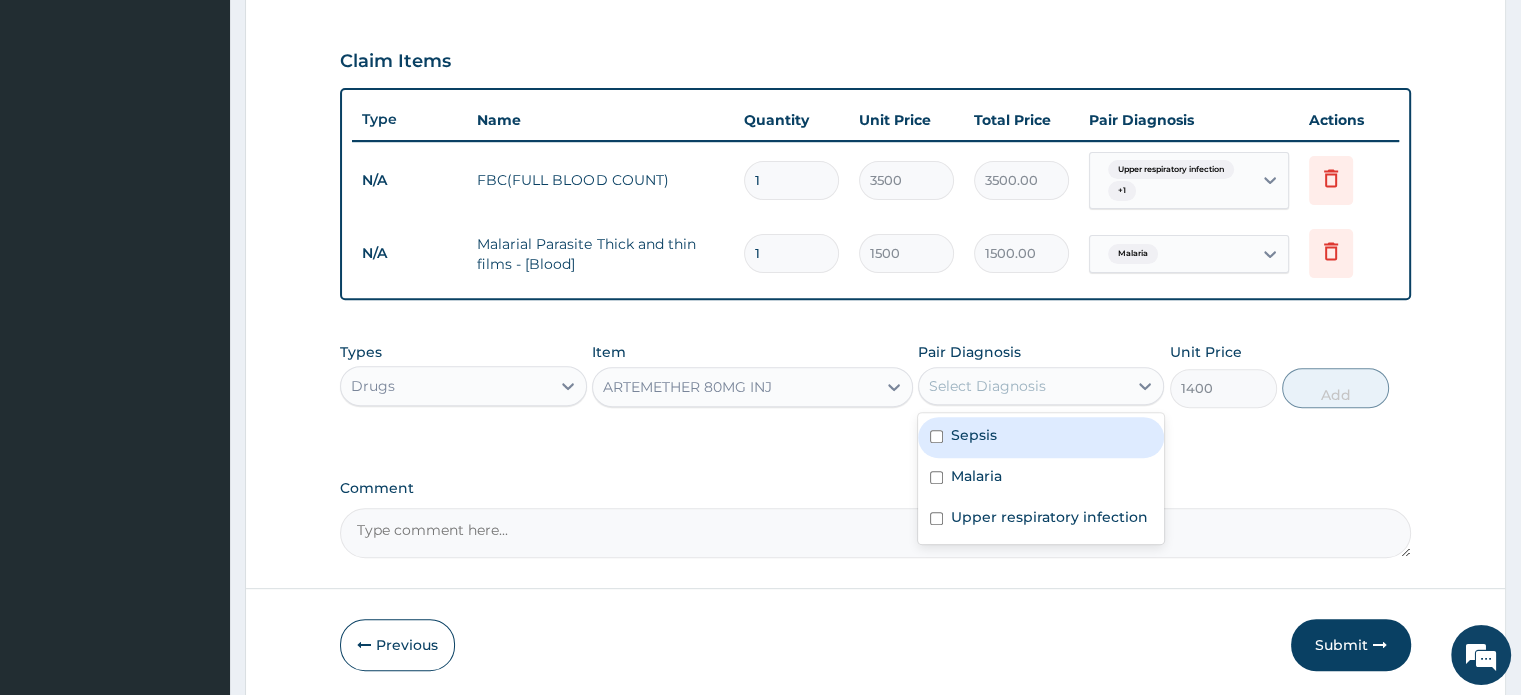click on "Select Diagnosis" at bounding box center [1023, 386] 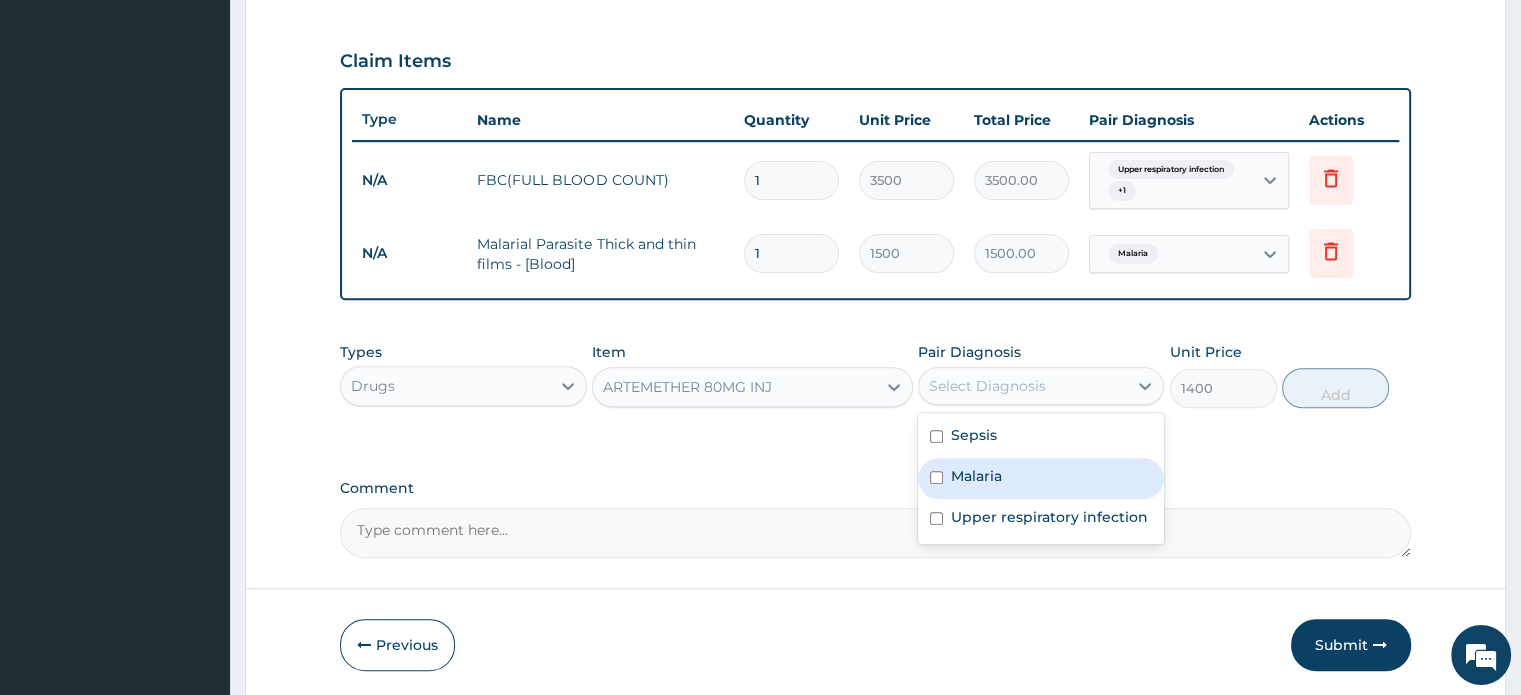 click on "Malaria" at bounding box center (1041, 478) 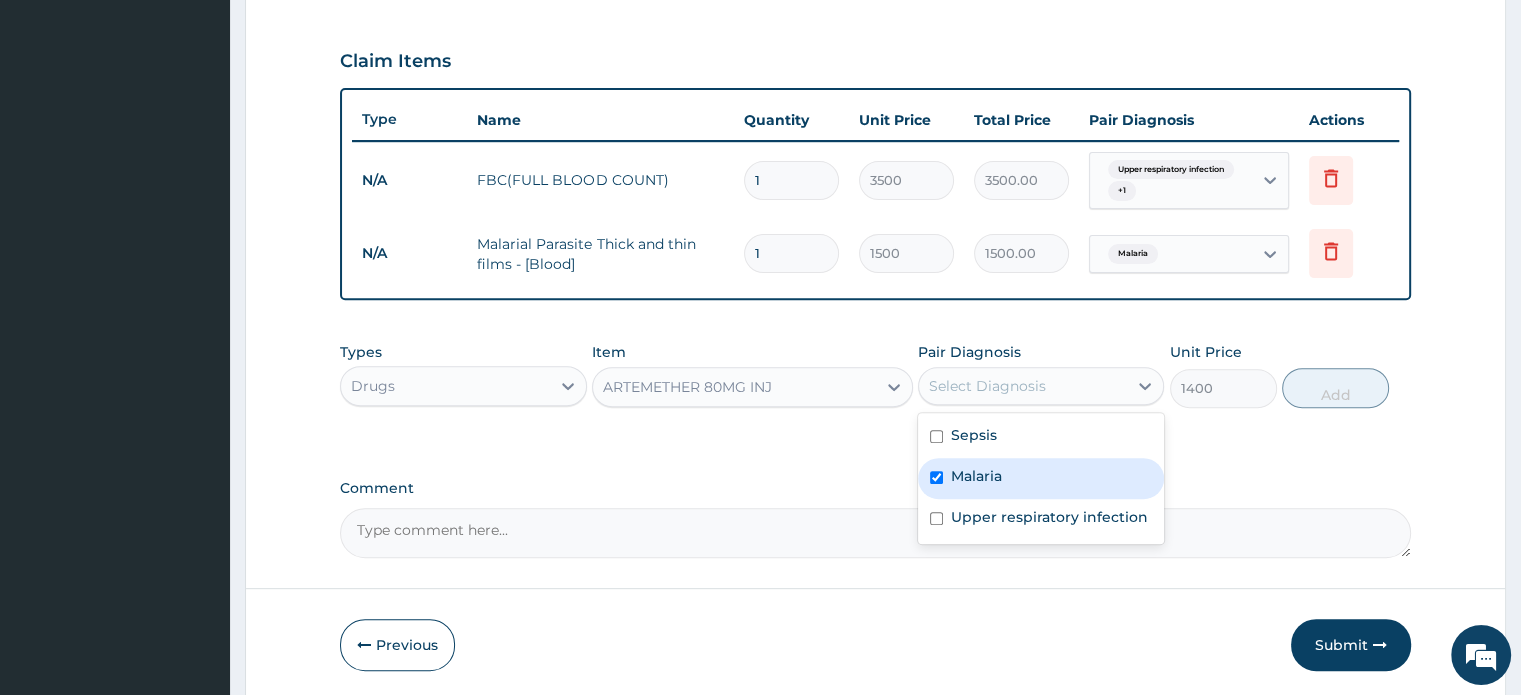 checkbox on "true" 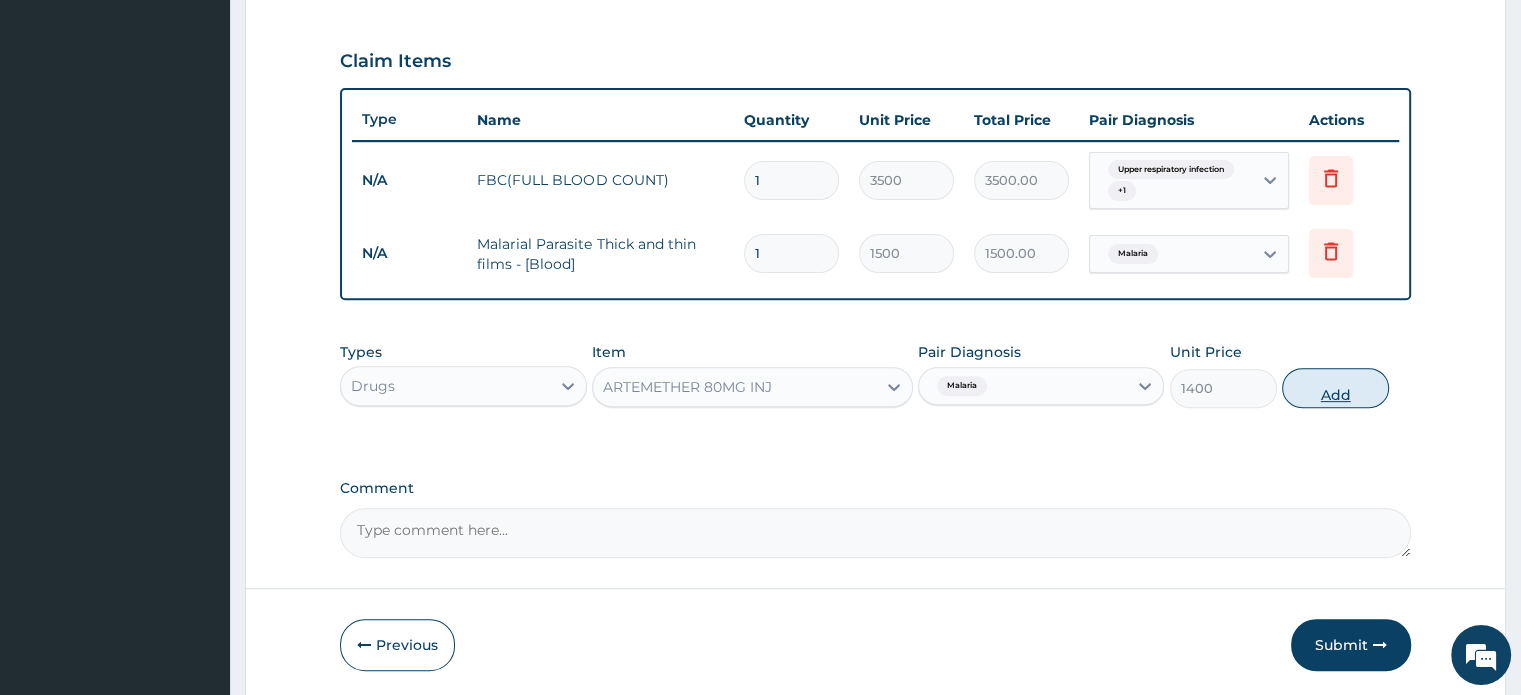 click on "Add" at bounding box center [1335, 388] 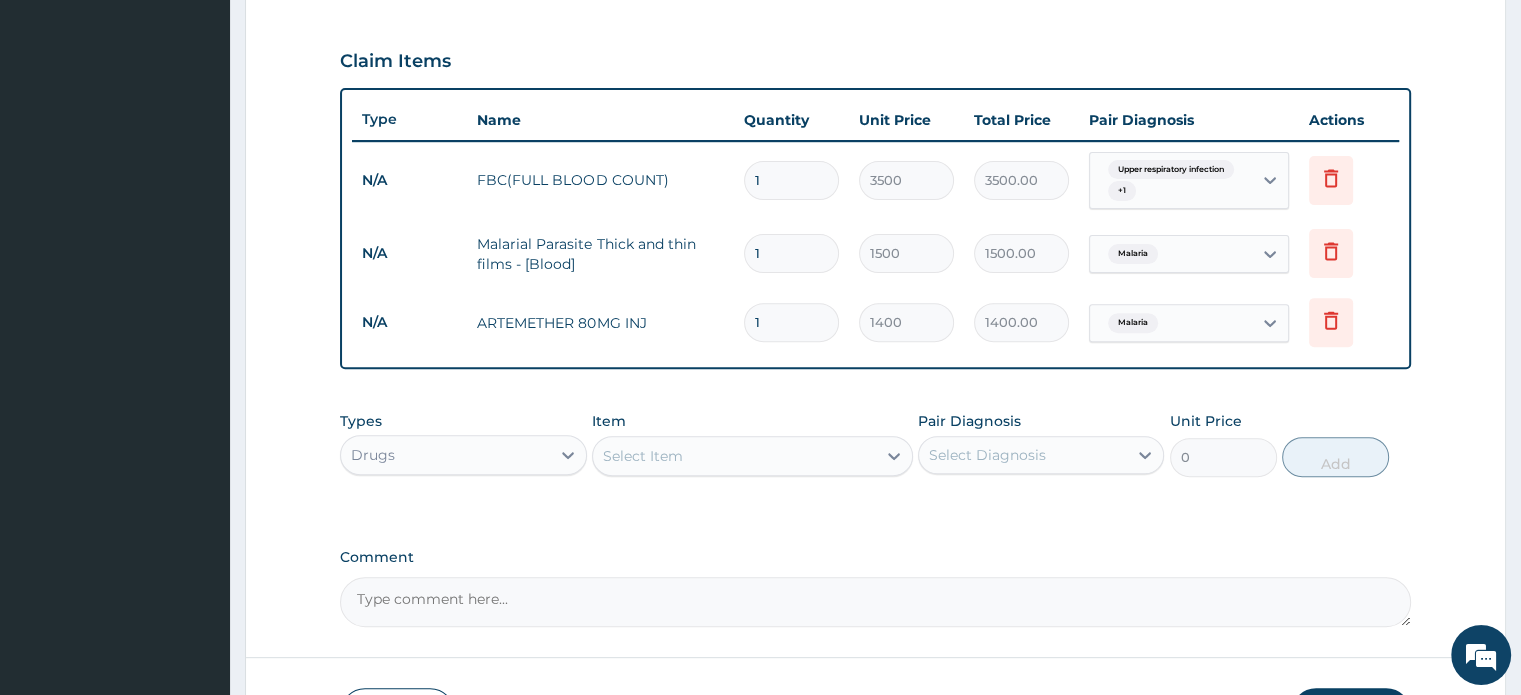type 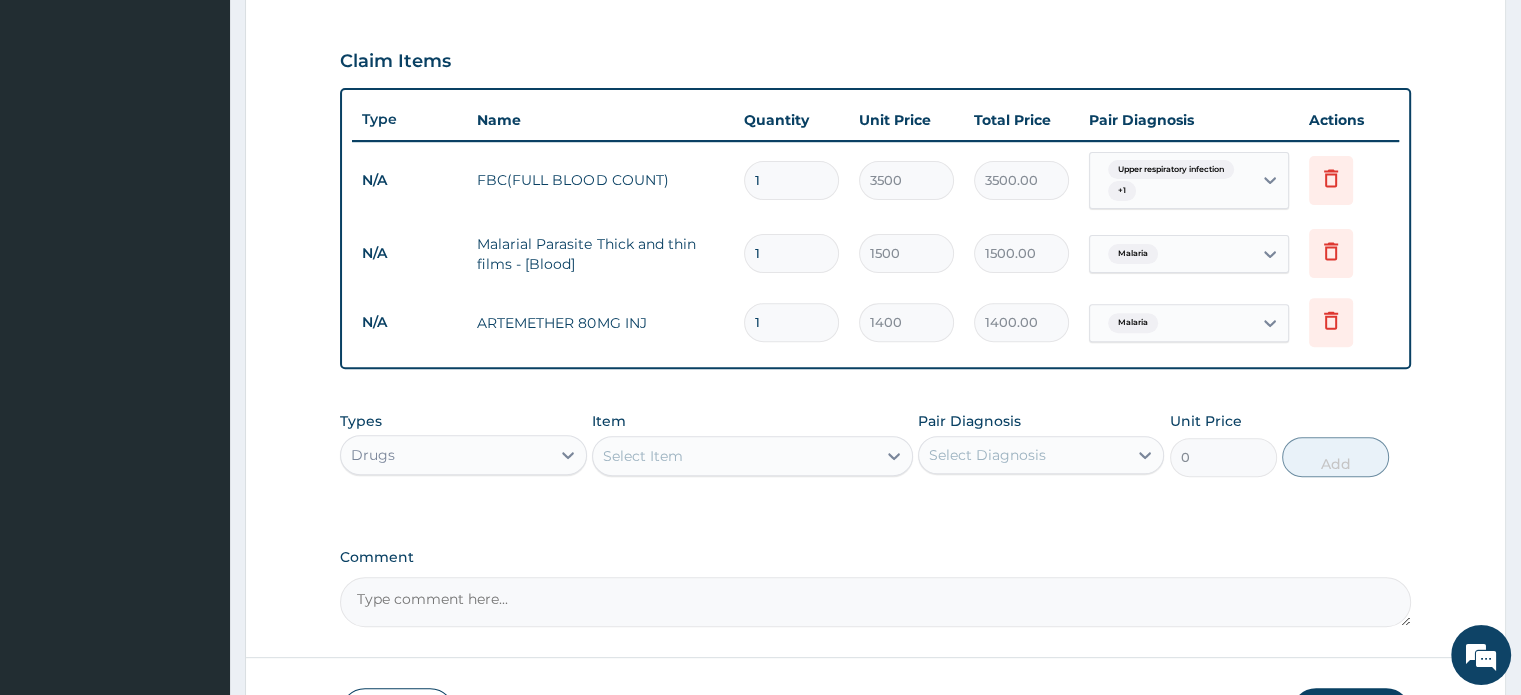 type on "0.00" 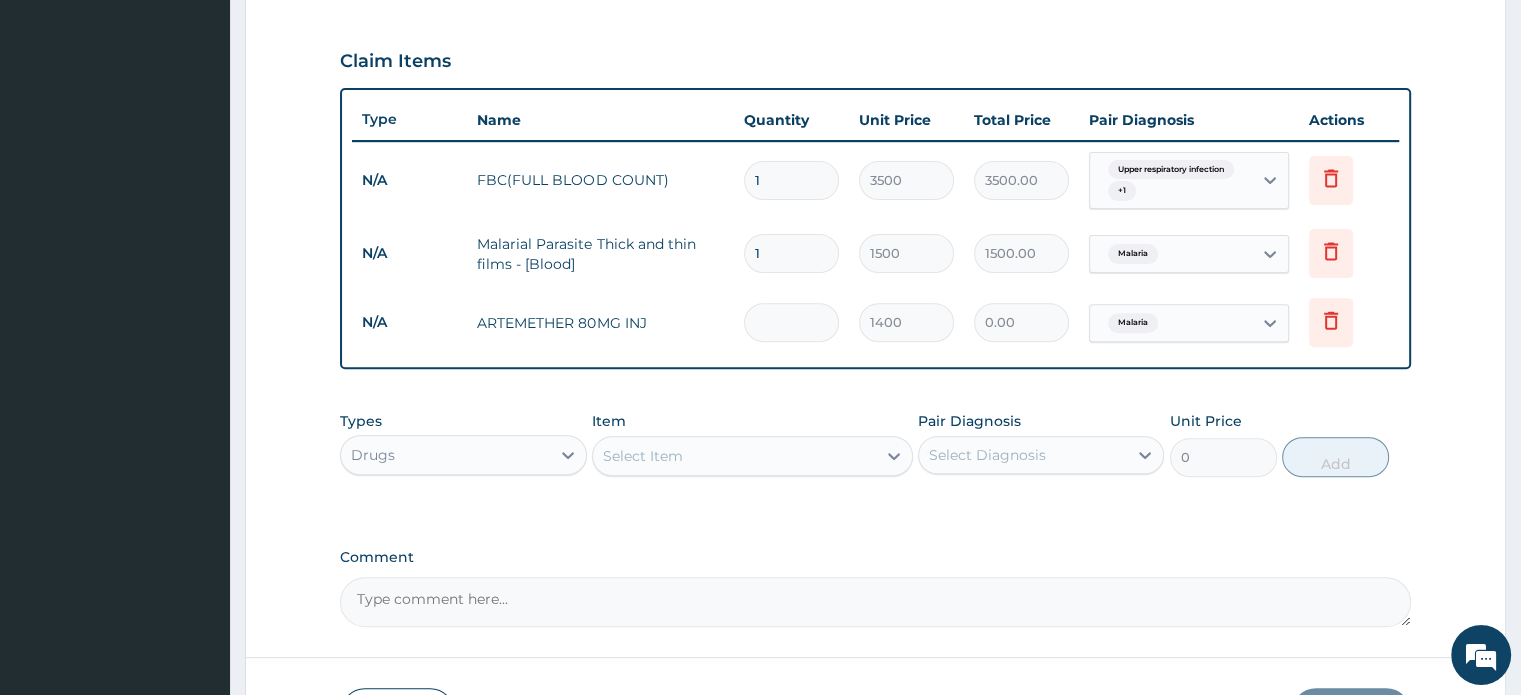type on "6" 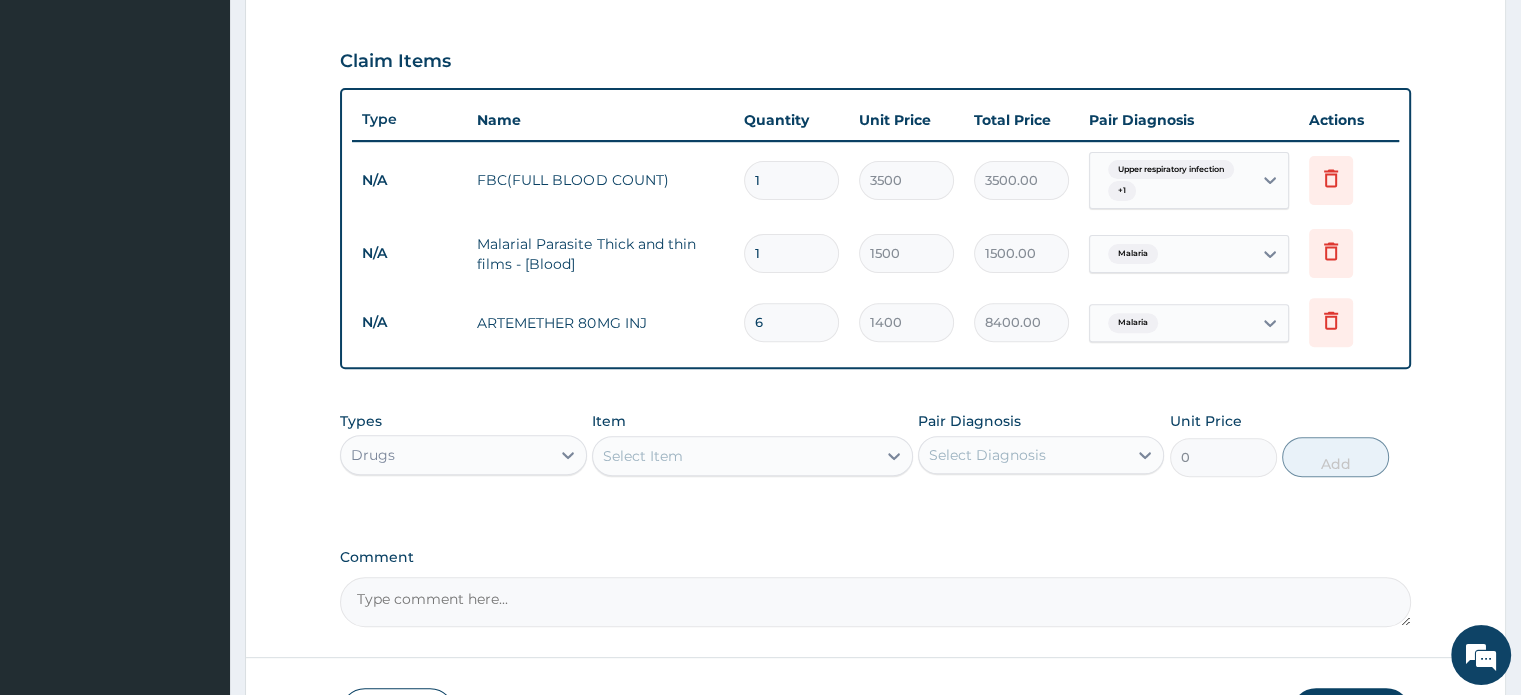 type on "6" 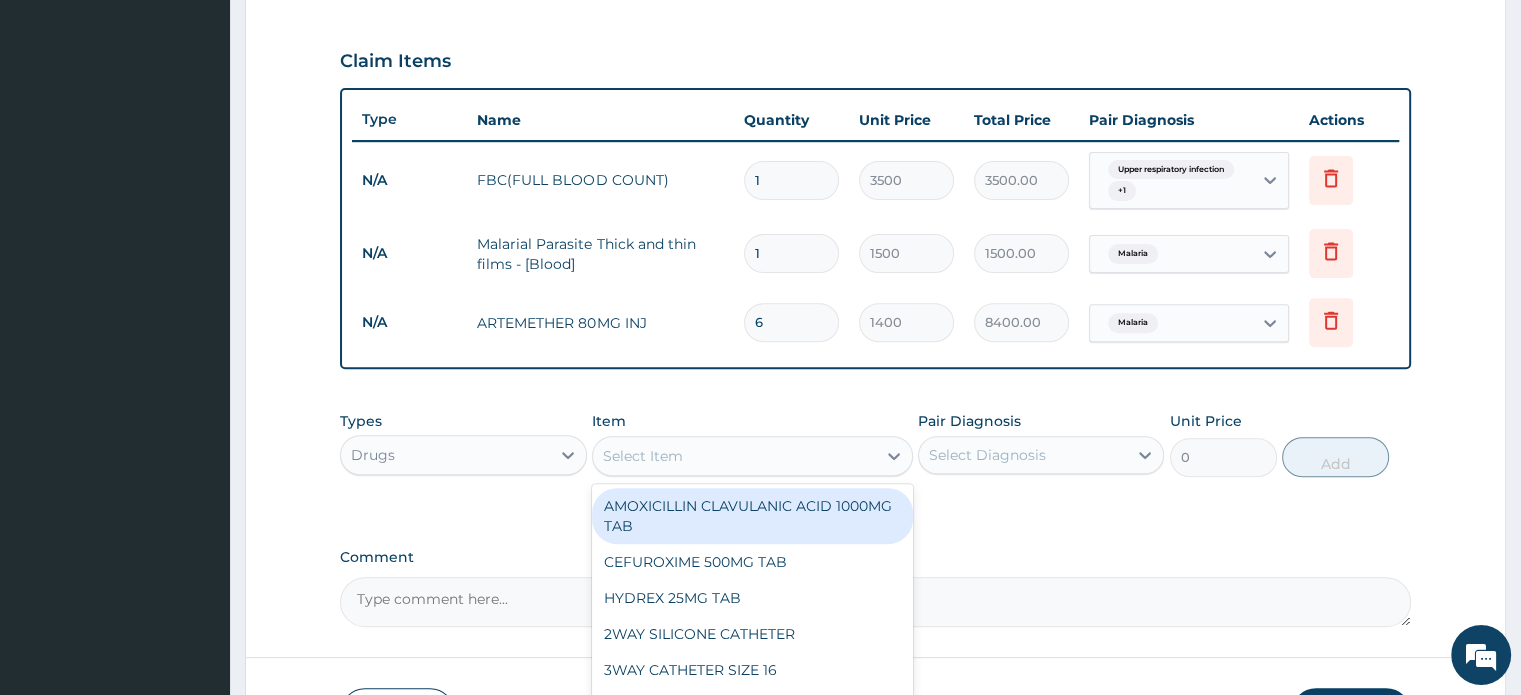 click on "Select Item" at bounding box center [643, 456] 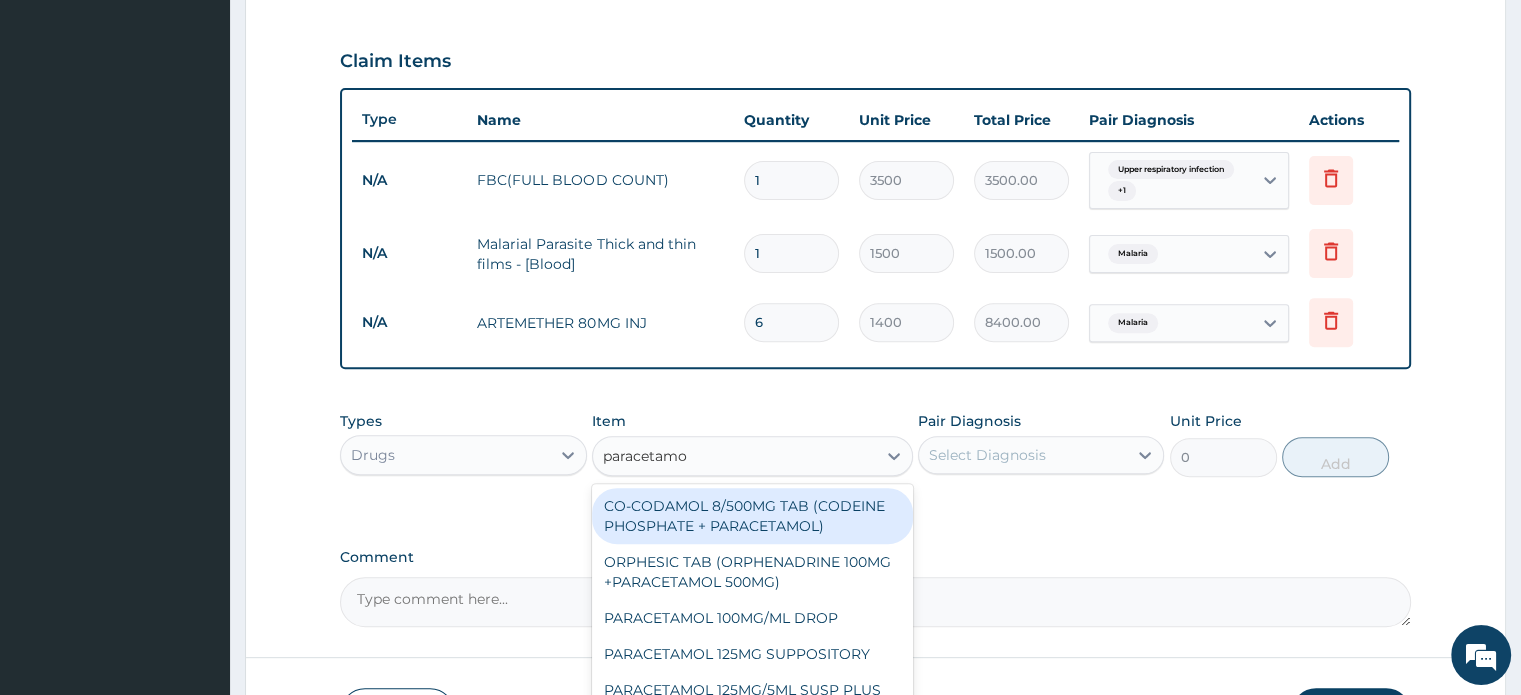 type on "paracetamol" 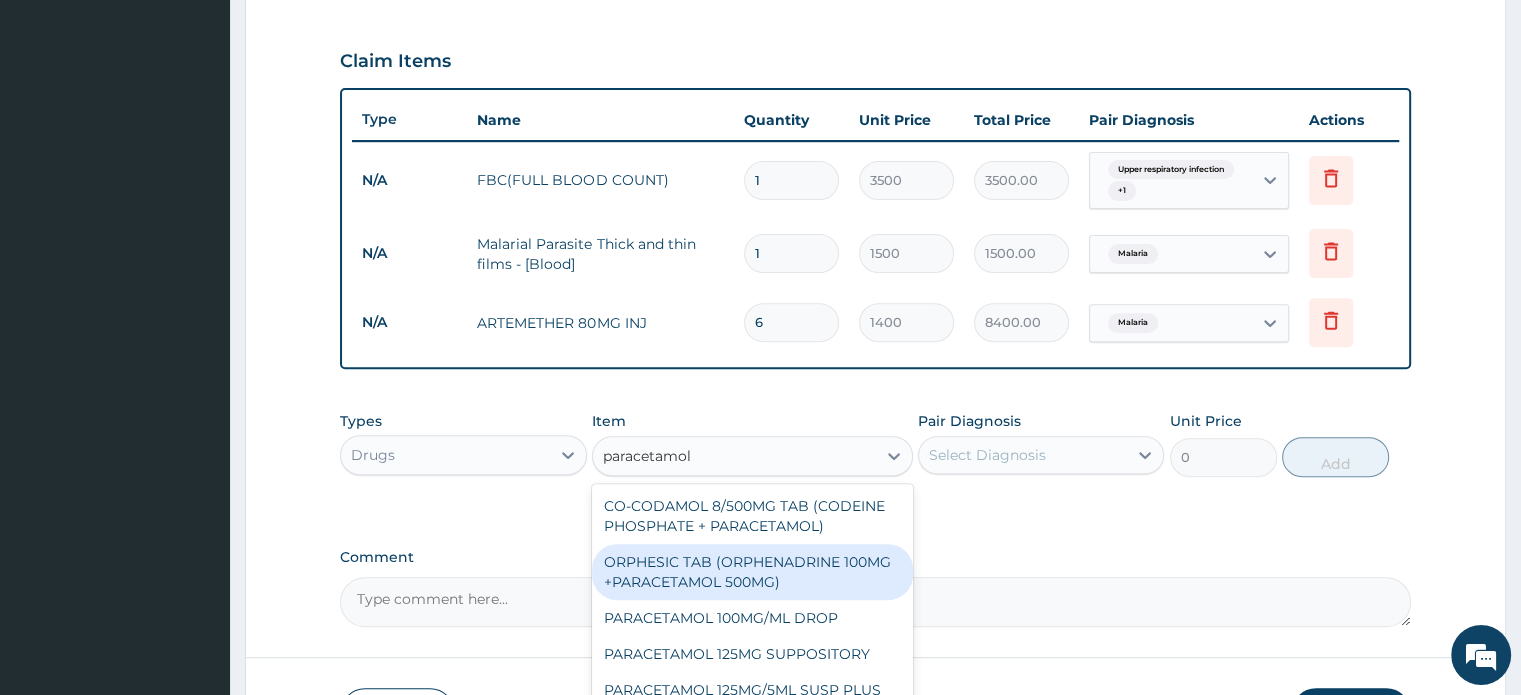 scroll, scrollTop: 200, scrollLeft: 0, axis: vertical 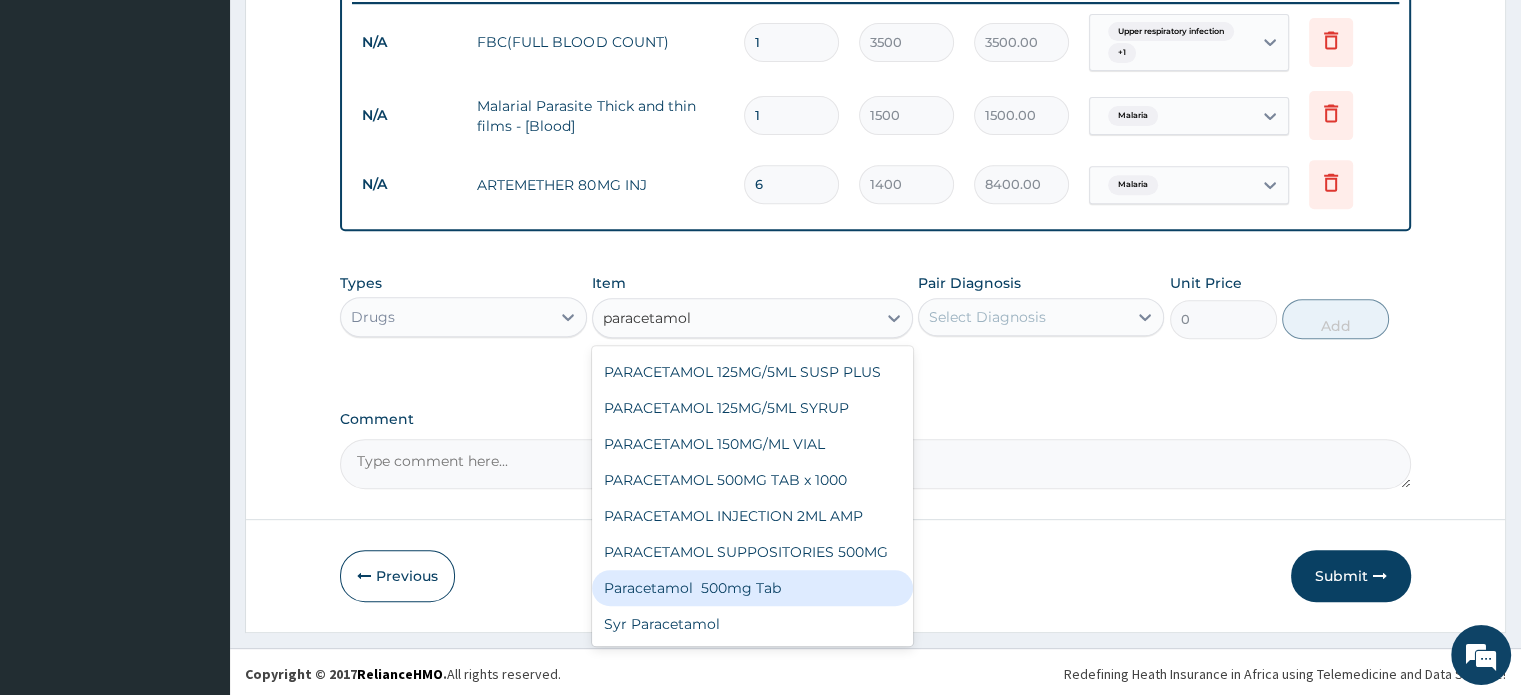 click on "Paracetamol  500mg Tab" at bounding box center (752, 588) 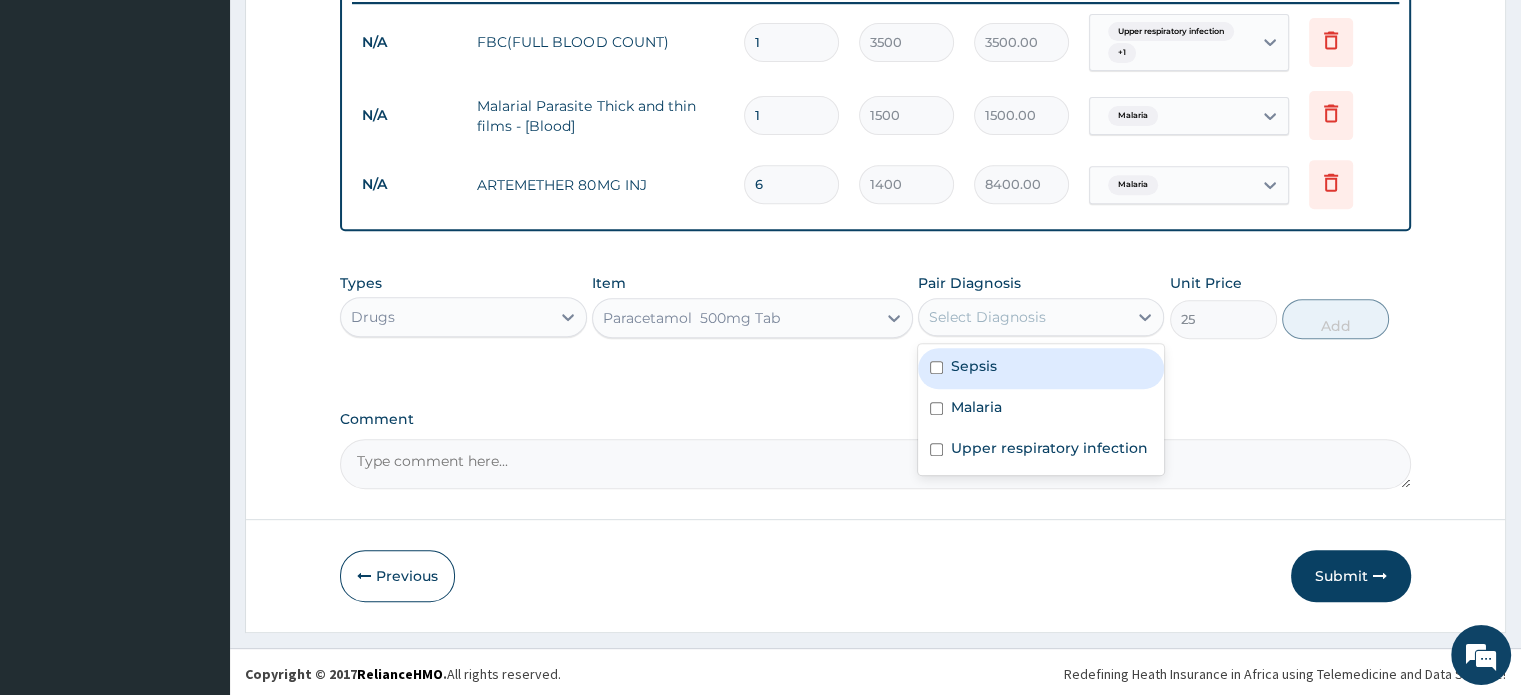 click on "Select Diagnosis" at bounding box center [987, 317] 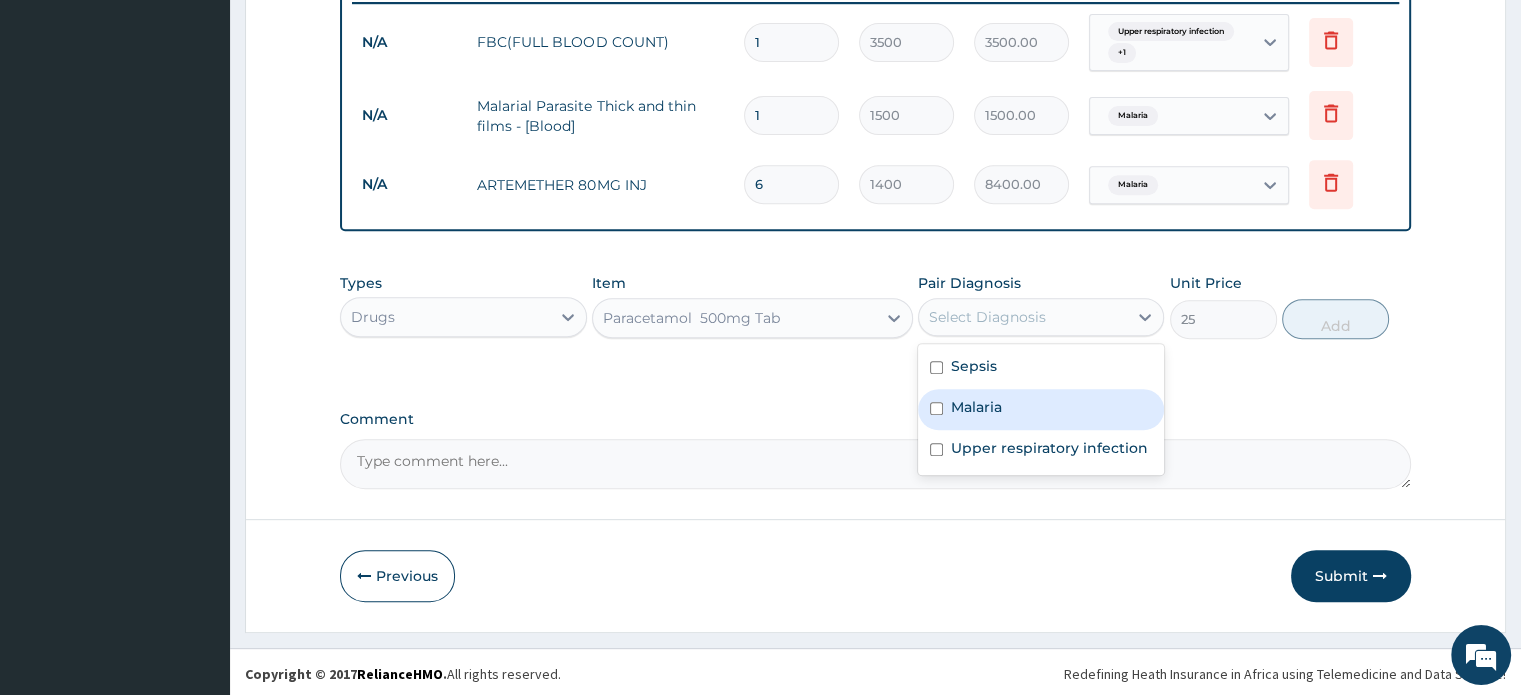click on "Malaria" at bounding box center (1041, 409) 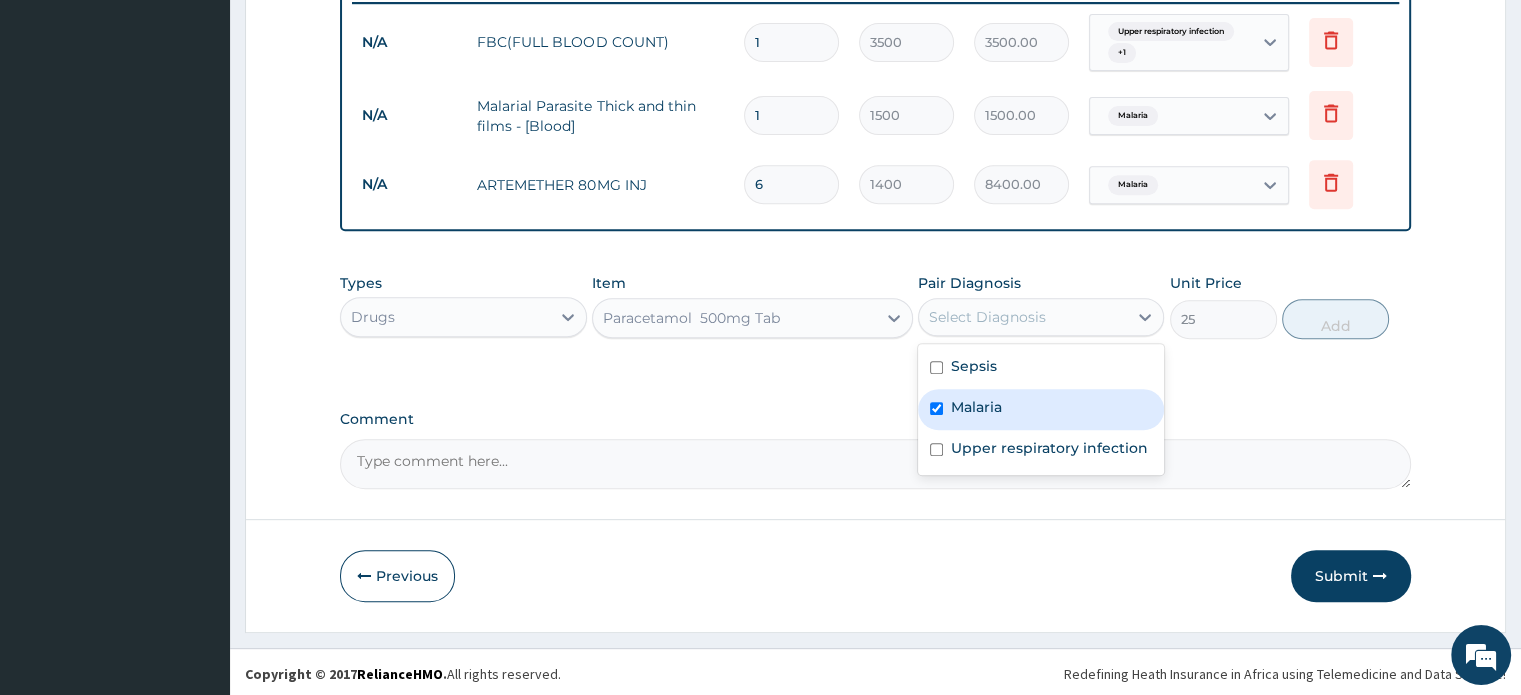 checkbox on "true" 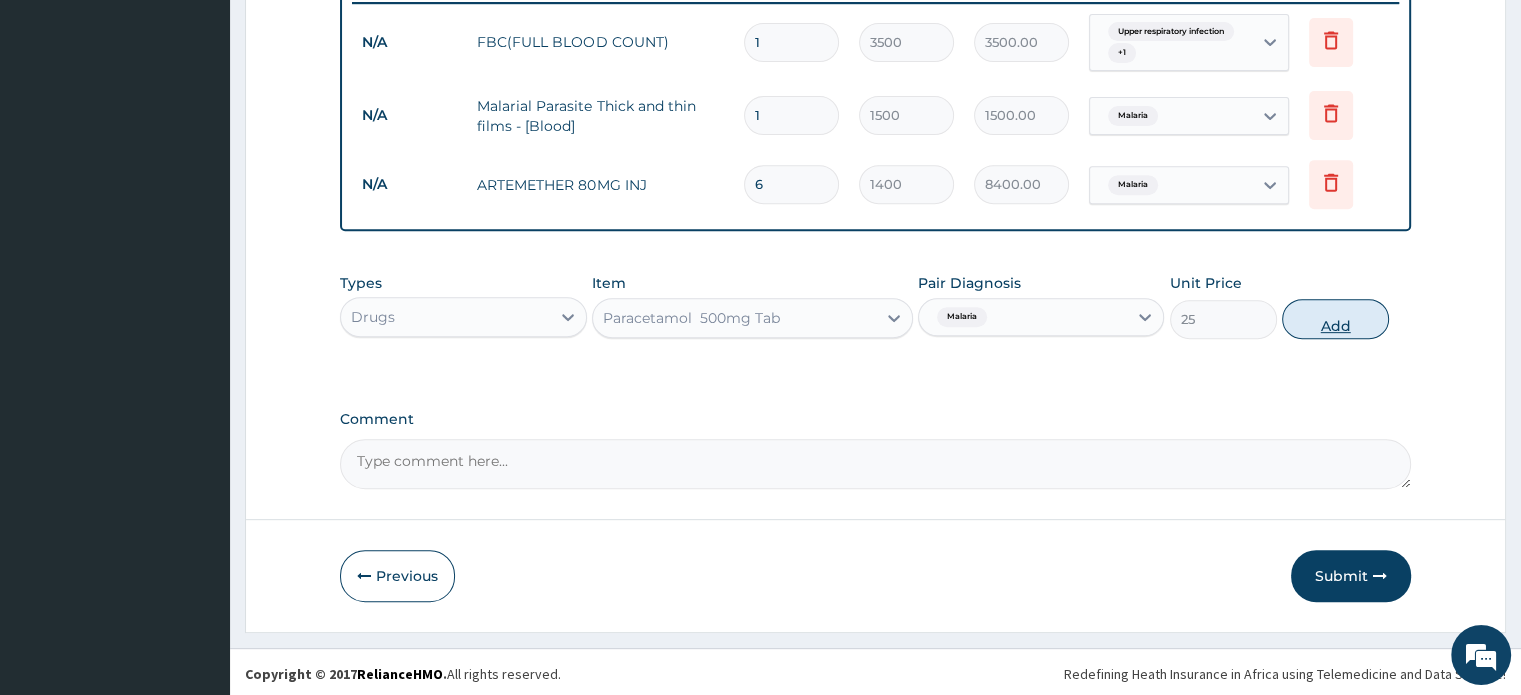click on "Add" at bounding box center [1335, 319] 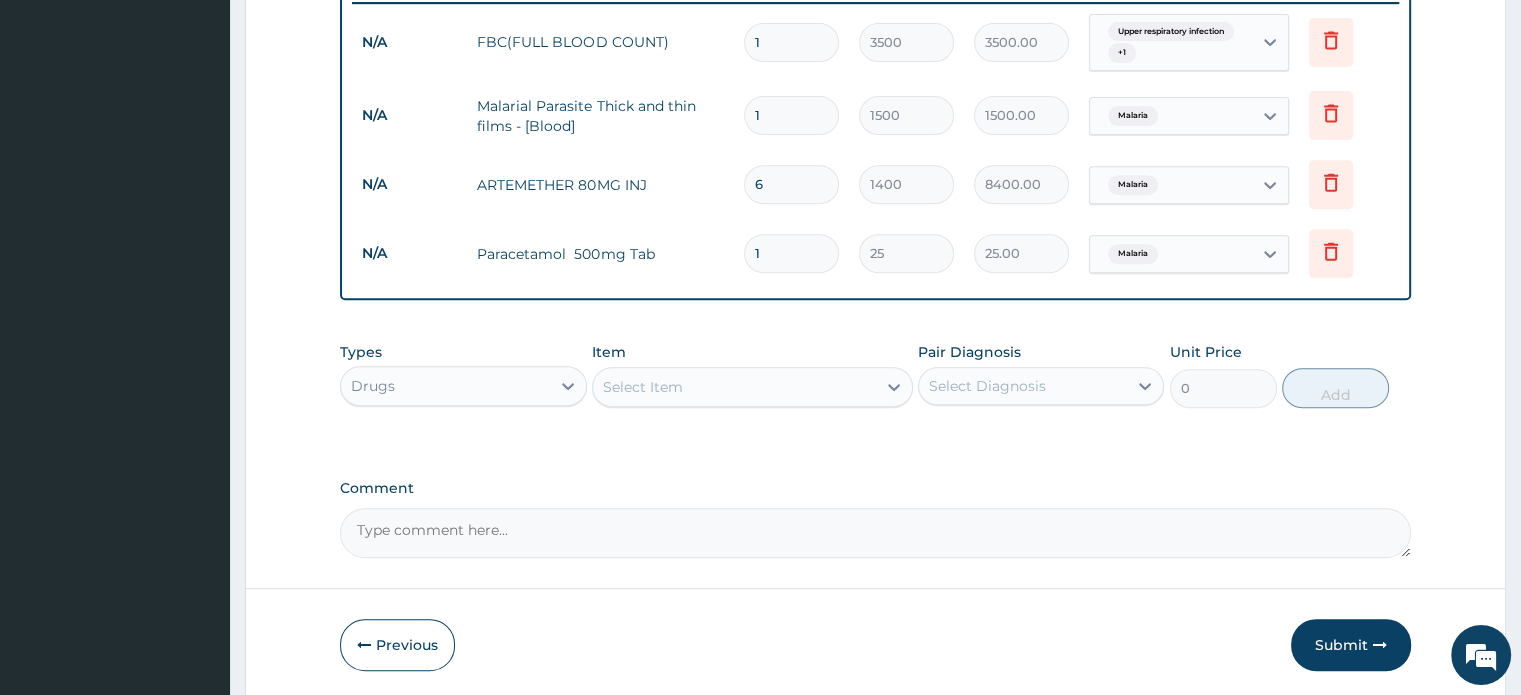 type on "18" 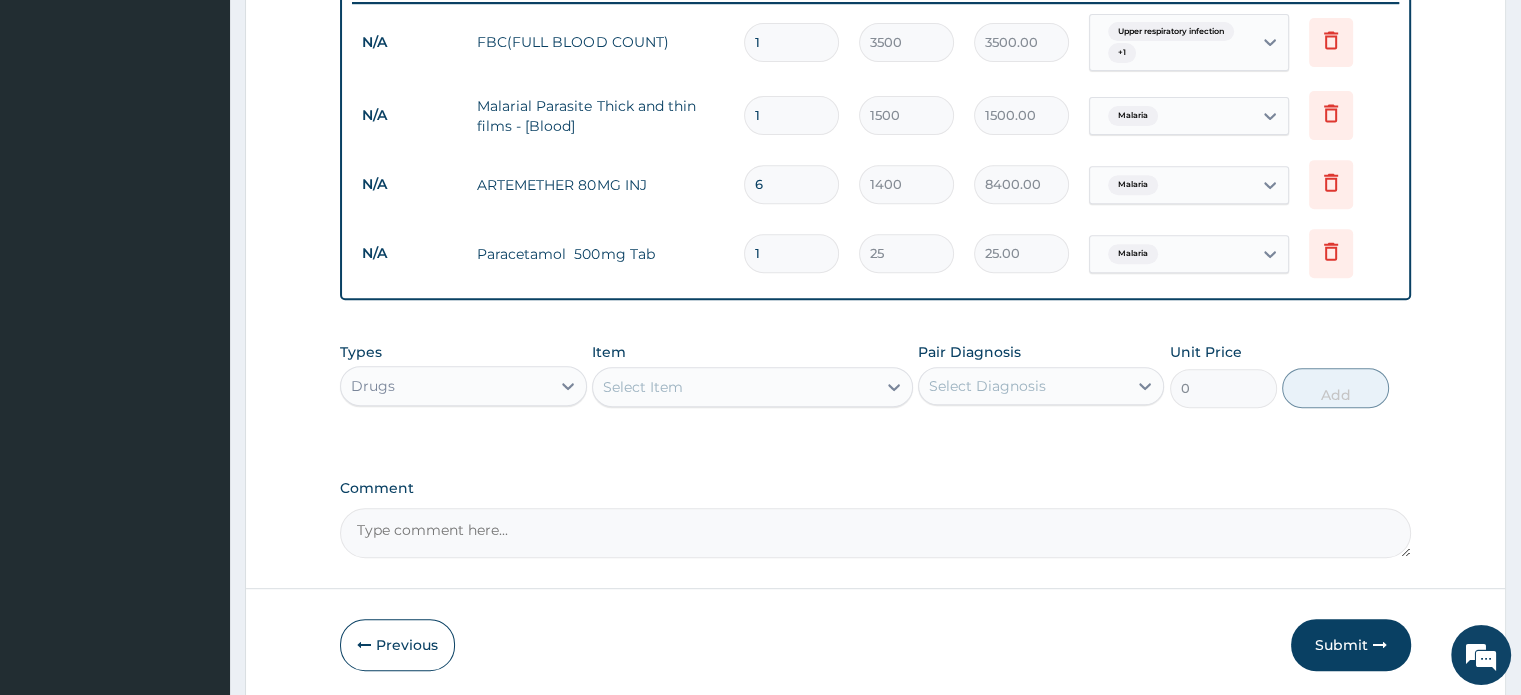 type on "450.00" 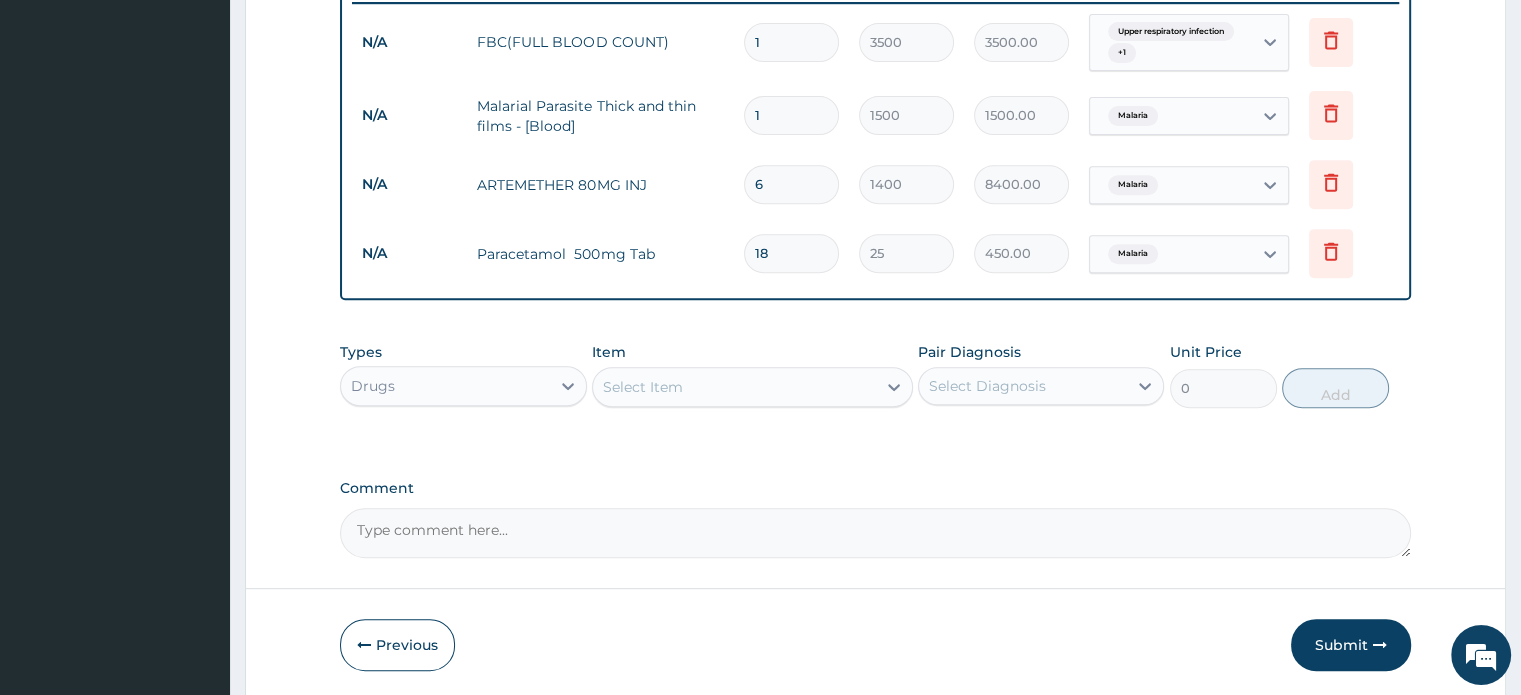 type on "18" 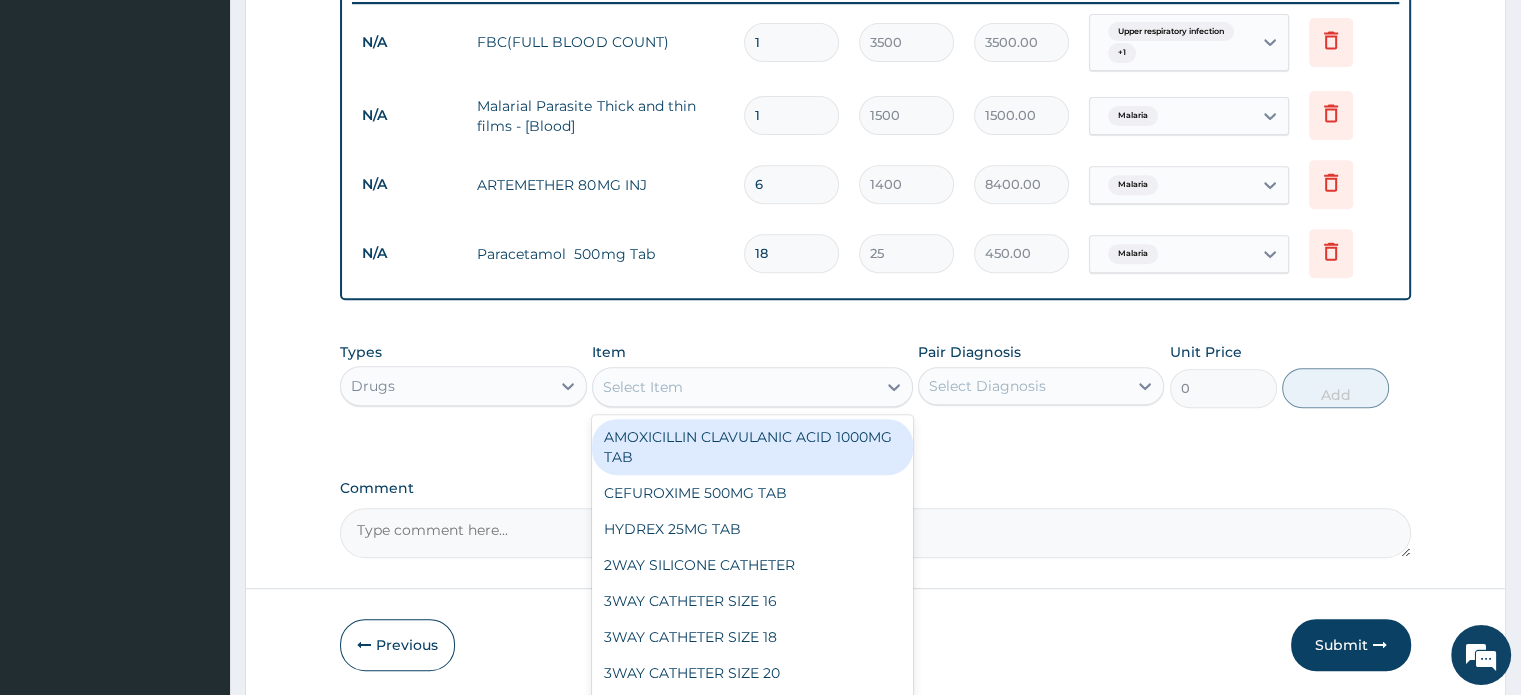 click on "Select Item" at bounding box center [643, 387] 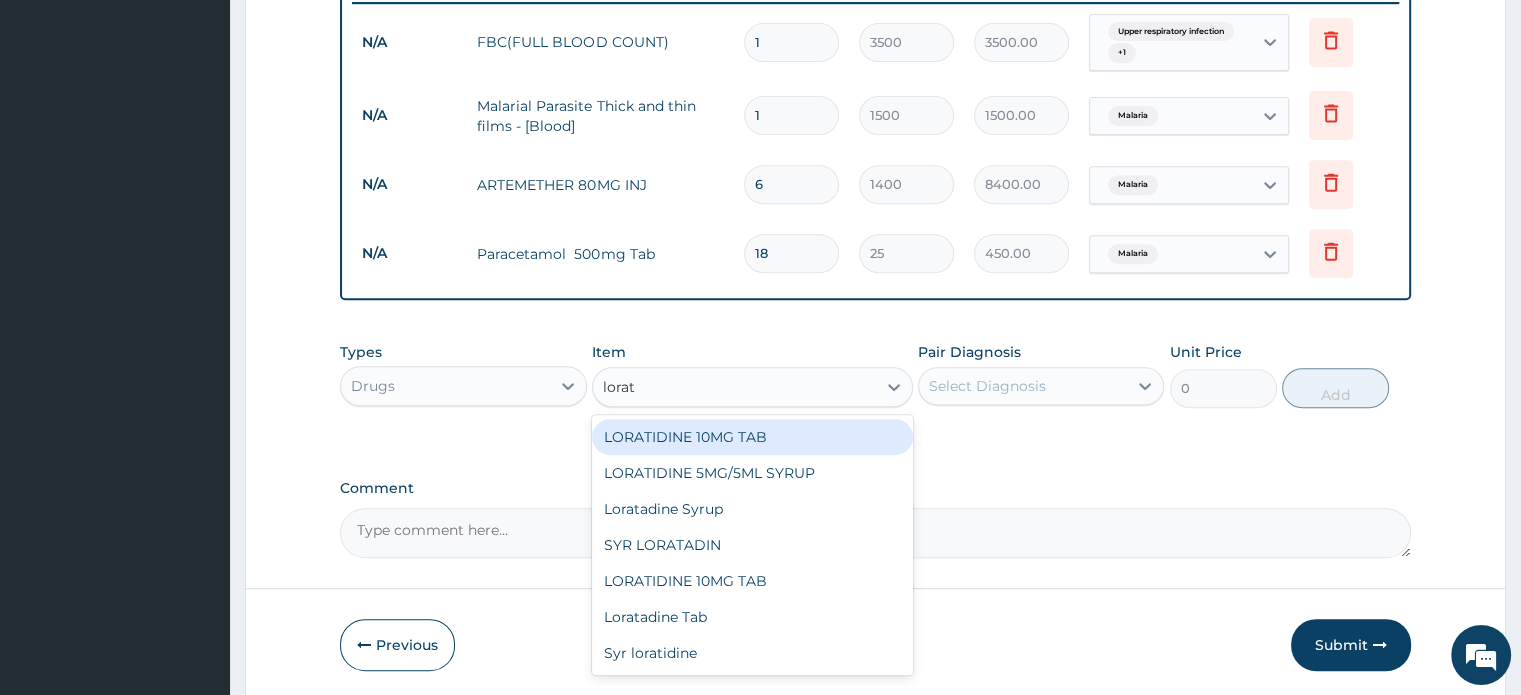 type on "lorati" 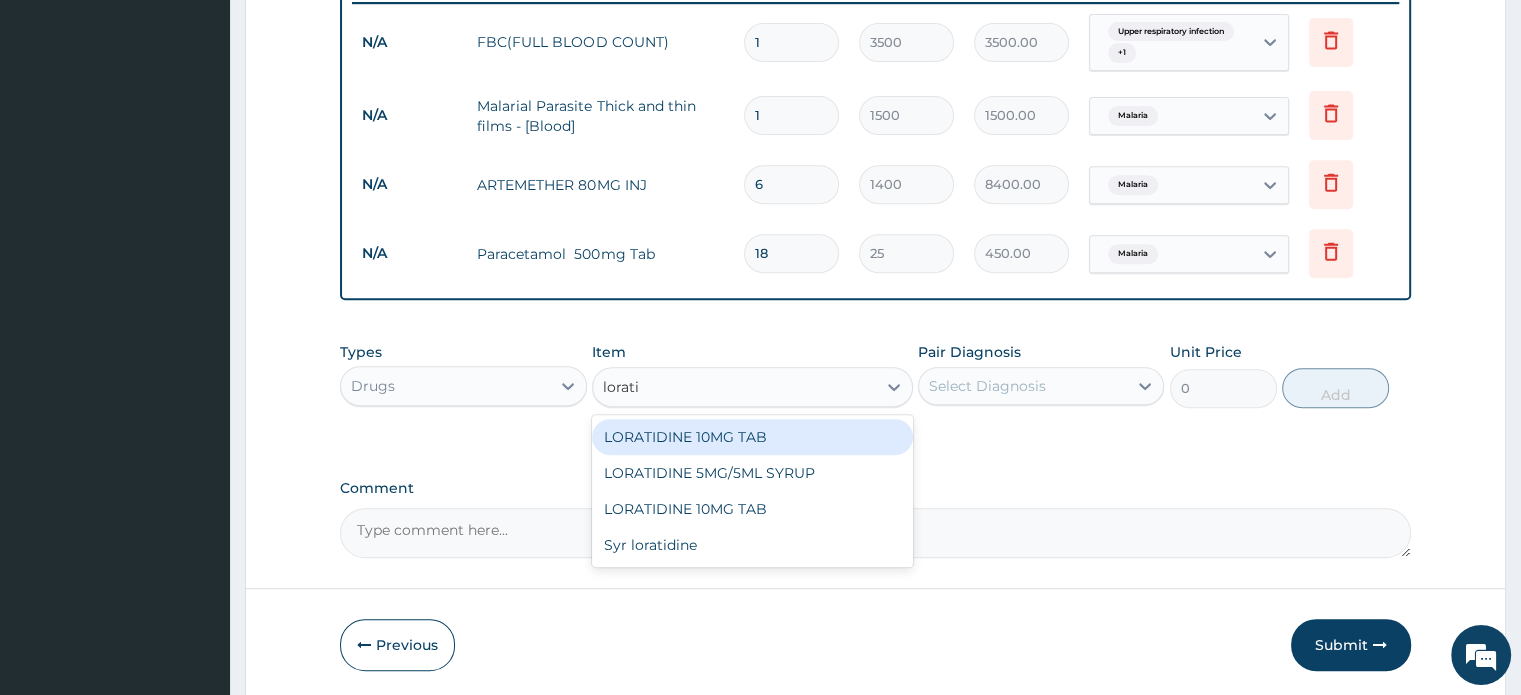 click on "LORATIDINE 10MG TAB" at bounding box center (752, 437) 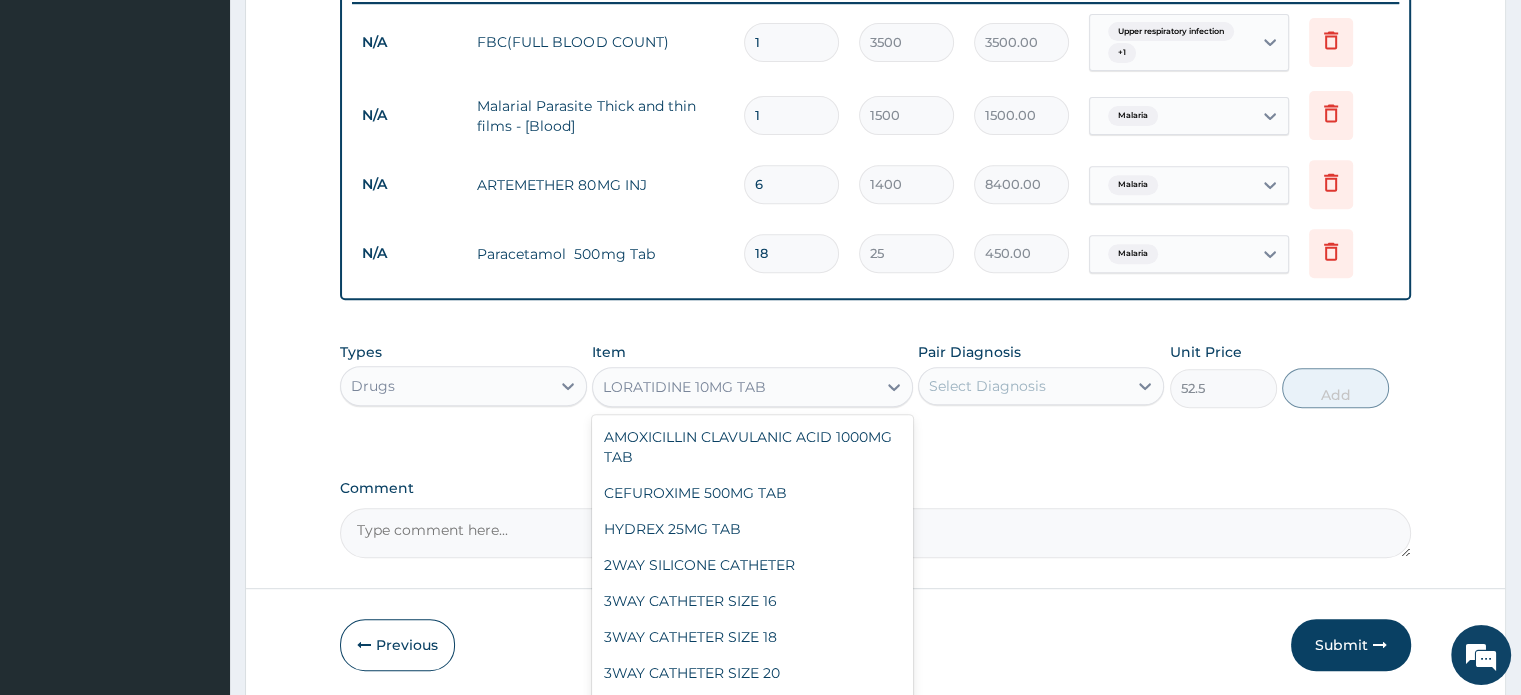 click on "LORATIDINE 10MG TAB" at bounding box center [734, 387] 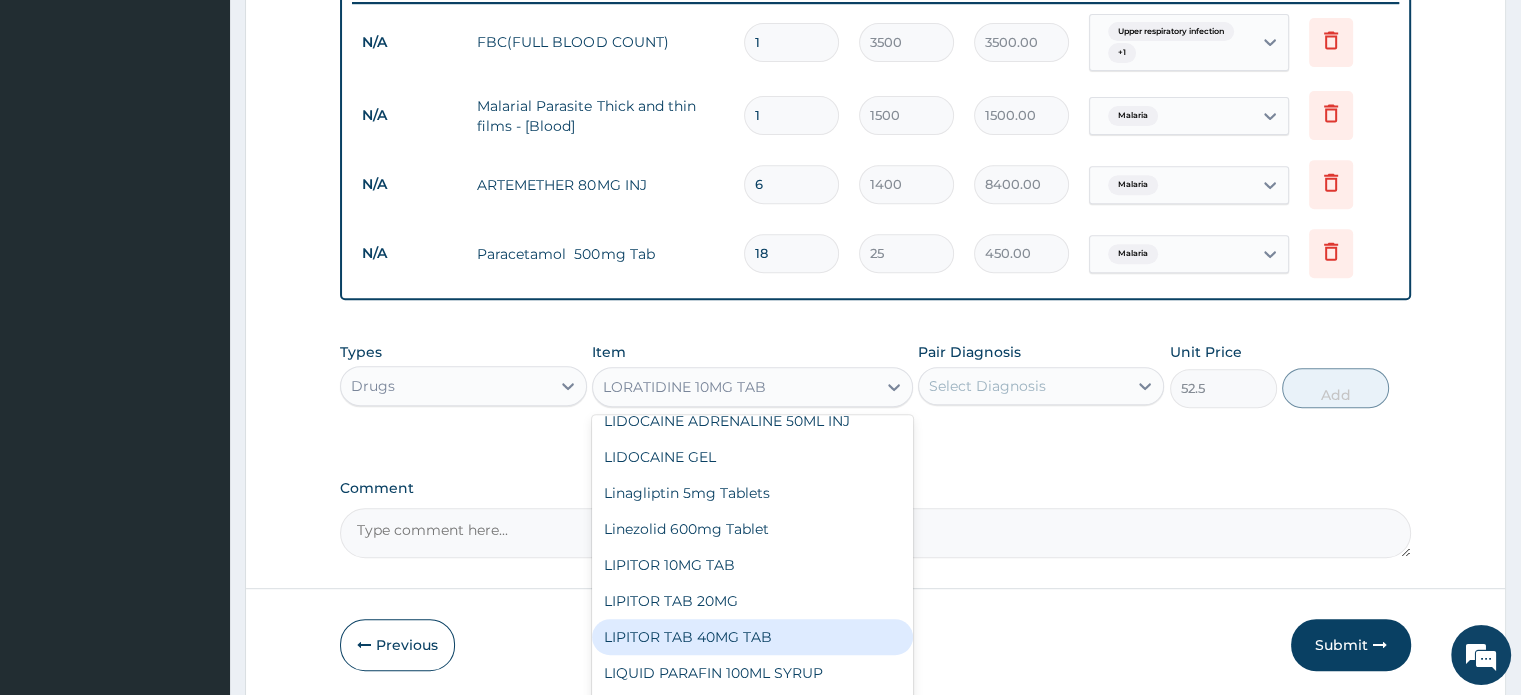 scroll, scrollTop: 18808, scrollLeft: 0, axis: vertical 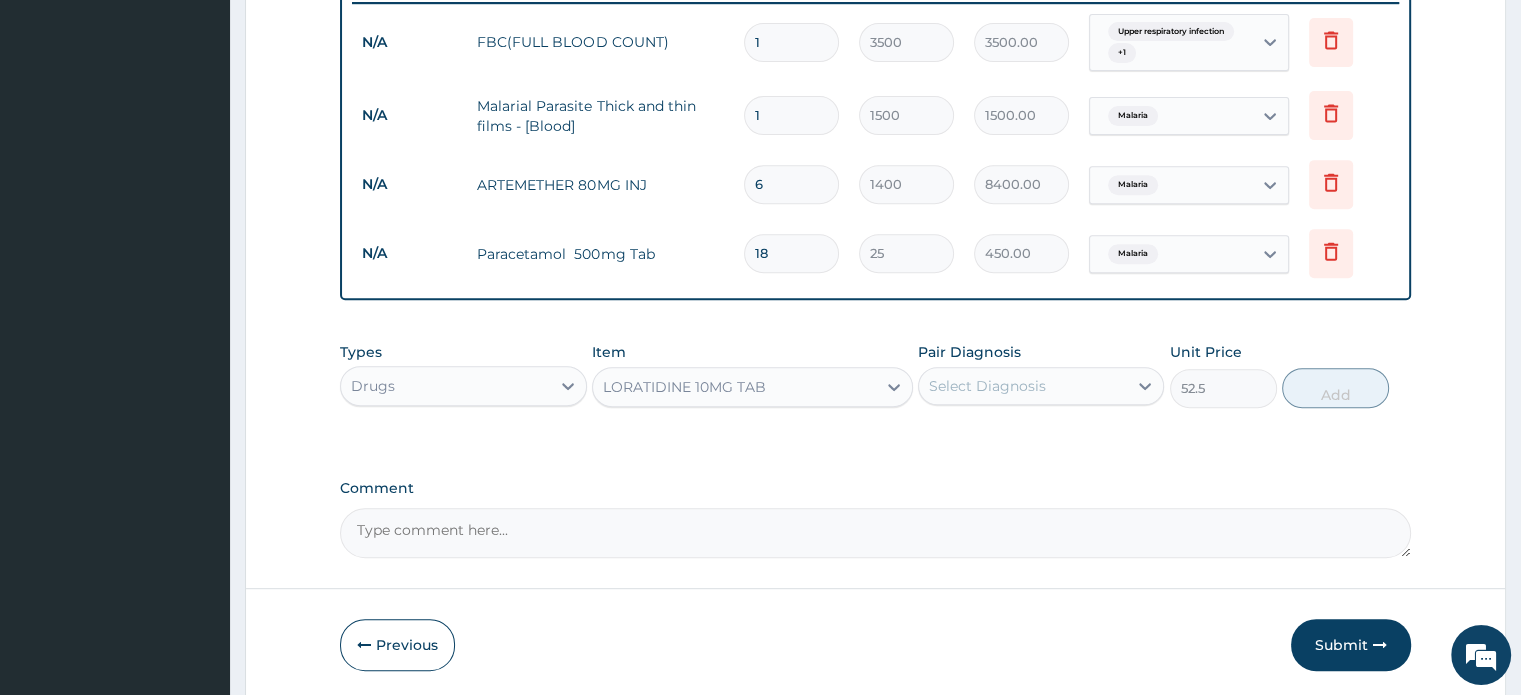 click on "LORATIDINE 10MG TAB" at bounding box center [734, 387] 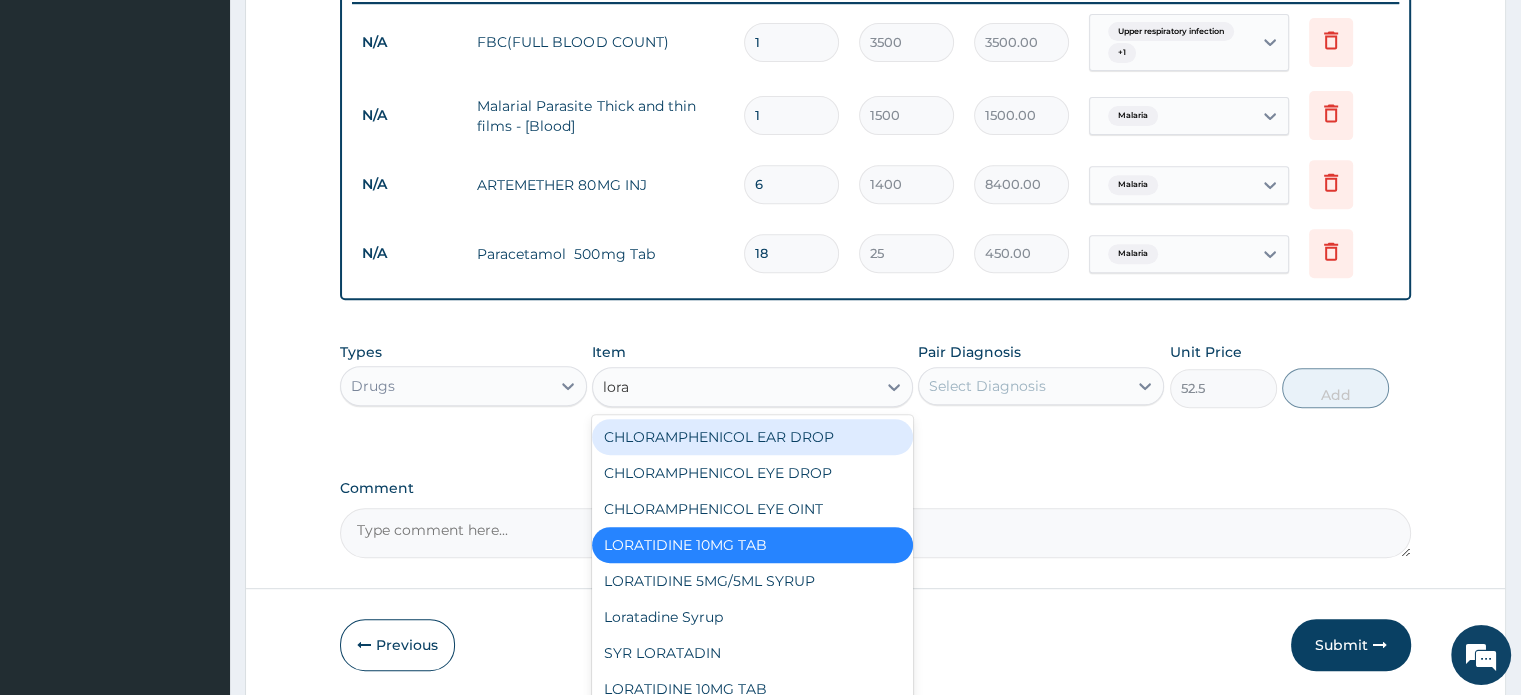 type on "lorat" 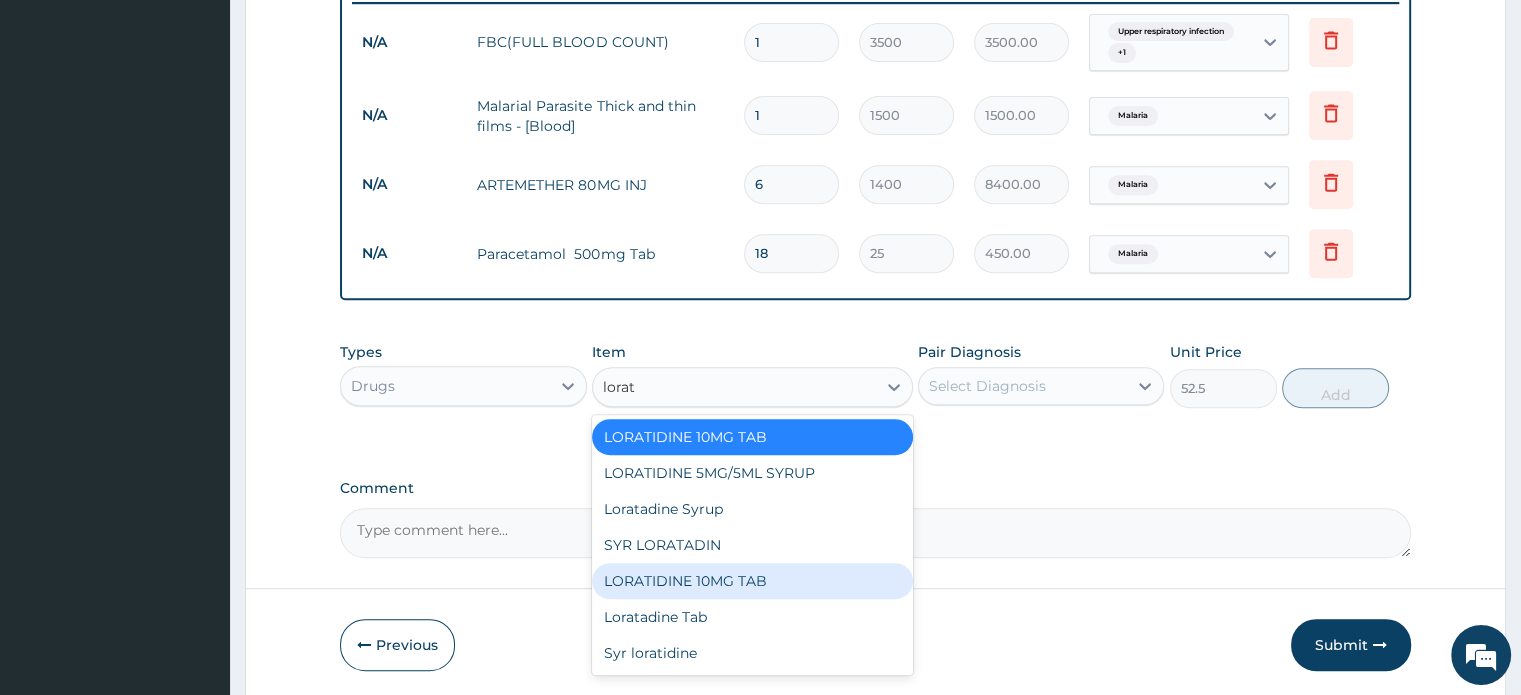 click on "LORATIDINE 10MG TAB" at bounding box center [752, 581] 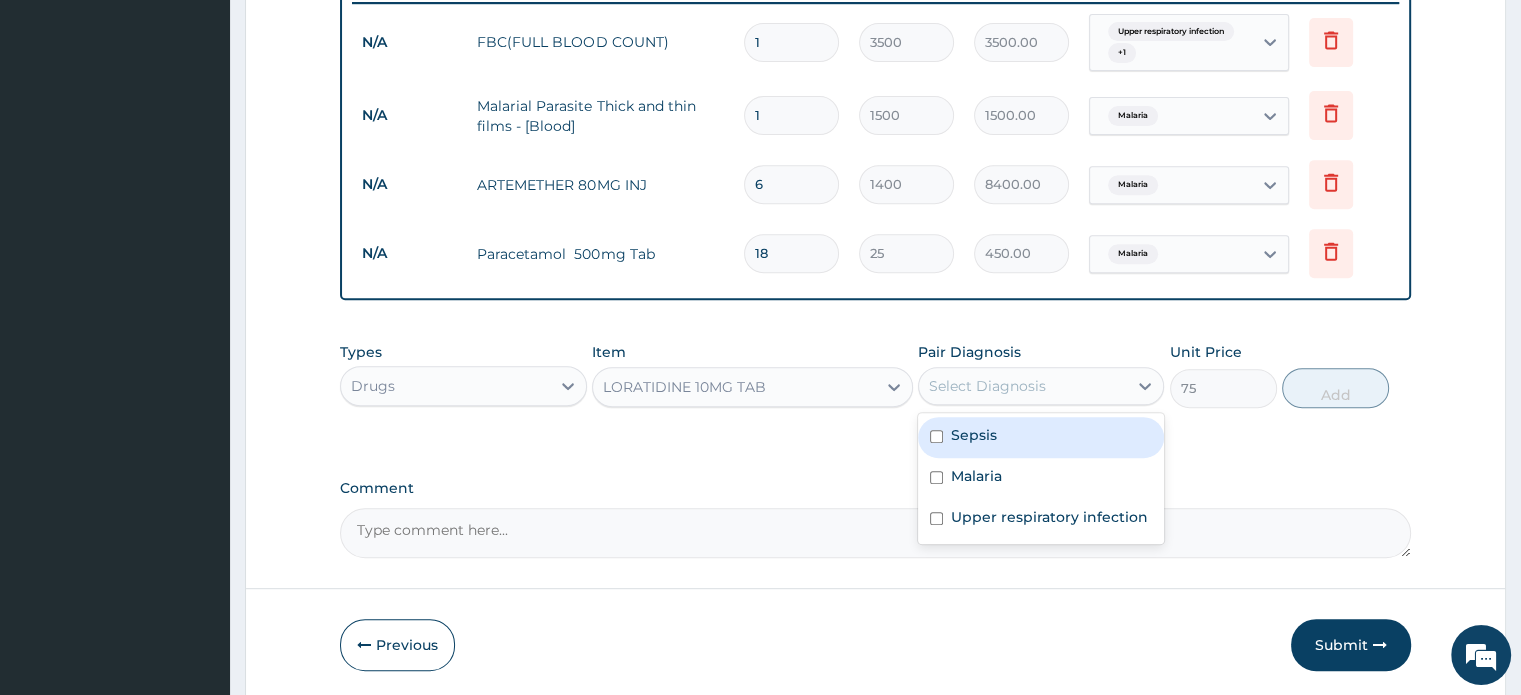 click on "Select Diagnosis" at bounding box center (1023, 386) 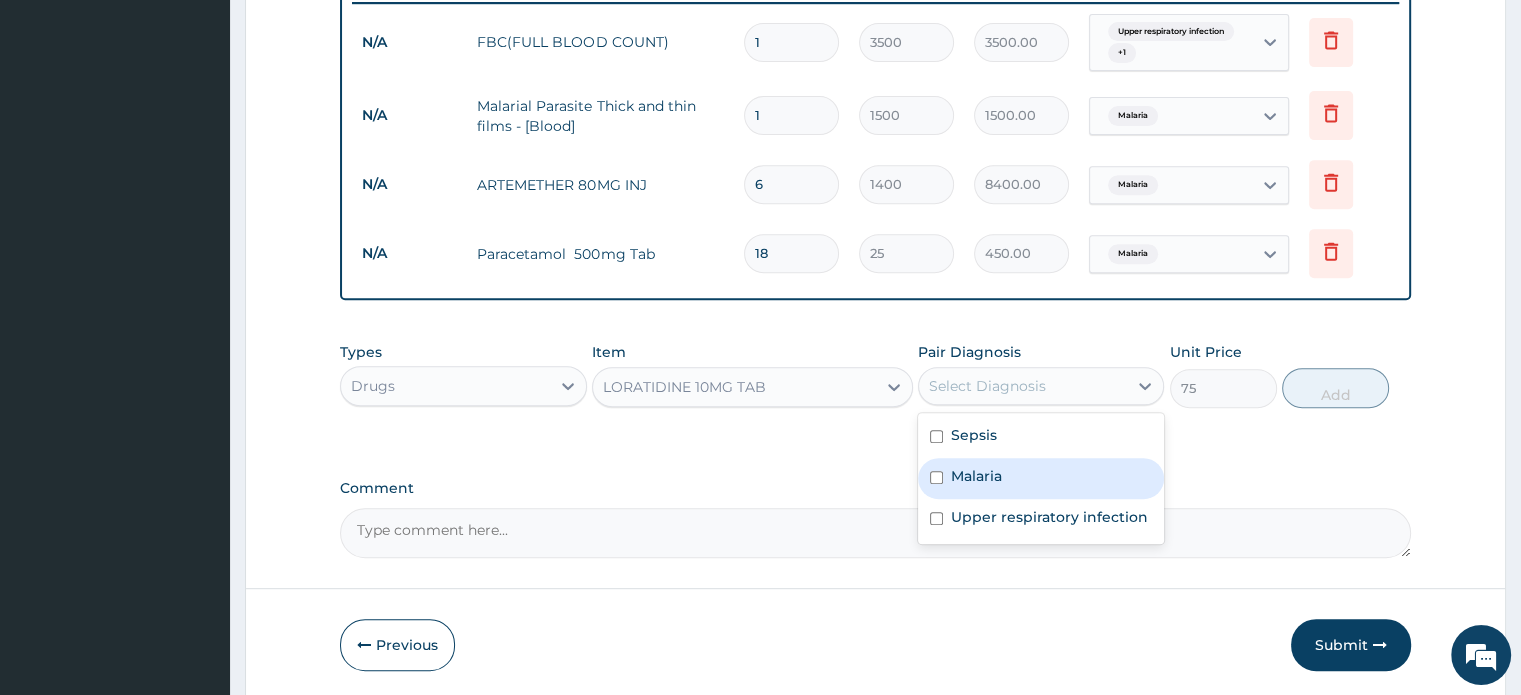 click on "Malaria" at bounding box center (976, 476) 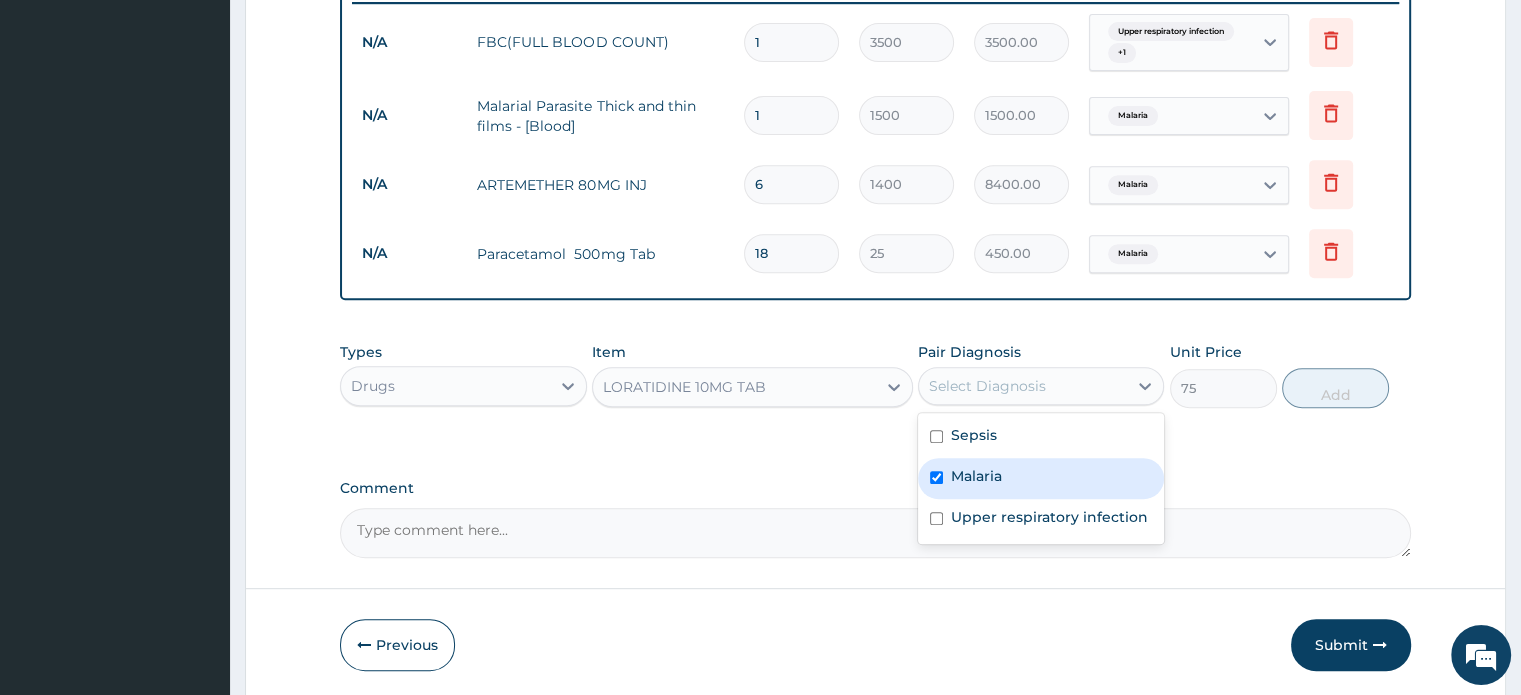 checkbox on "true" 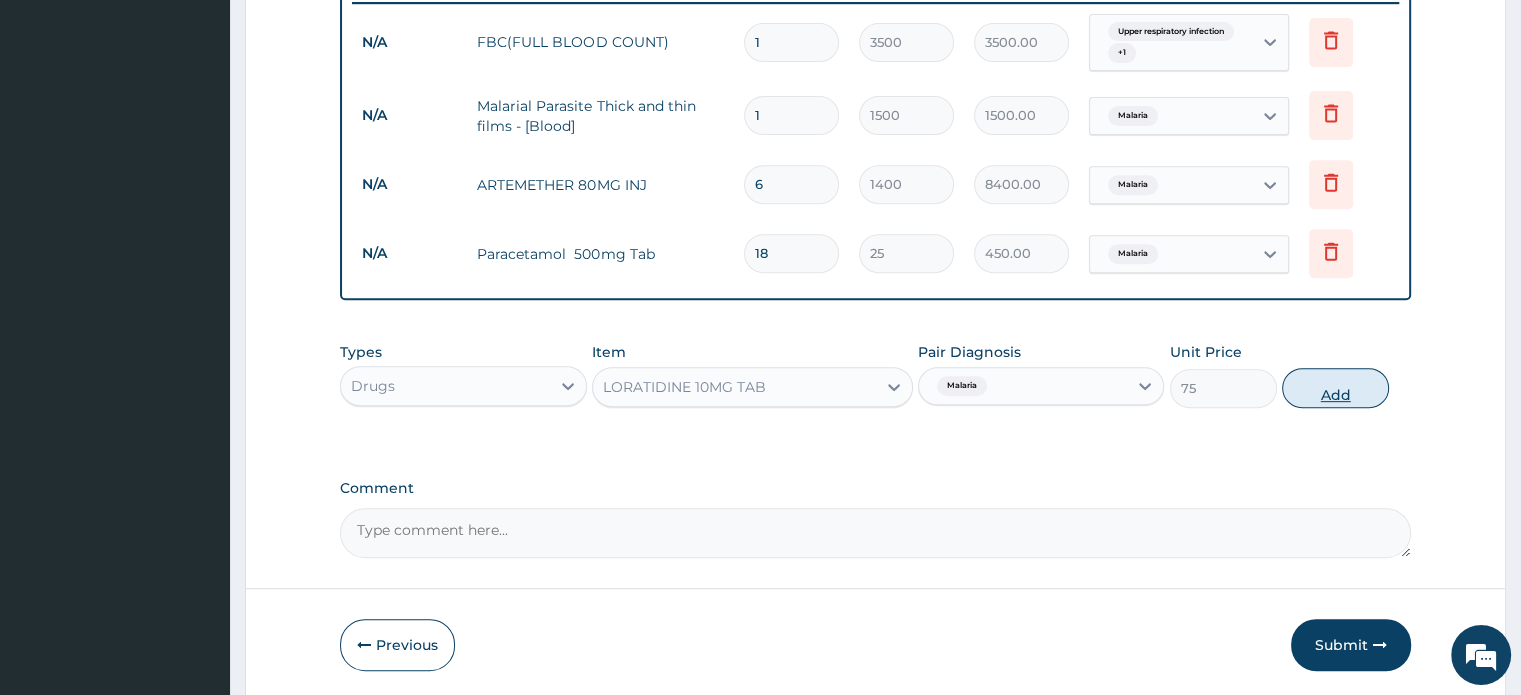 click on "Add" at bounding box center [1335, 388] 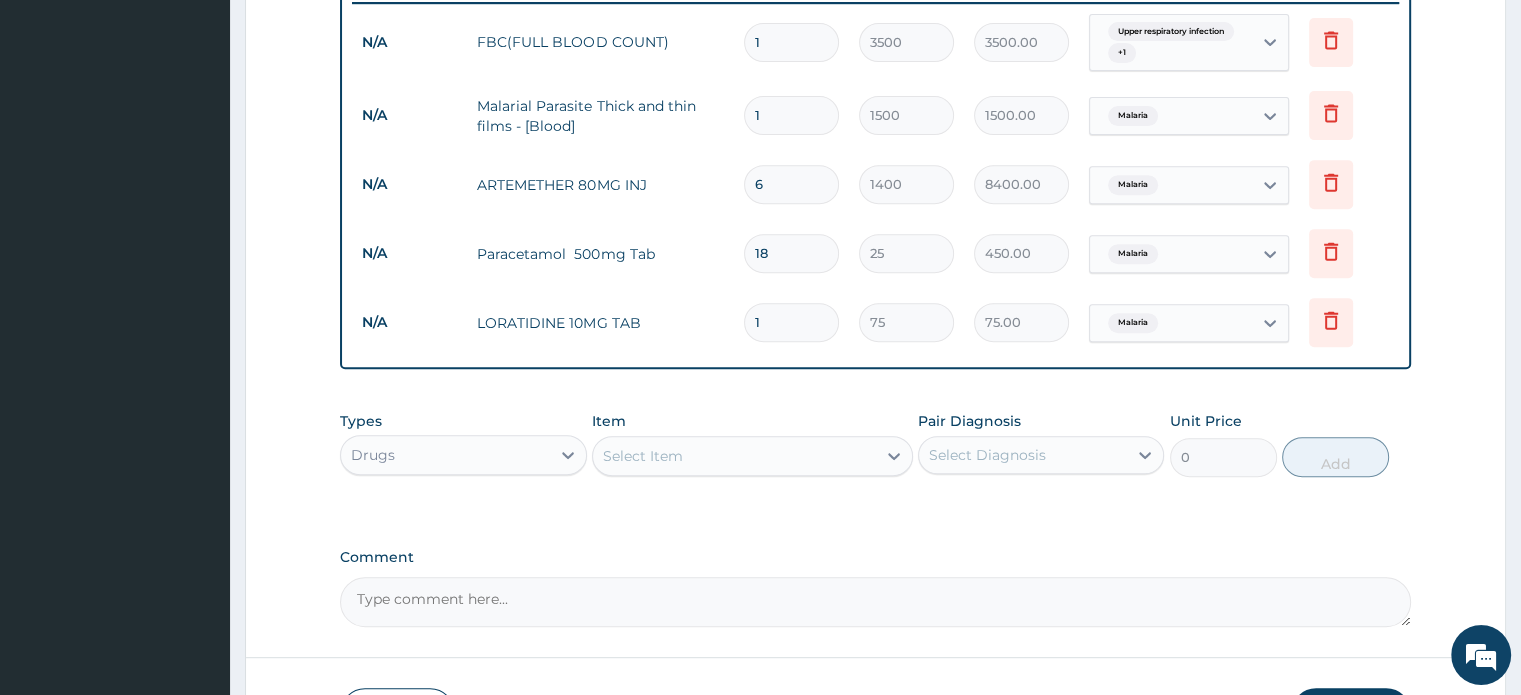 type on "10" 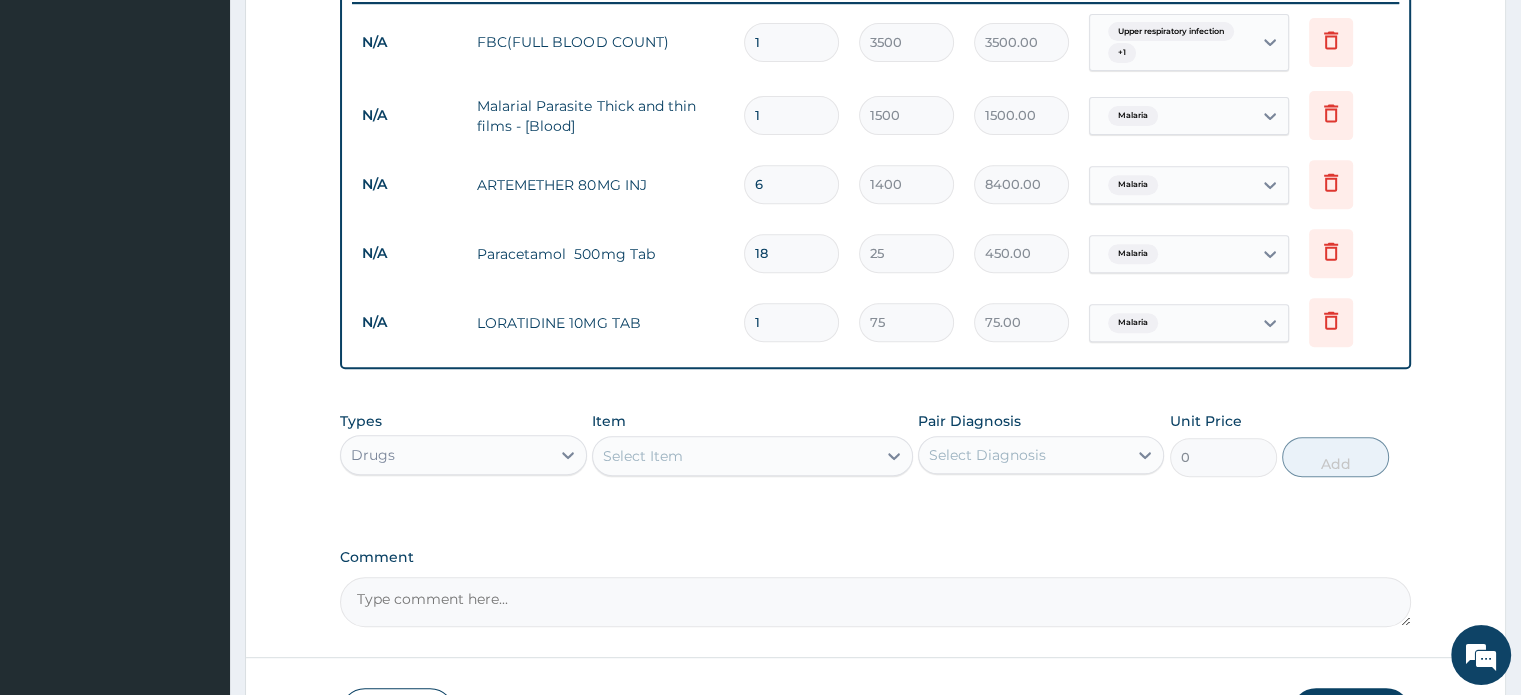 type on "750.00" 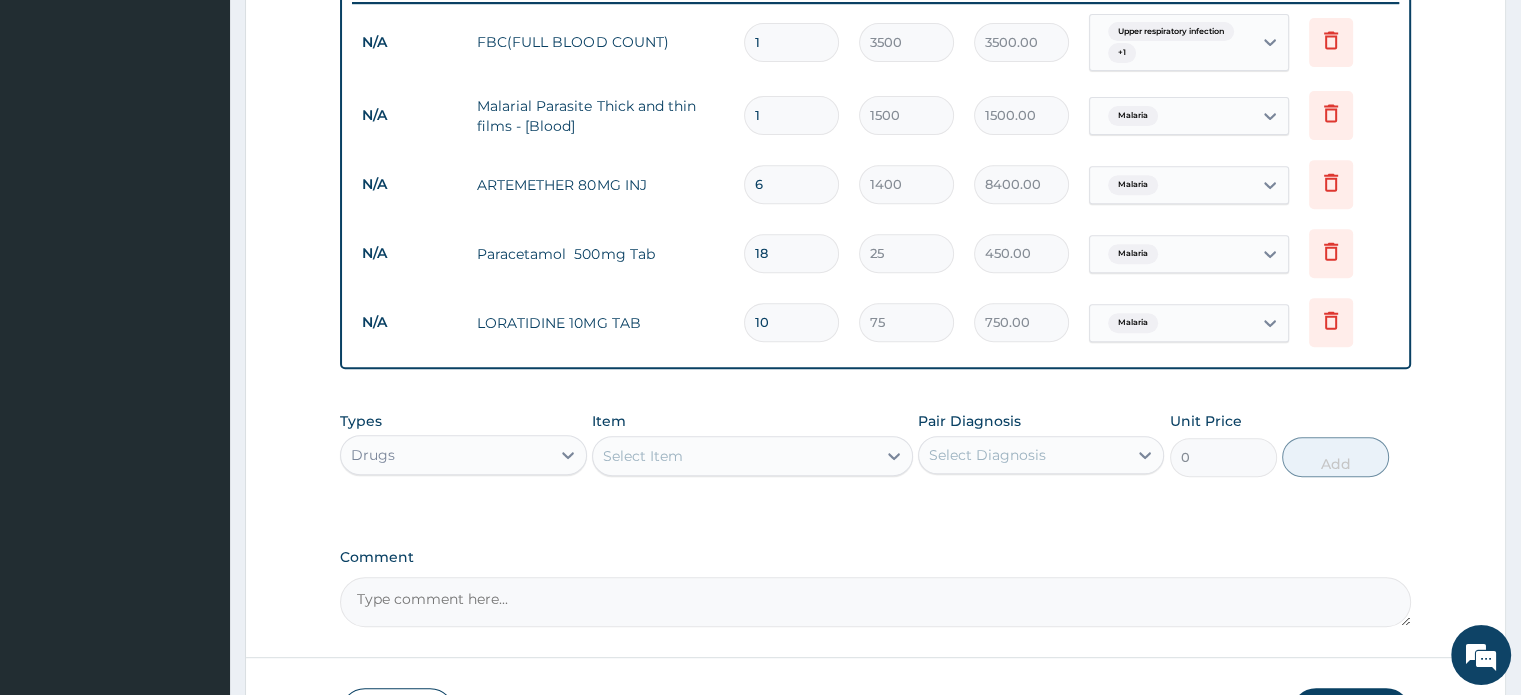 type on "10" 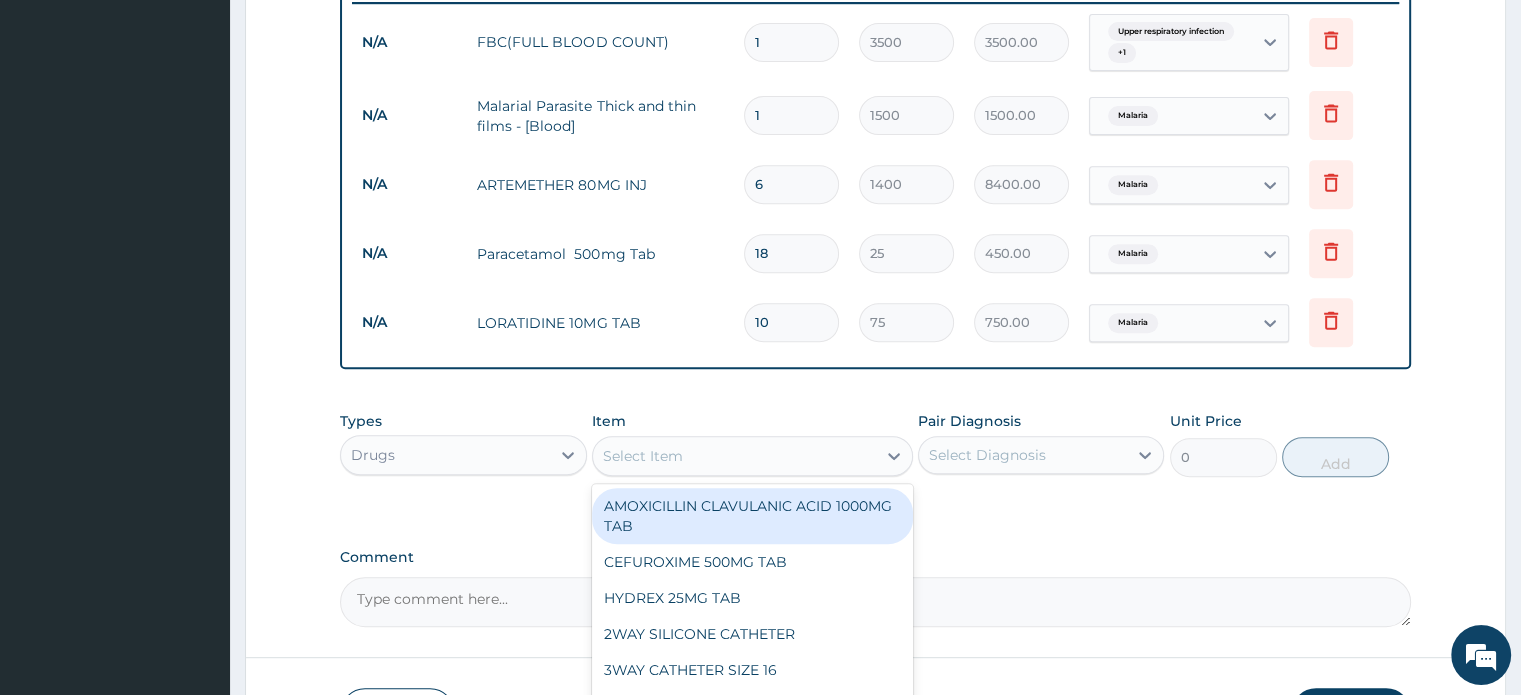 click on "Select Item" at bounding box center [734, 456] 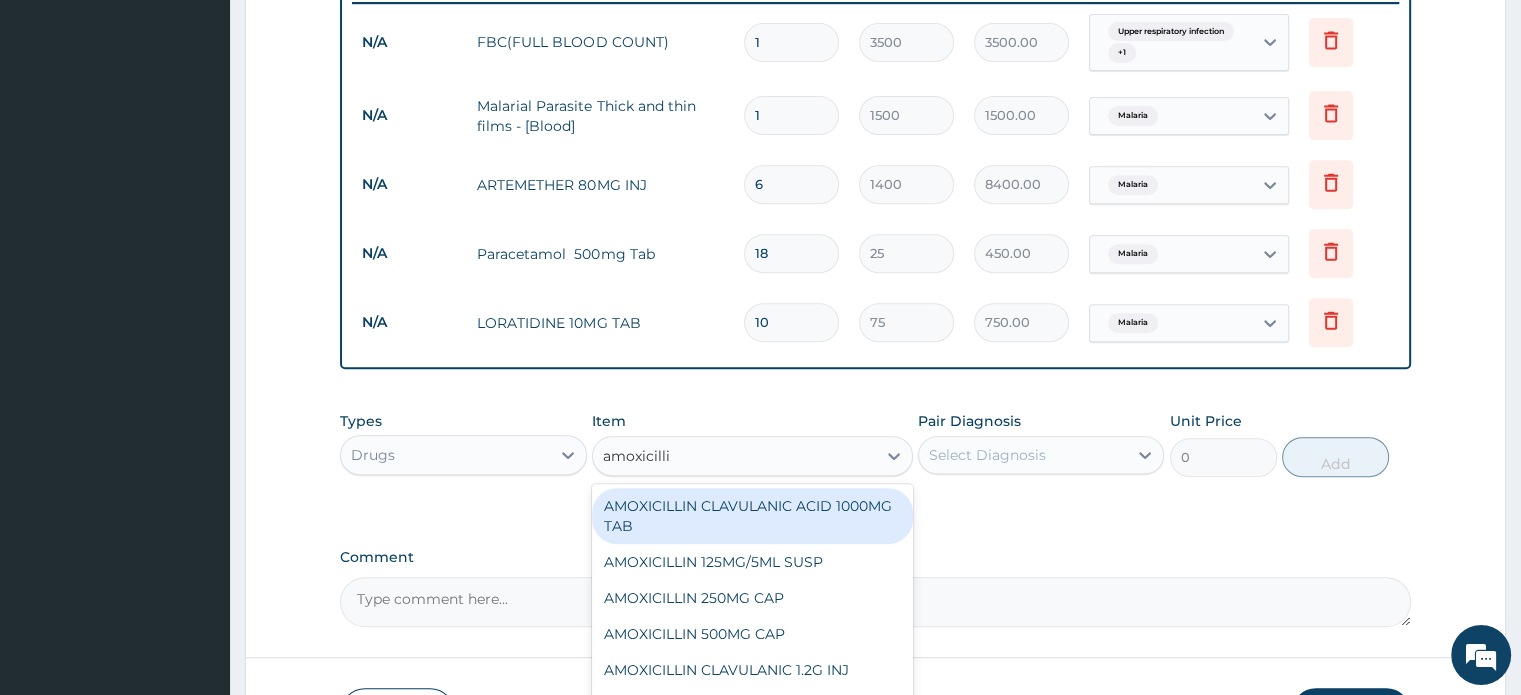 type on "amoxicillin" 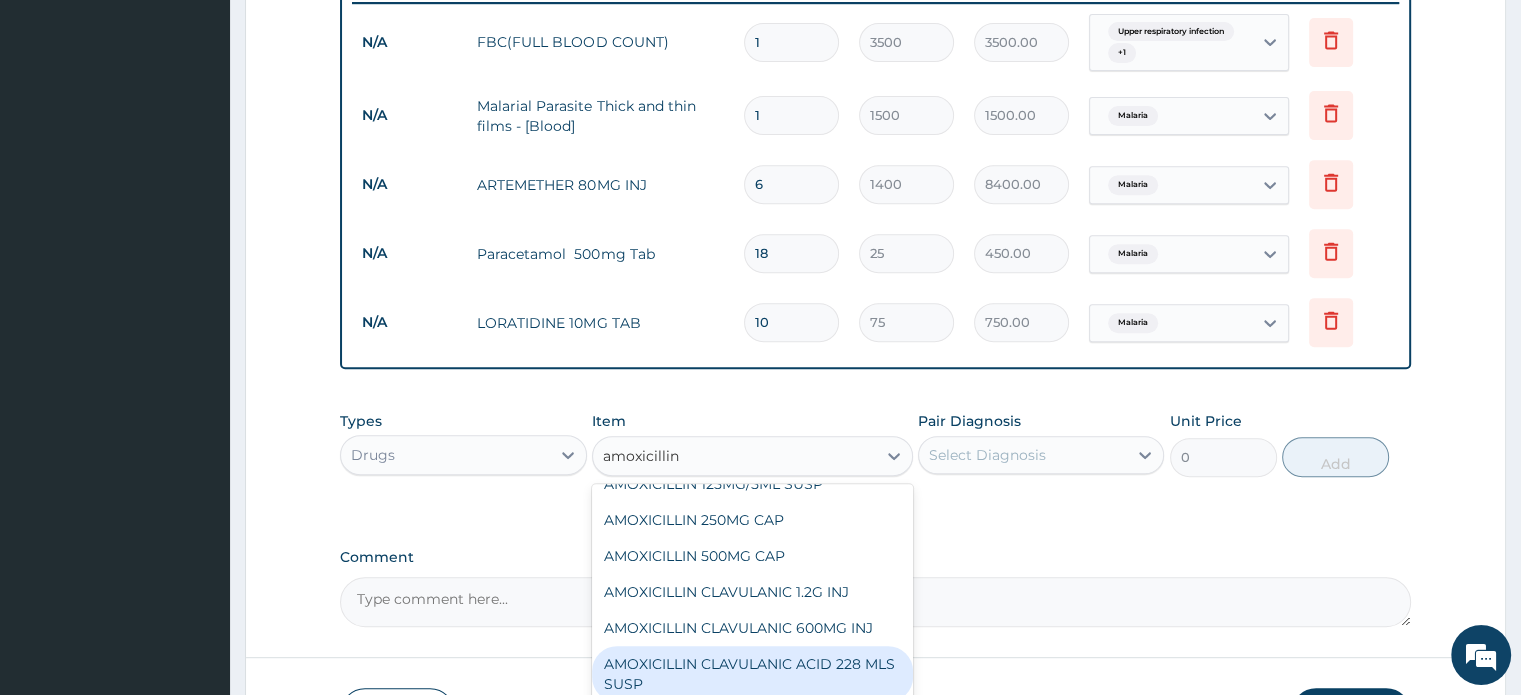 scroll, scrollTop: 68, scrollLeft: 0, axis: vertical 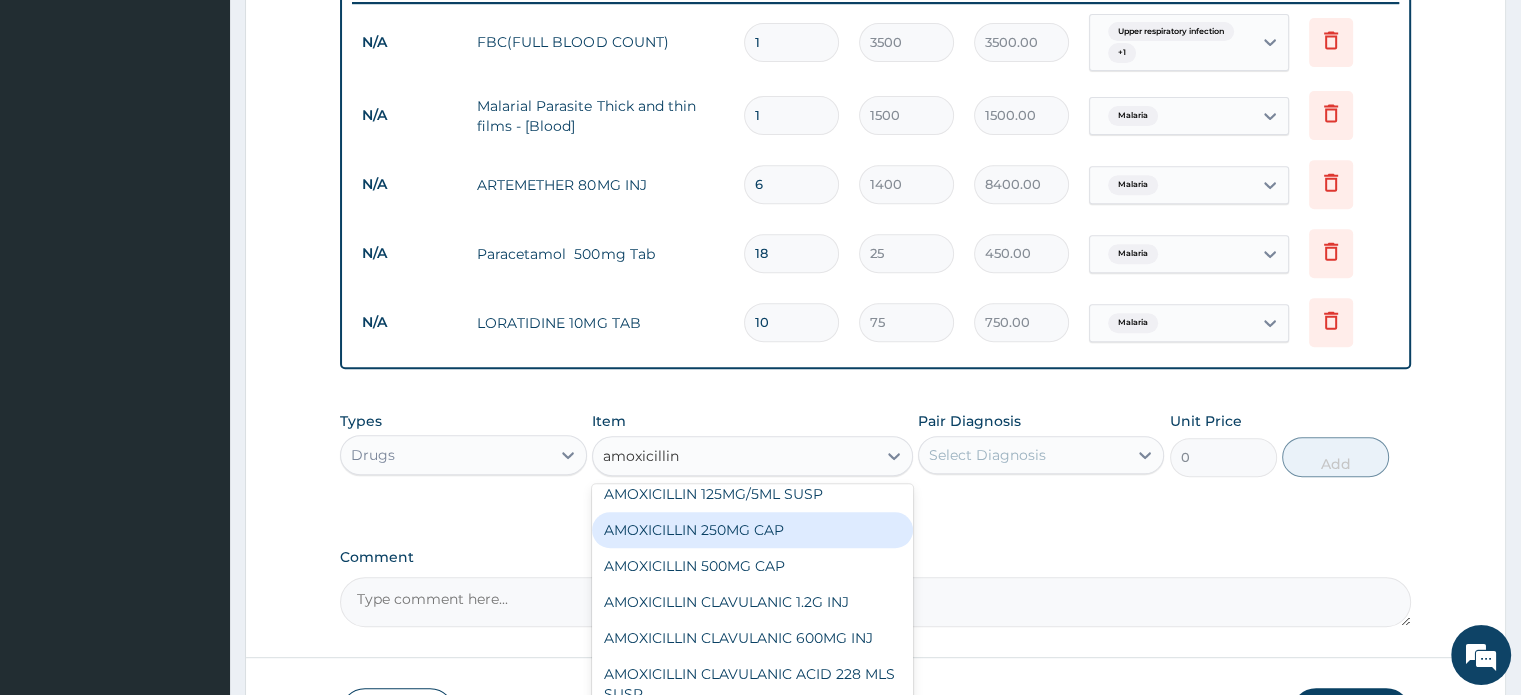 click on "AMOXICILLIN 250MG CAP" at bounding box center (752, 530) 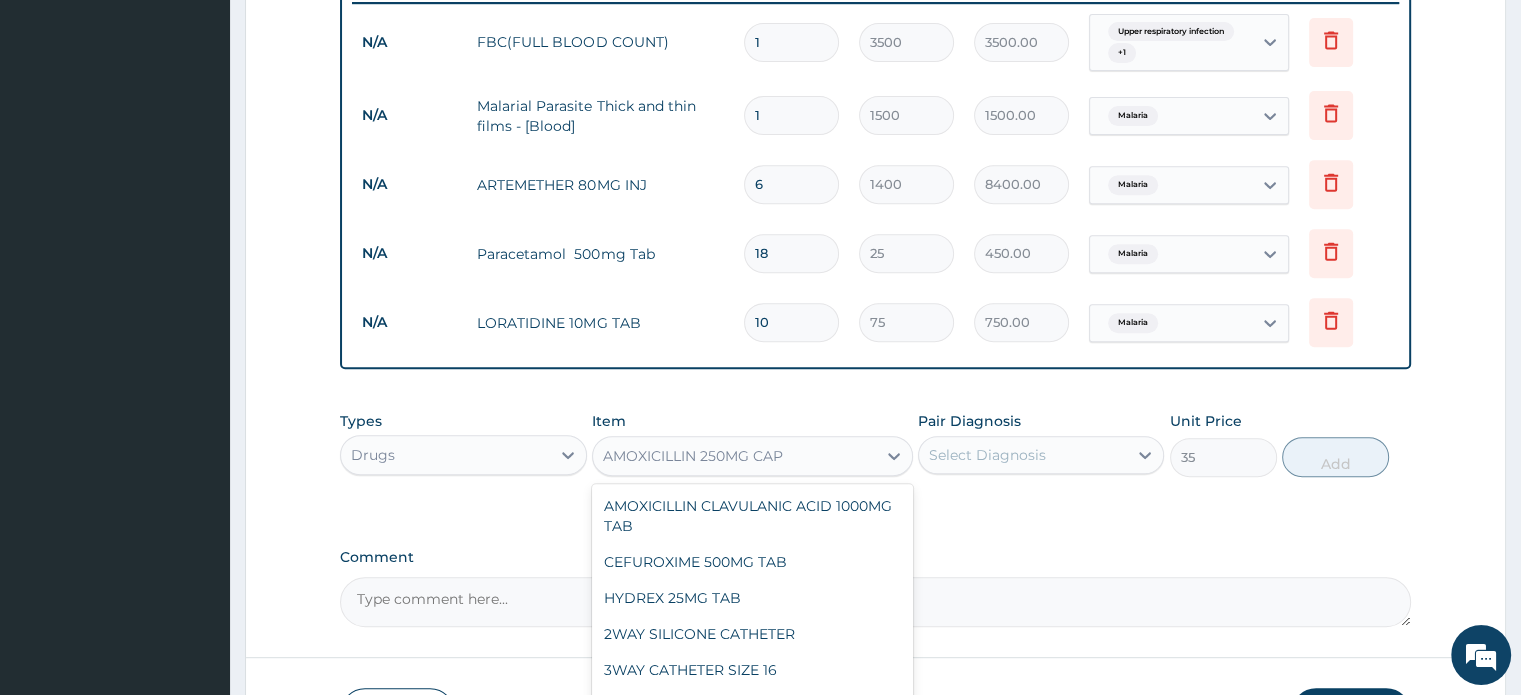 click on "AMOXICILLIN 250MG CAP" at bounding box center (734, 456) 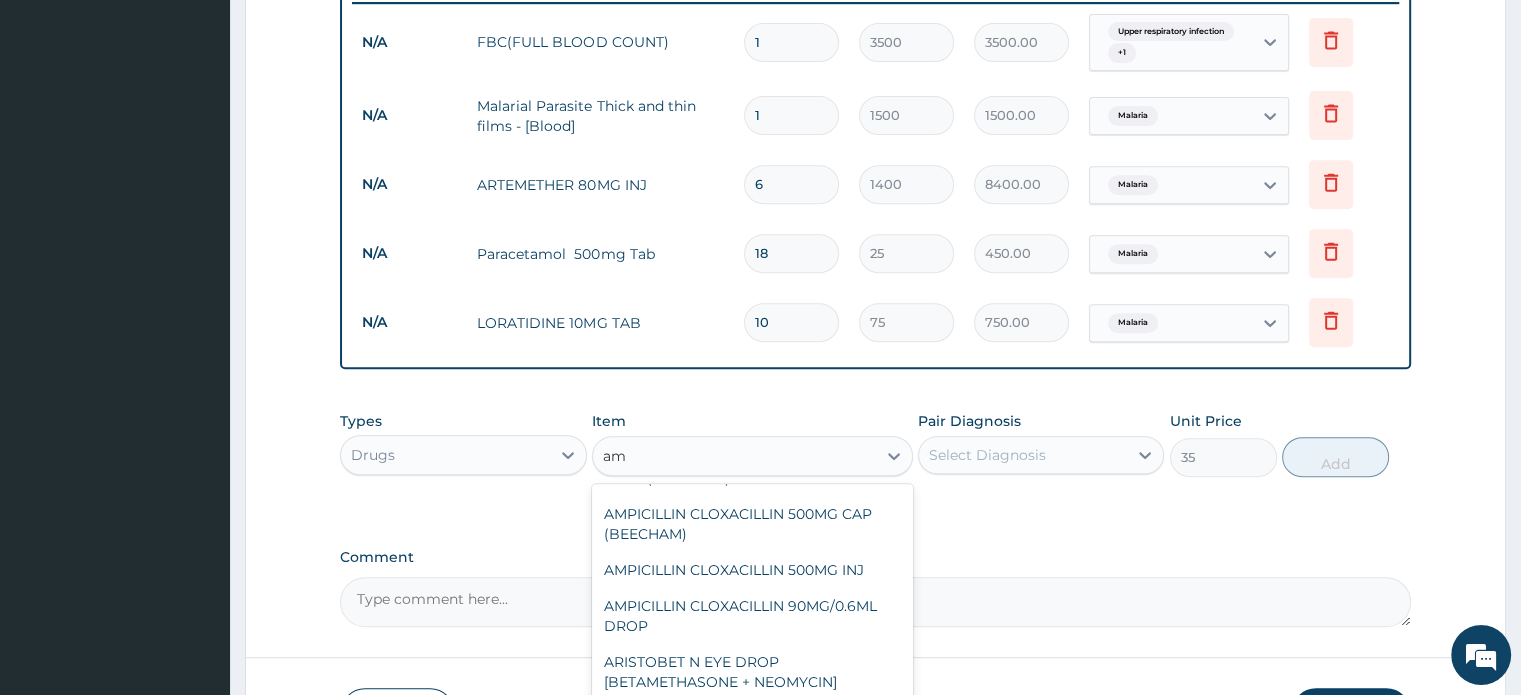 scroll, scrollTop: 404, scrollLeft: 0, axis: vertical 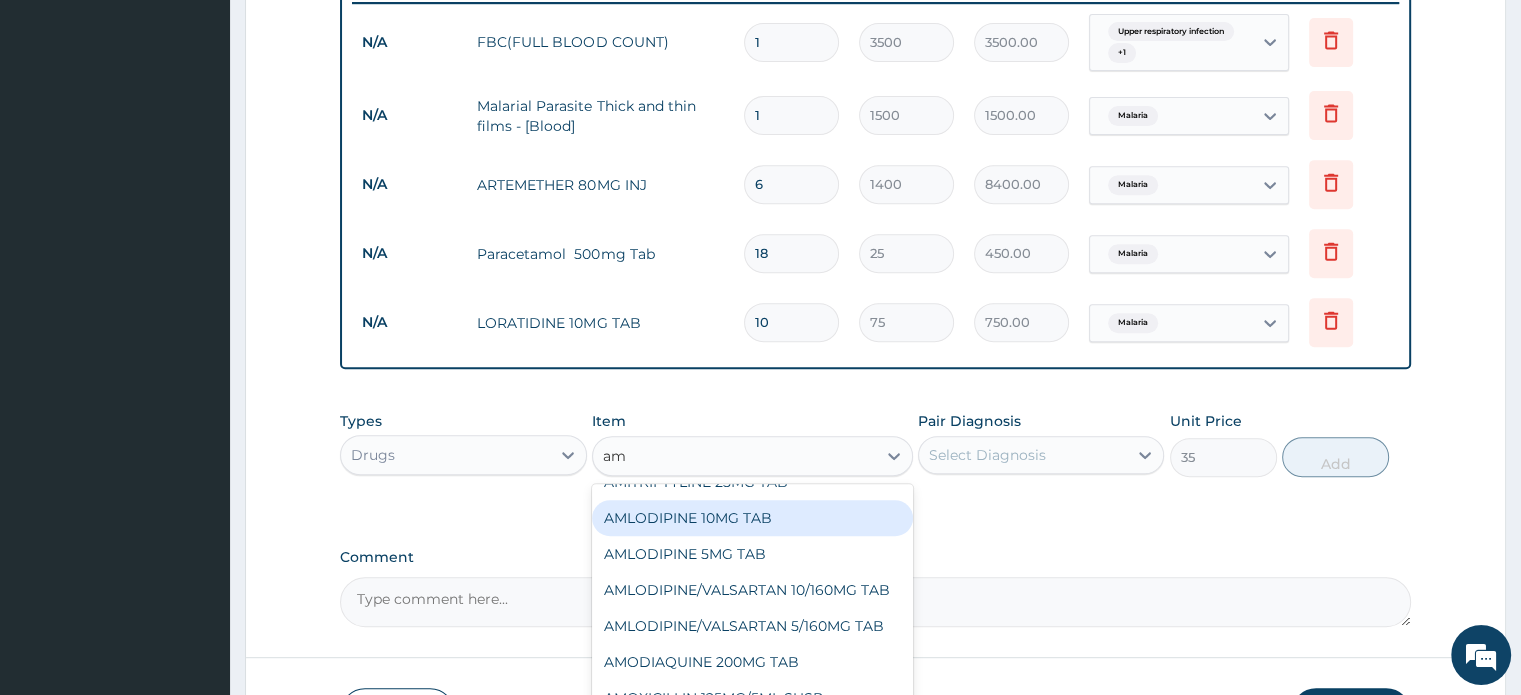 type on "amo" 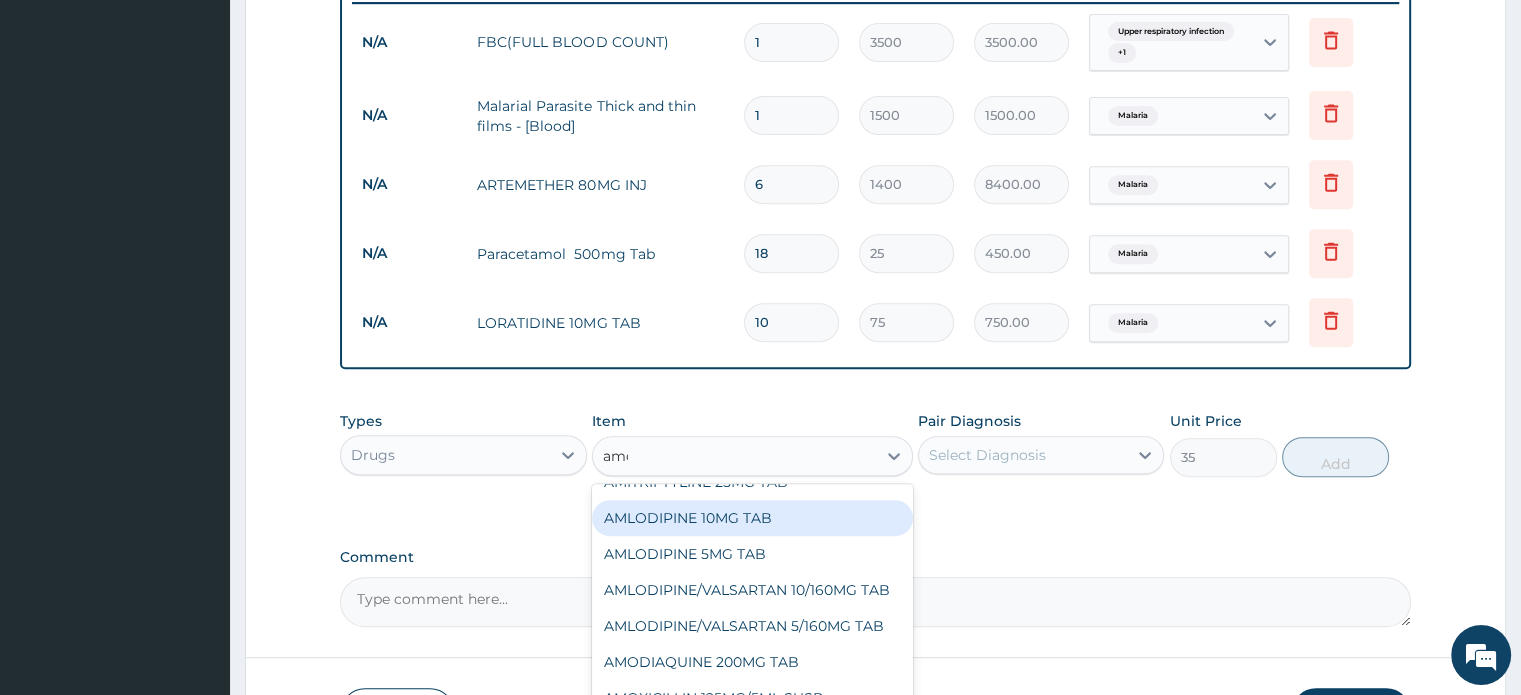 scroll, scrollTop: 0, scrollLeft: 0, axis: both 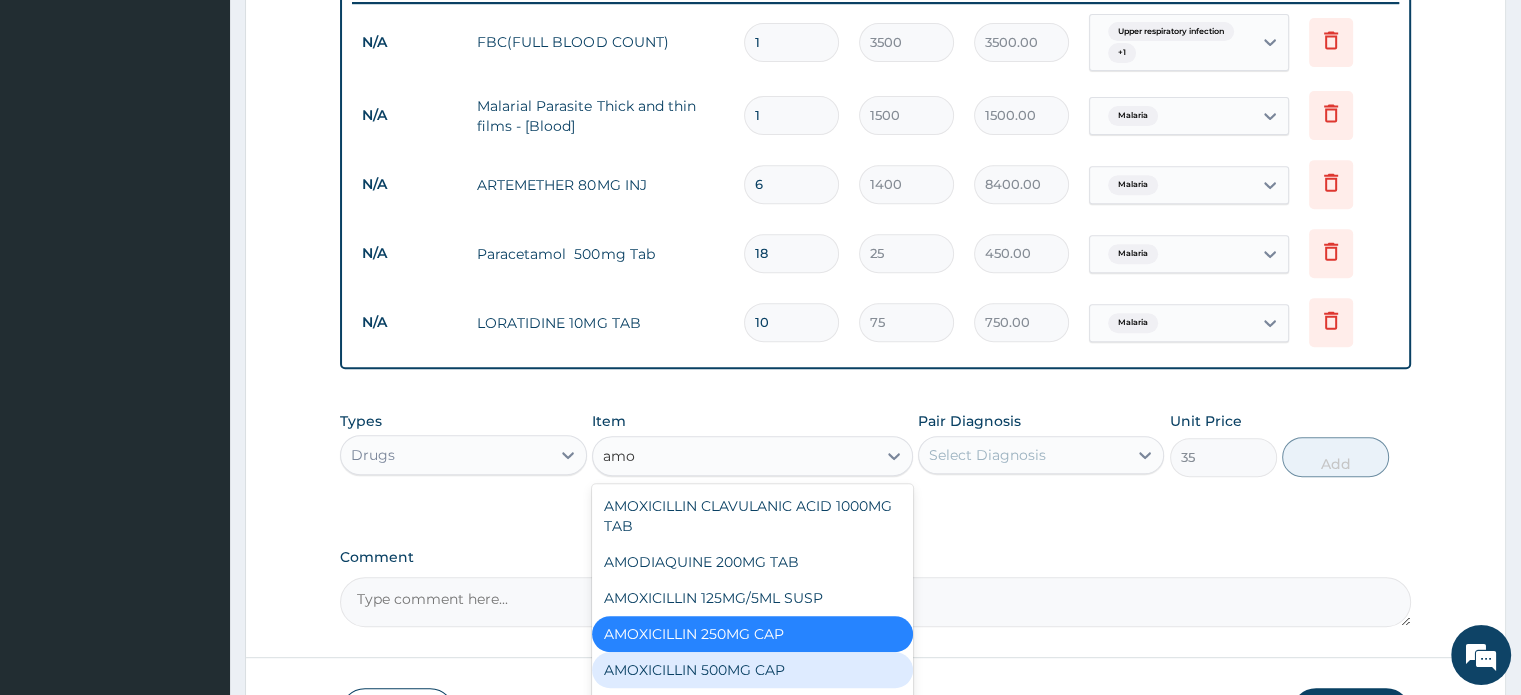 click on "AMOXICILLIN 500MG CAP" at bounding box center [752, 670] 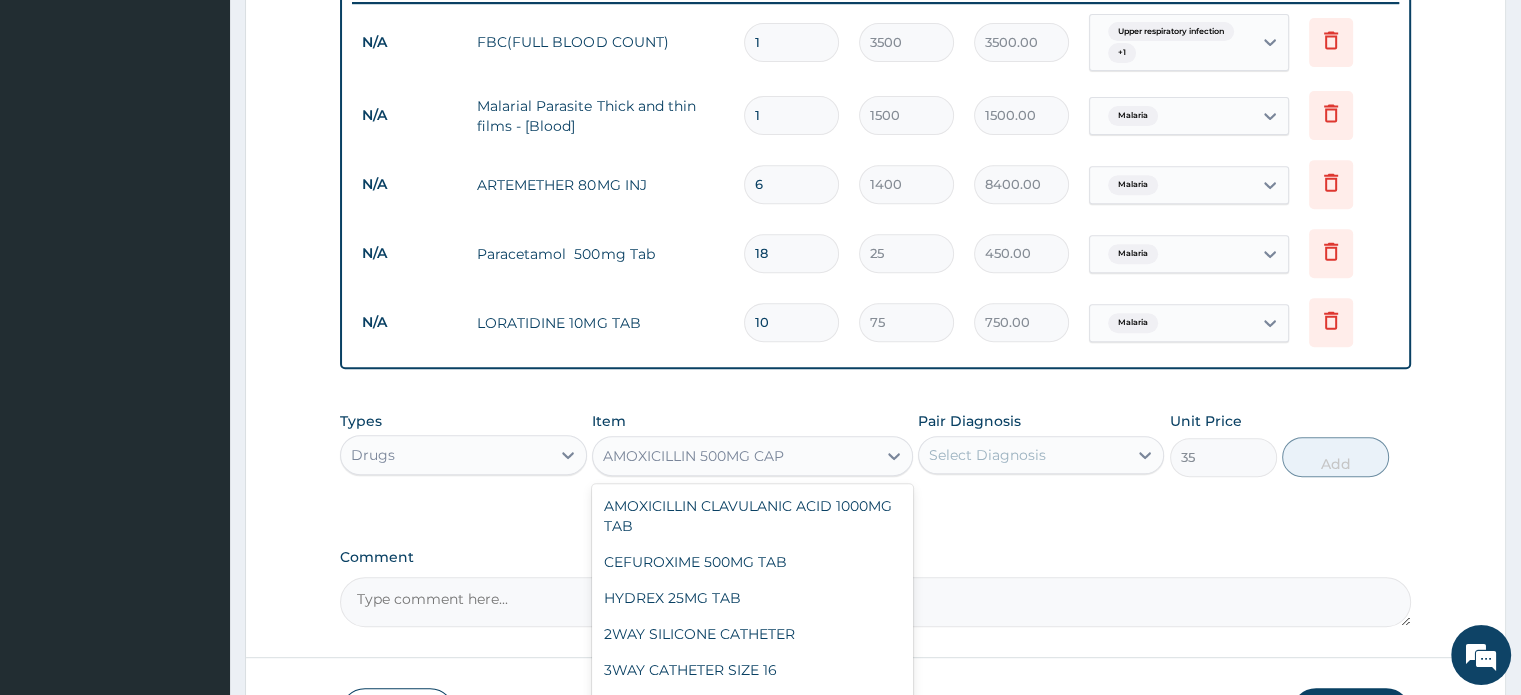 click on "AMOXICILLIN 500MG CAP" at bounding box center [734, 456] 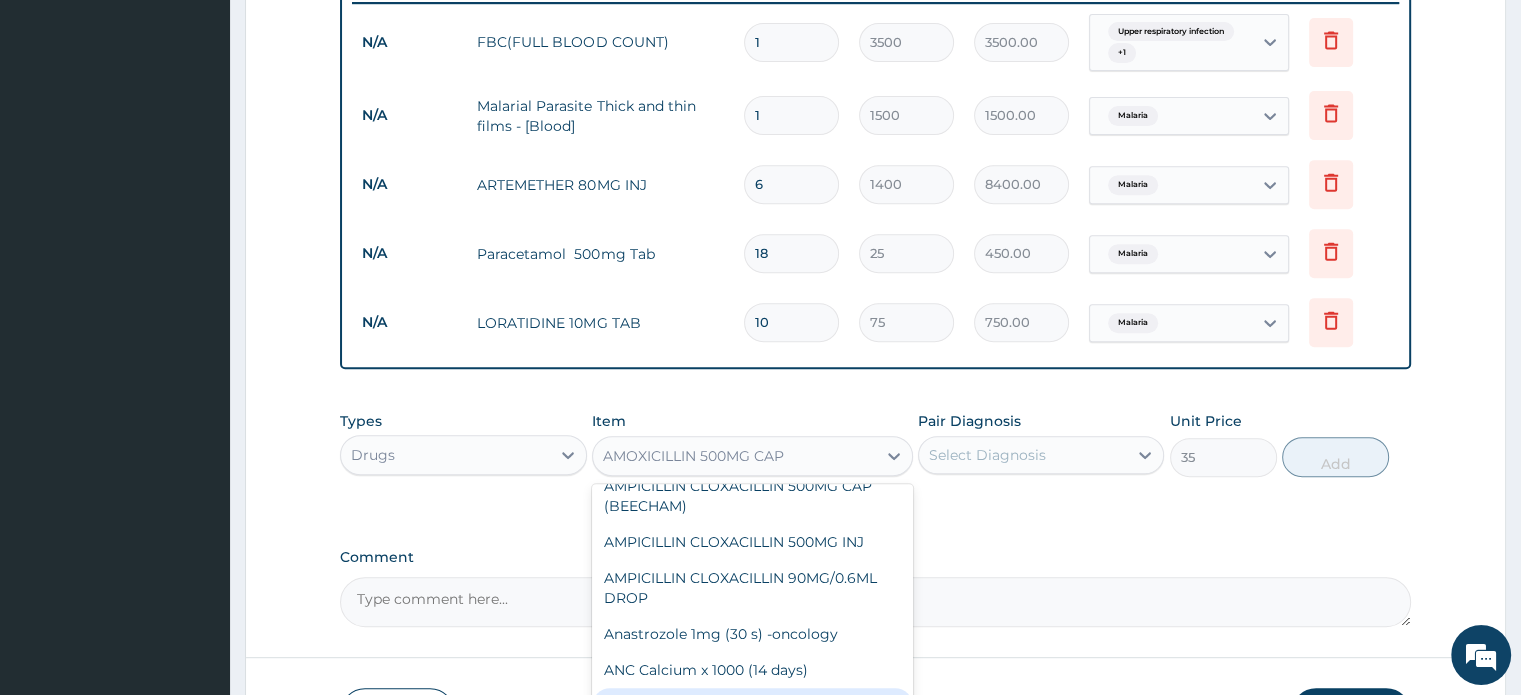 scroll, scrollTop: 1999, scrollLeft: 0, axis: vertical 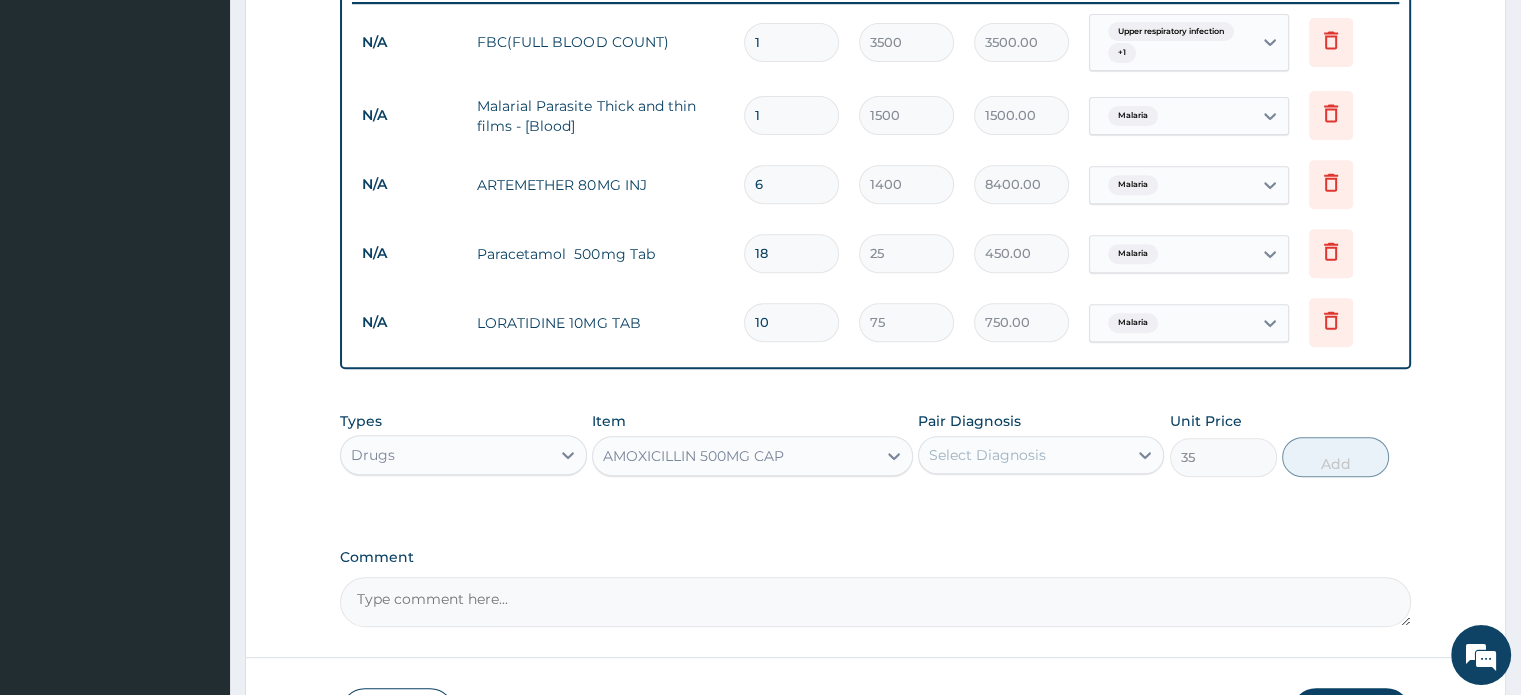 click on "Item AMOXICILLIN 500MG CAP" at bounding box center [752, 444] 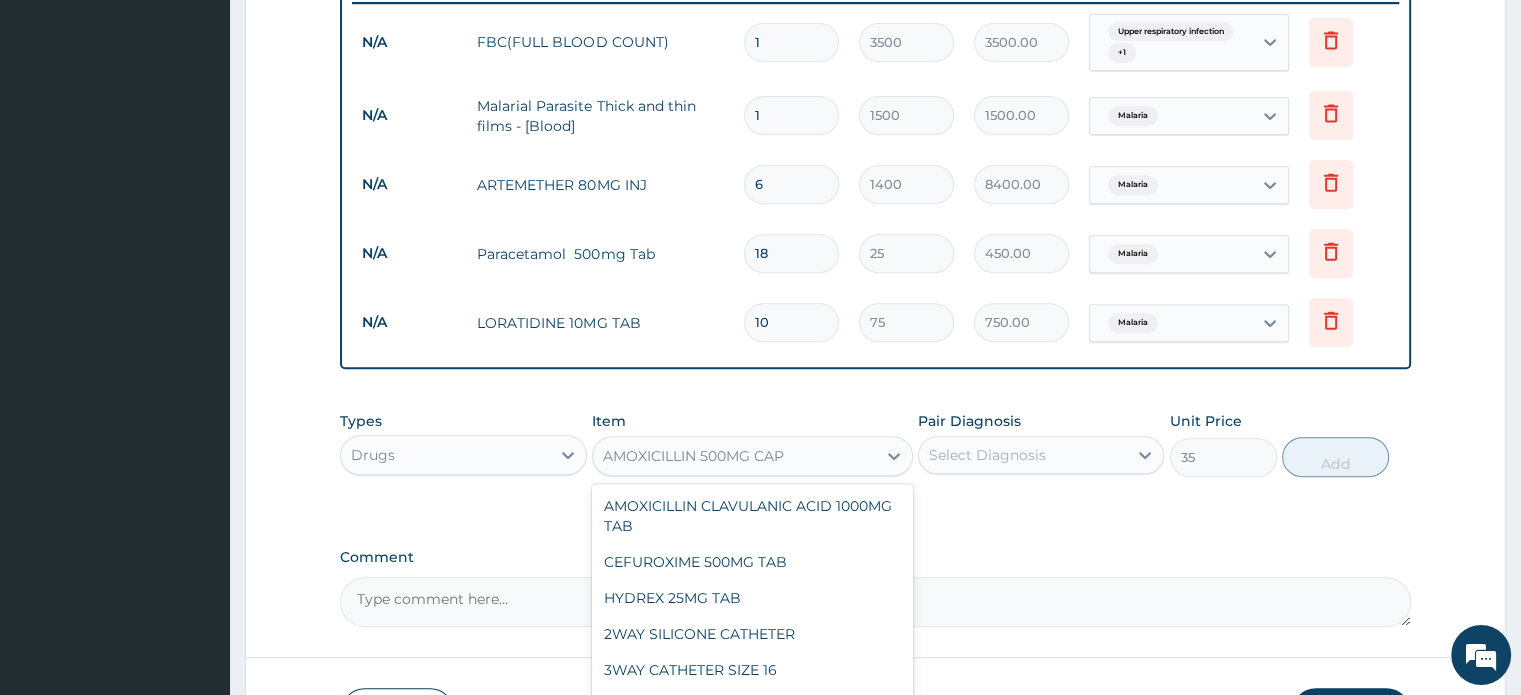 click on "AMOXICILLIN 500MG CAP" at bounding box center (734, 456) 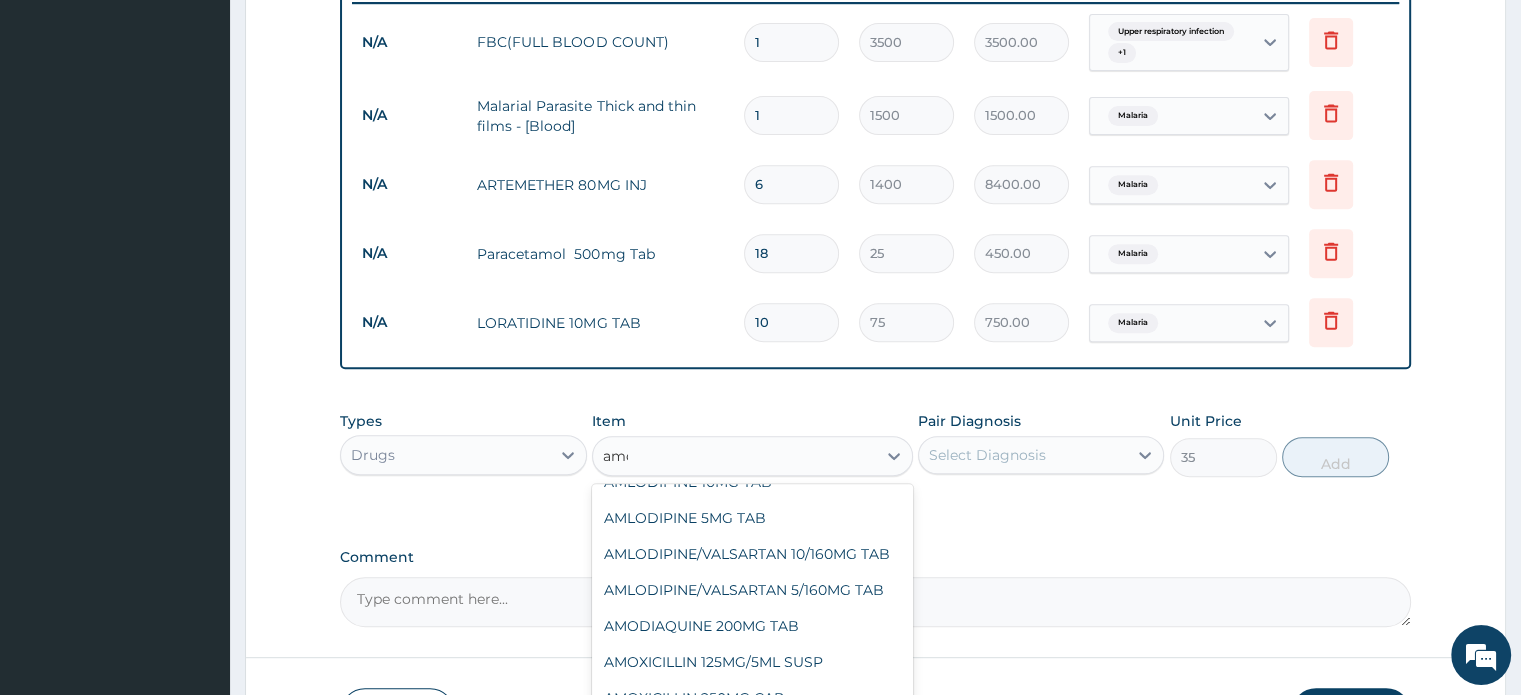 scroll, scrollTop: 0, scrollLeft: 0, axis: both 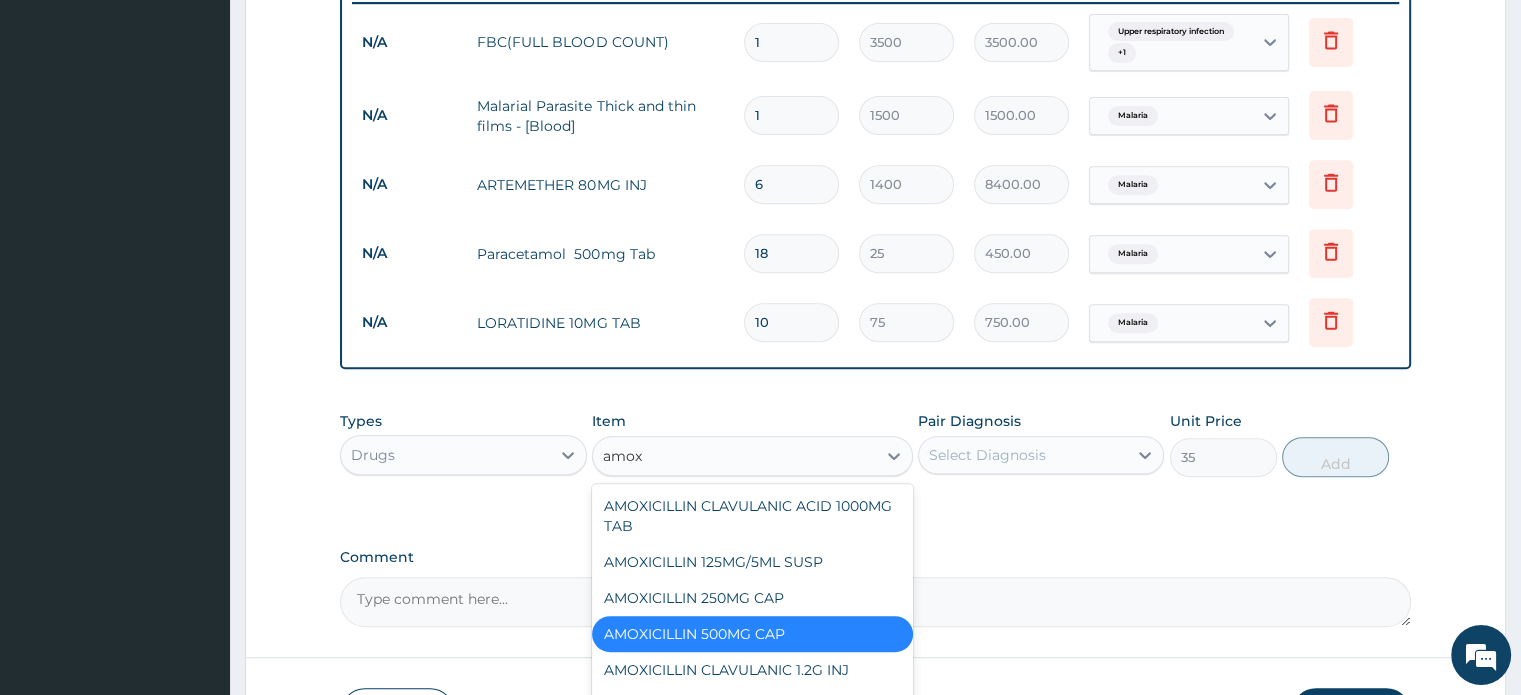 type on "amoxi" 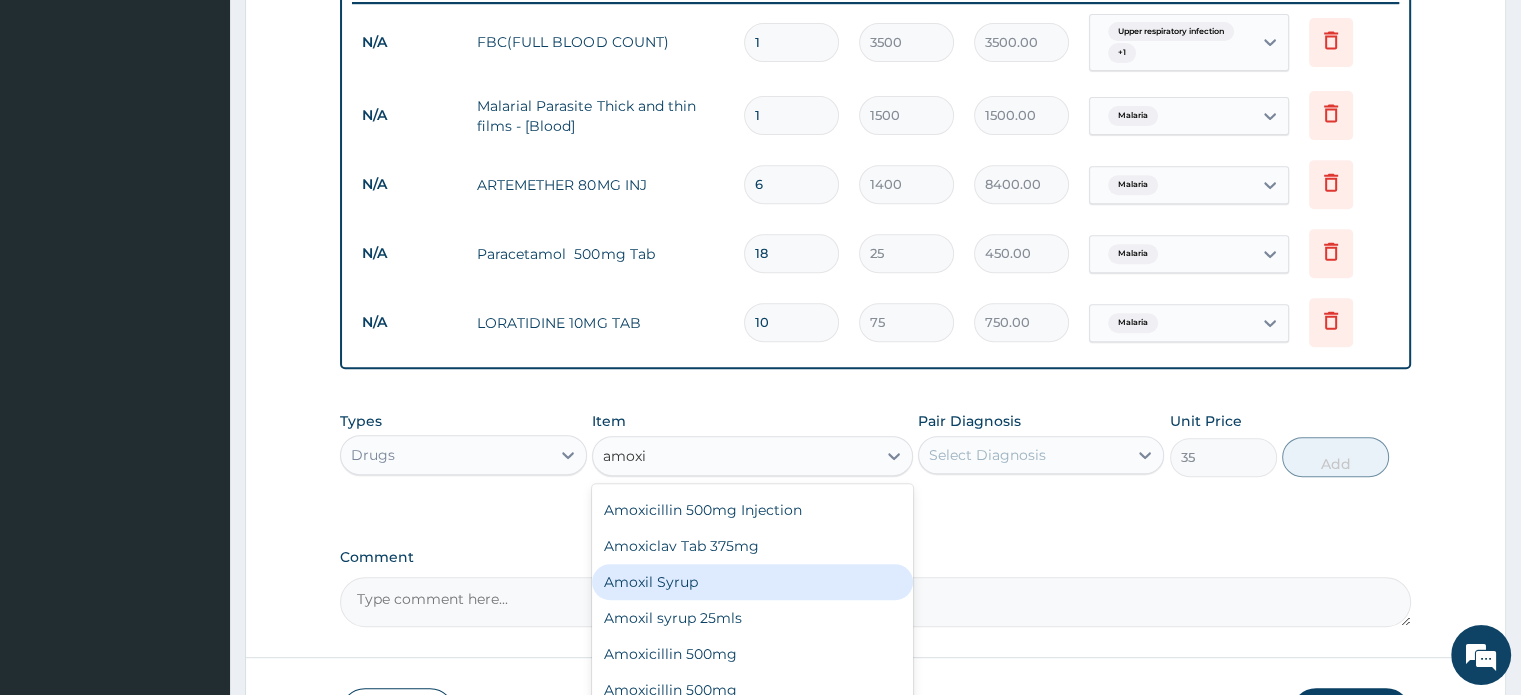 scroll, scrollTop: 604, scrollLeft: 0, axis: vertical 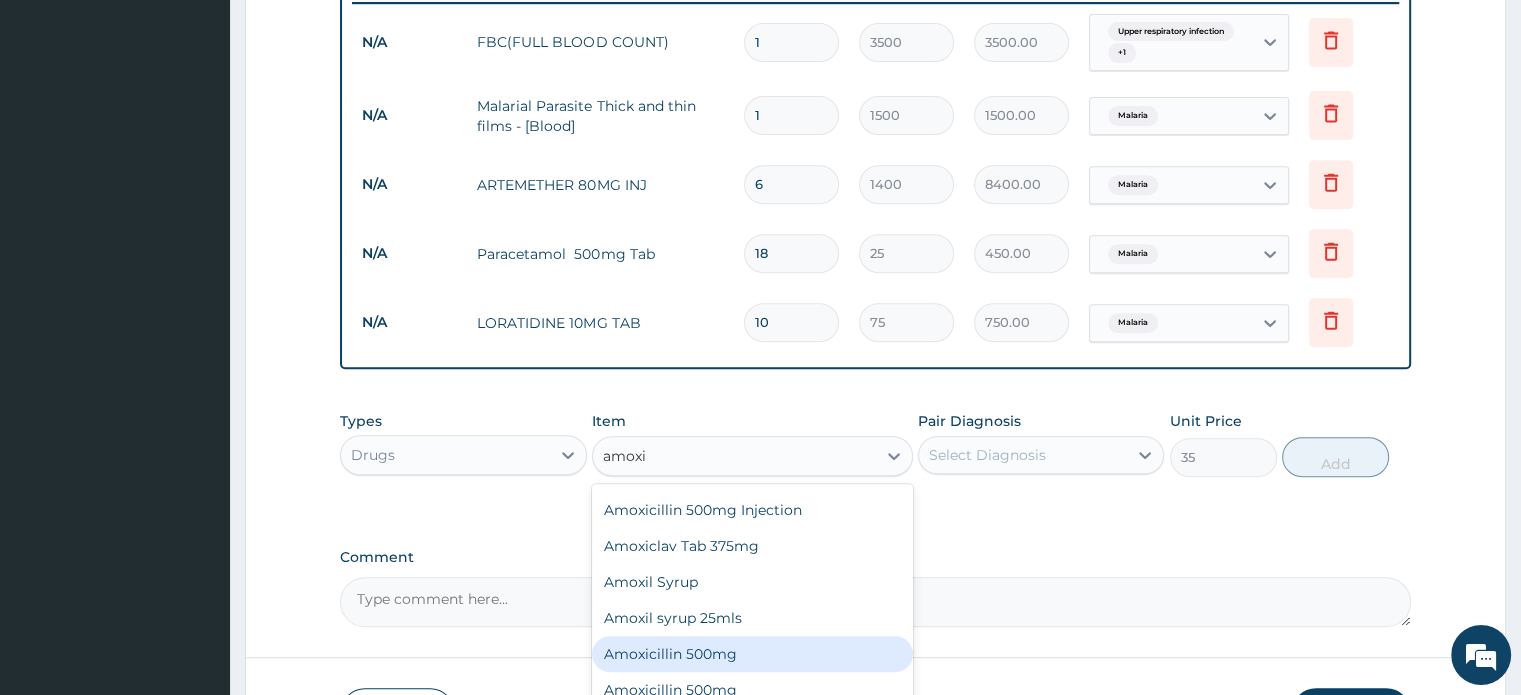 click on "Amoxicillin 500mg" at bounding box center (752, 654) 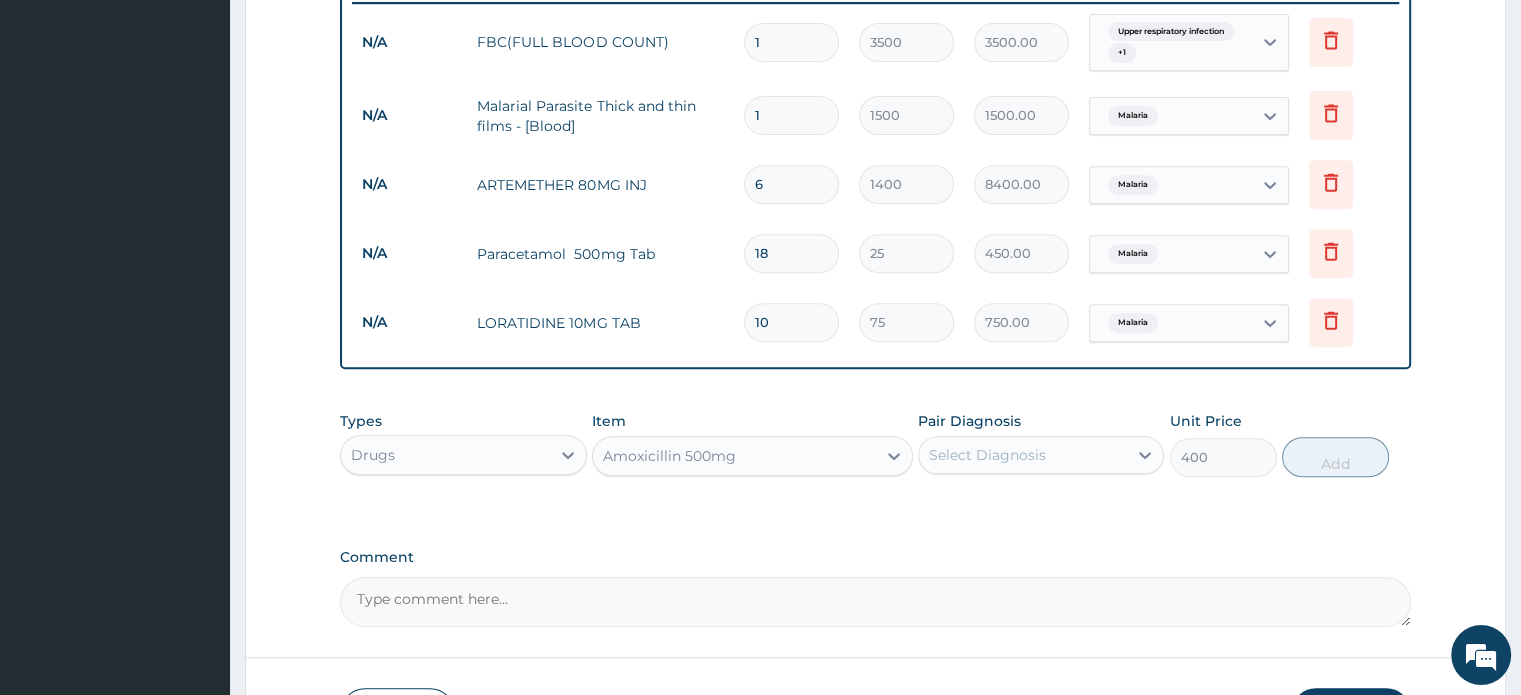 click on "Select Diagnosis" at bounding box center [1023, 455] 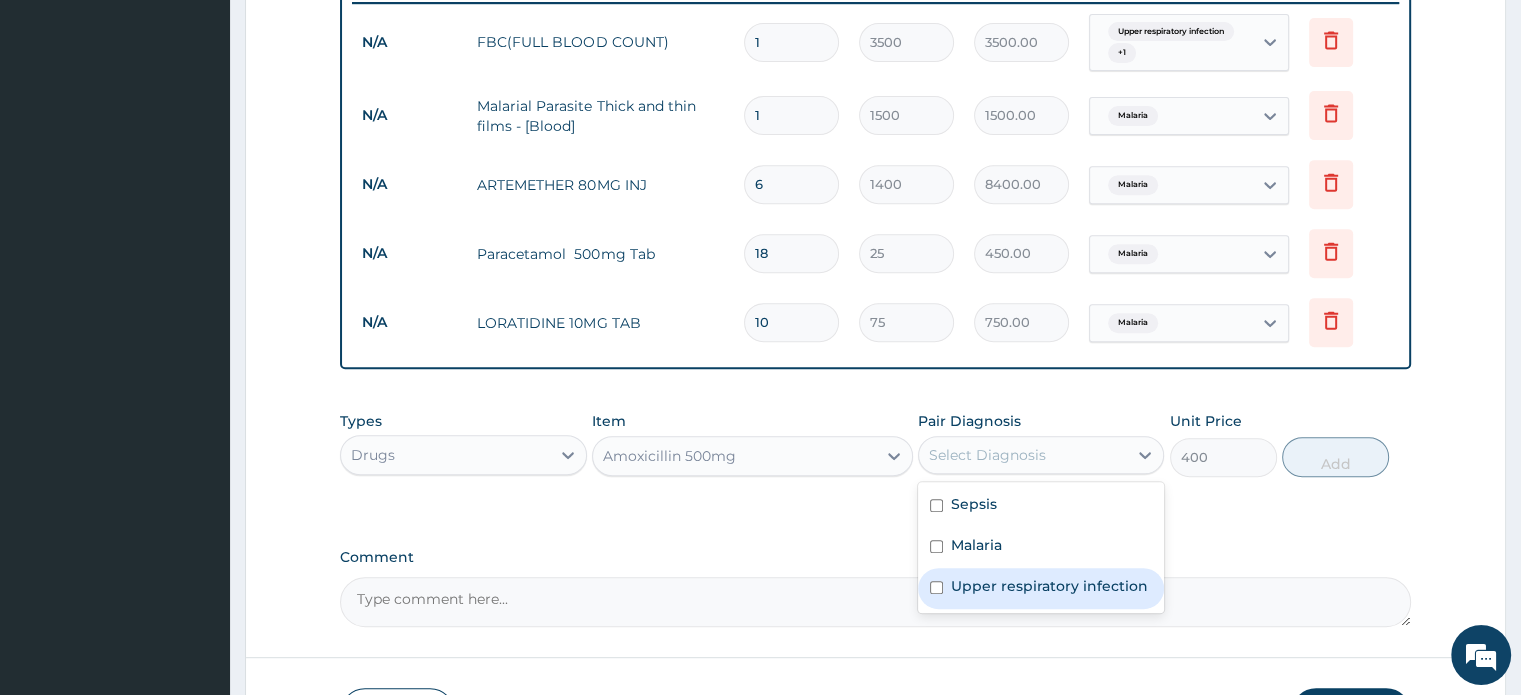 click on "Upper respiratory infection" at bounding box center (1041, 588) 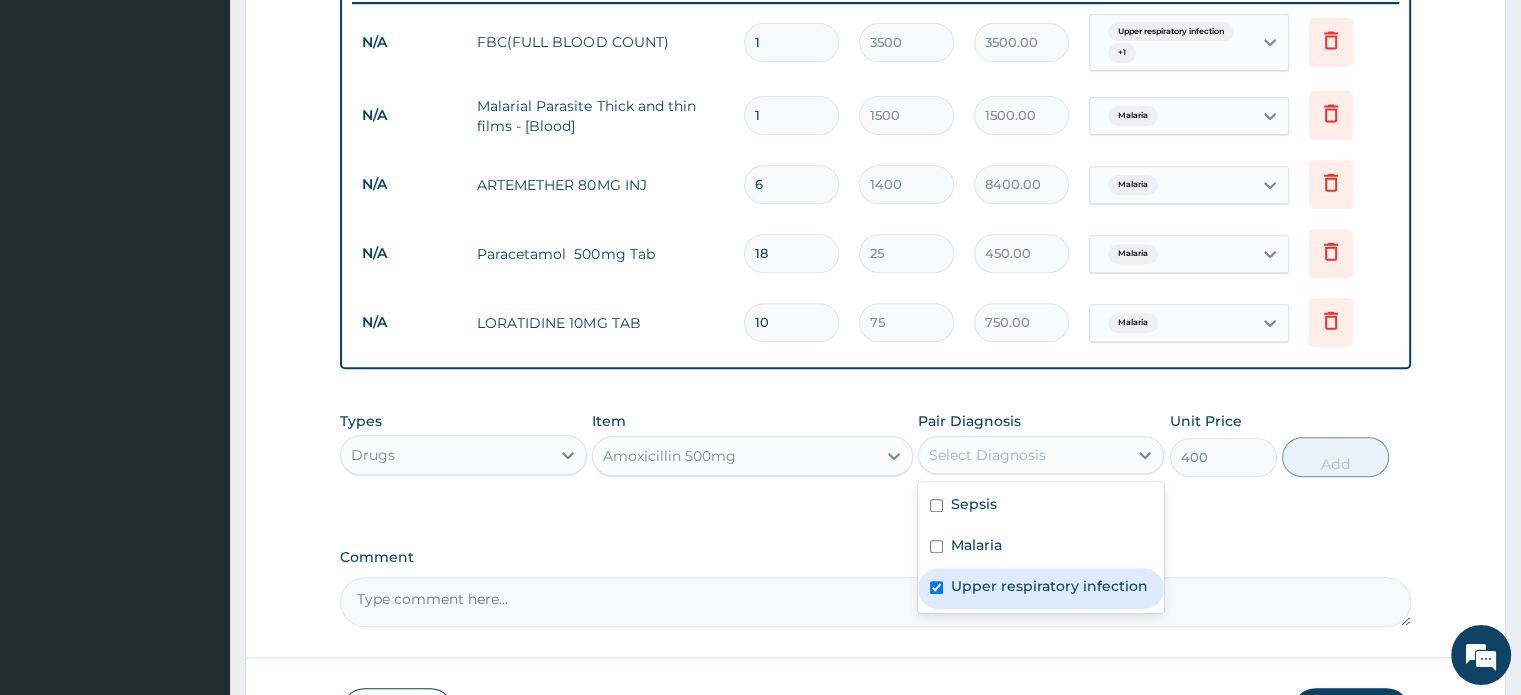 checkbox on "true" 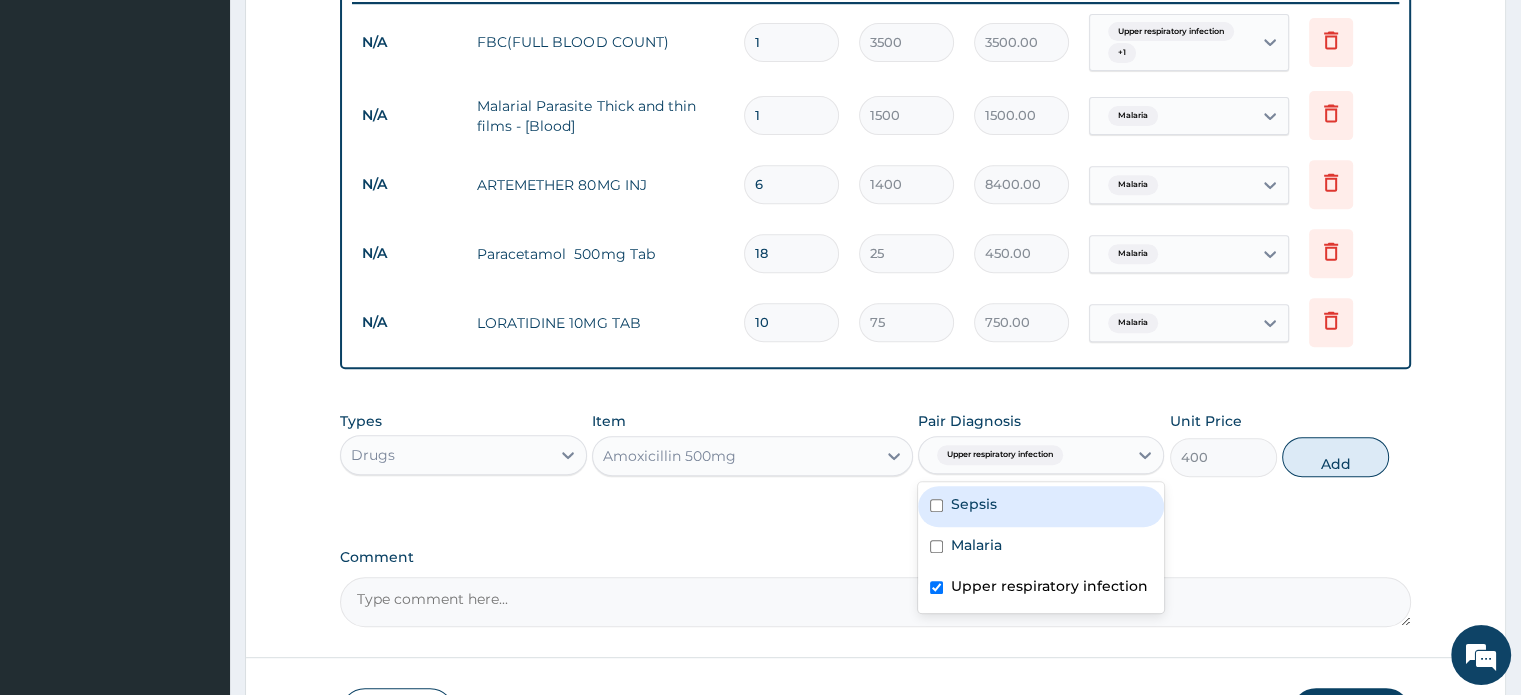 click on "Sepsis" at bounding box center [1041, 506] 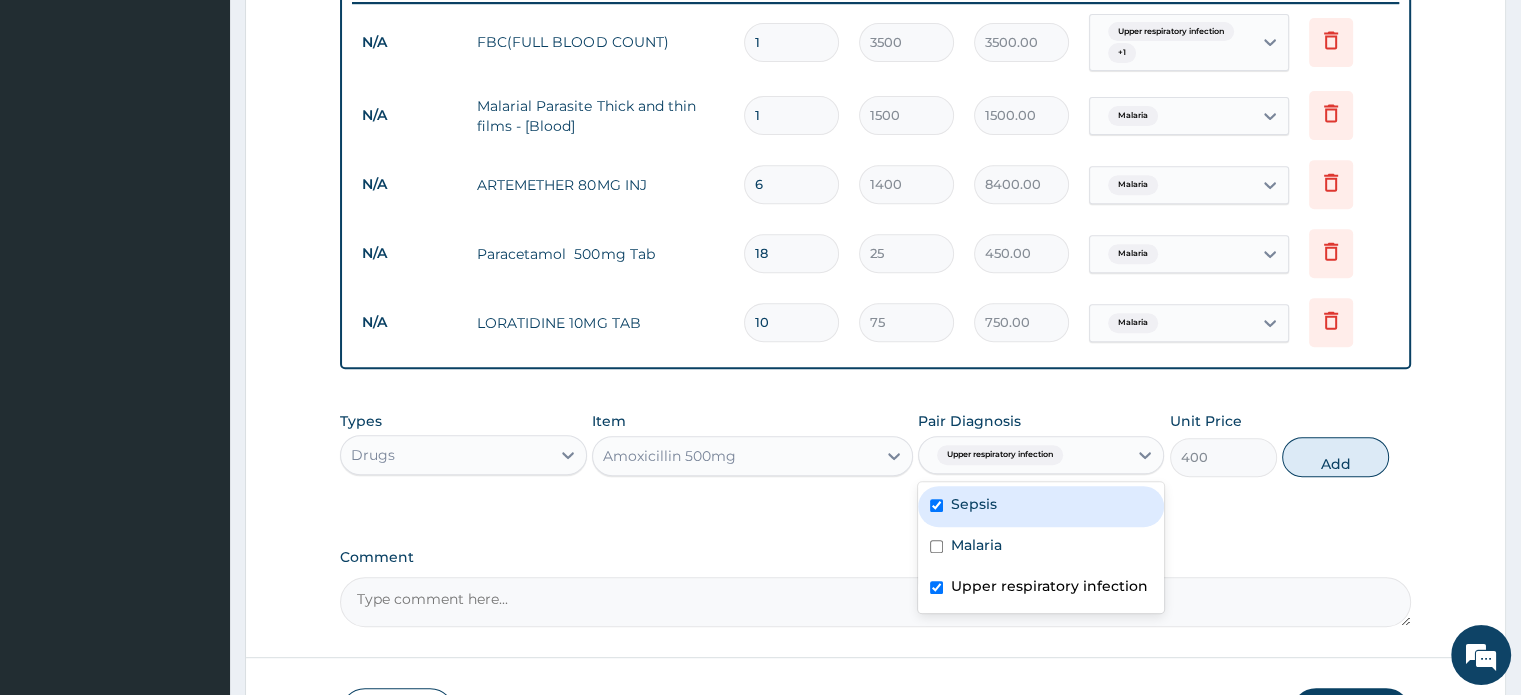 checkbox on "true" 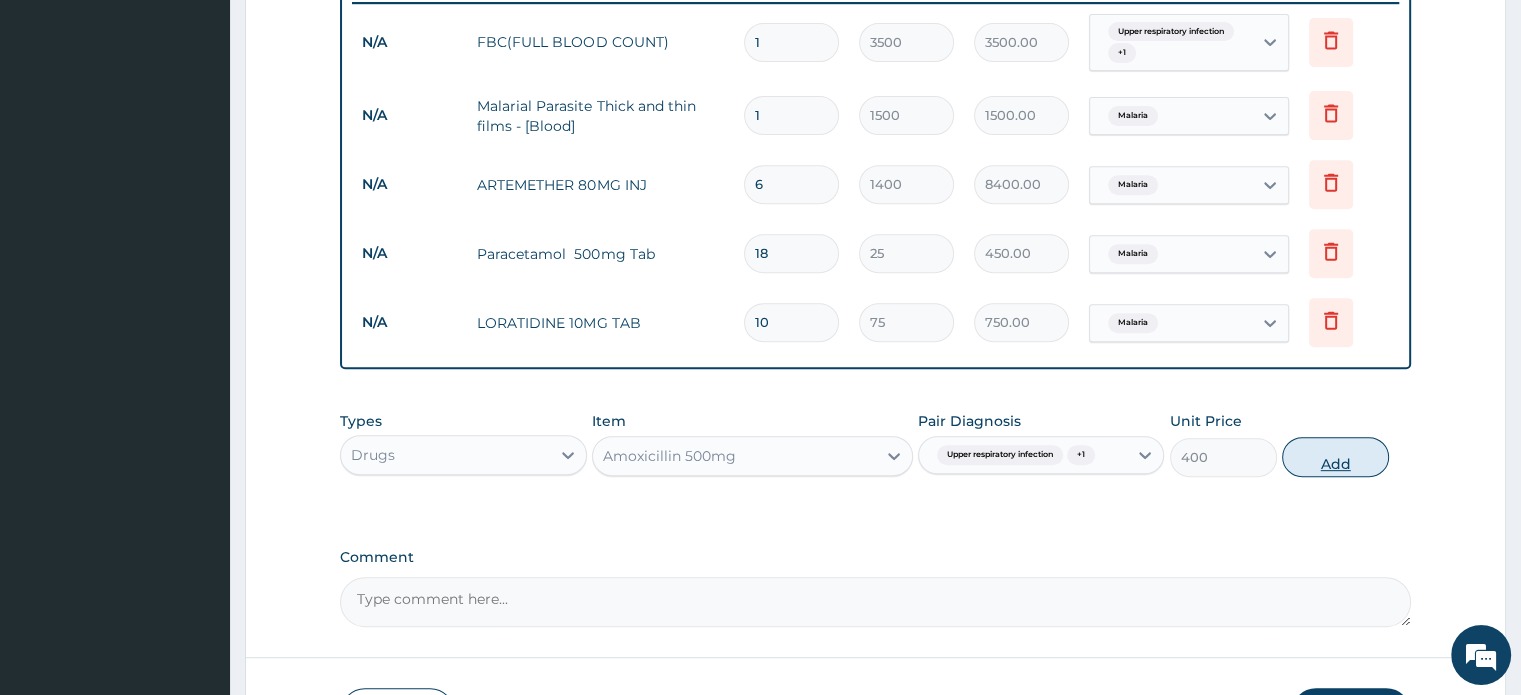 click on "Add" at bounding box center [1335, 457] 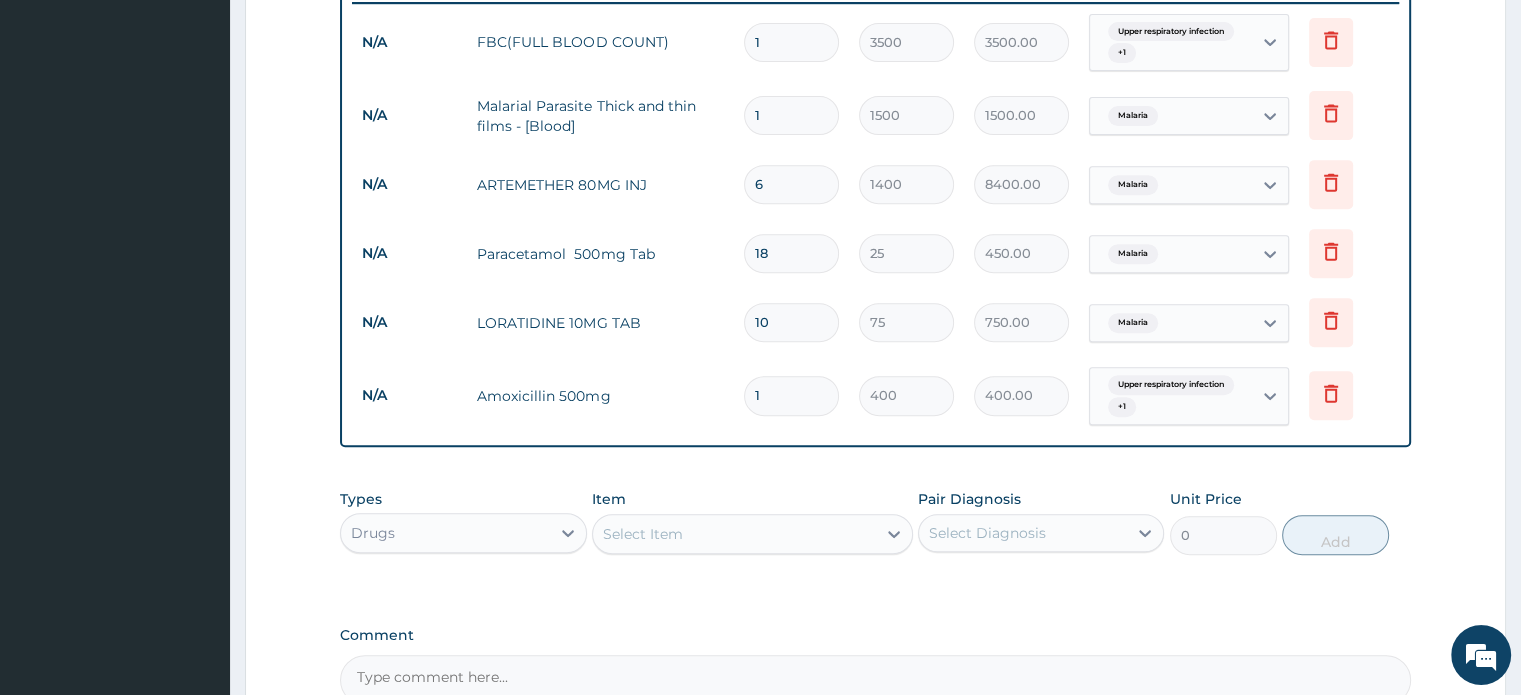 type on "15" 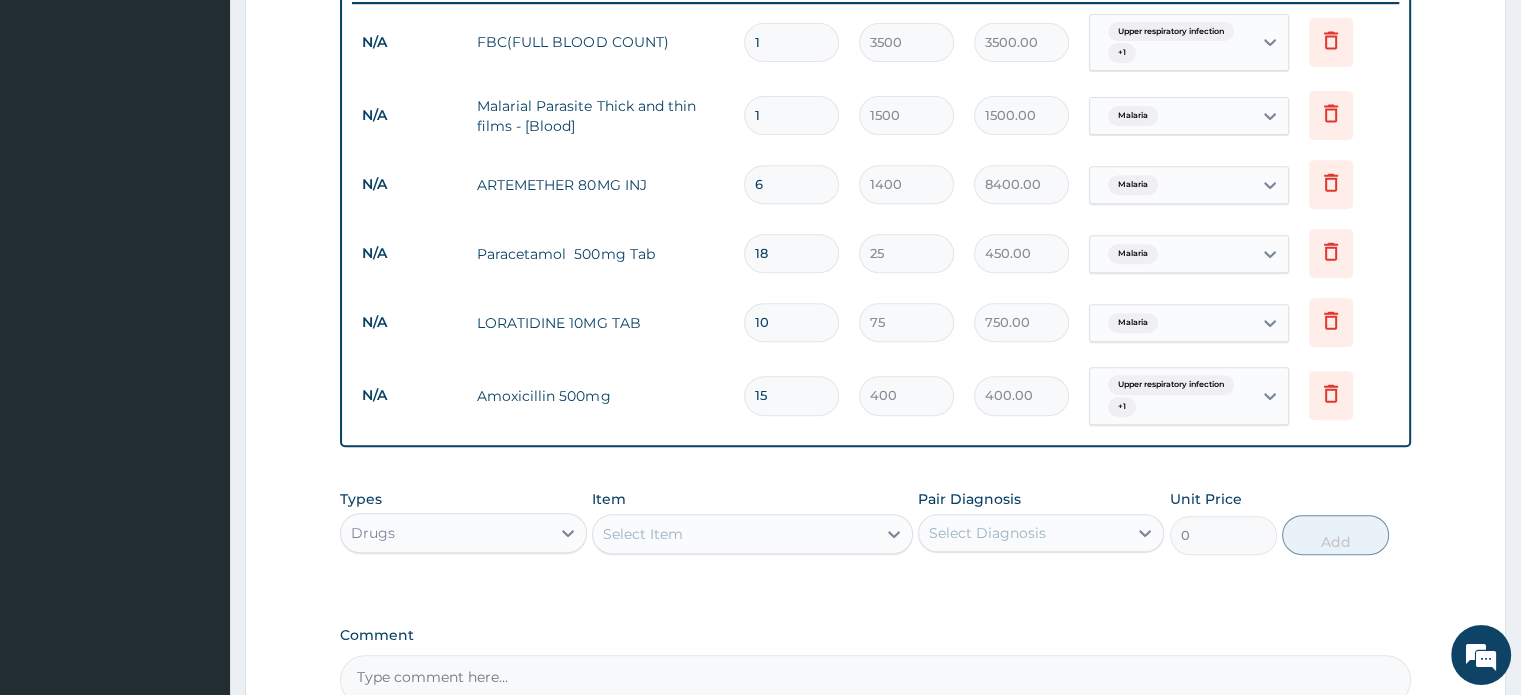 type on "6000.00" 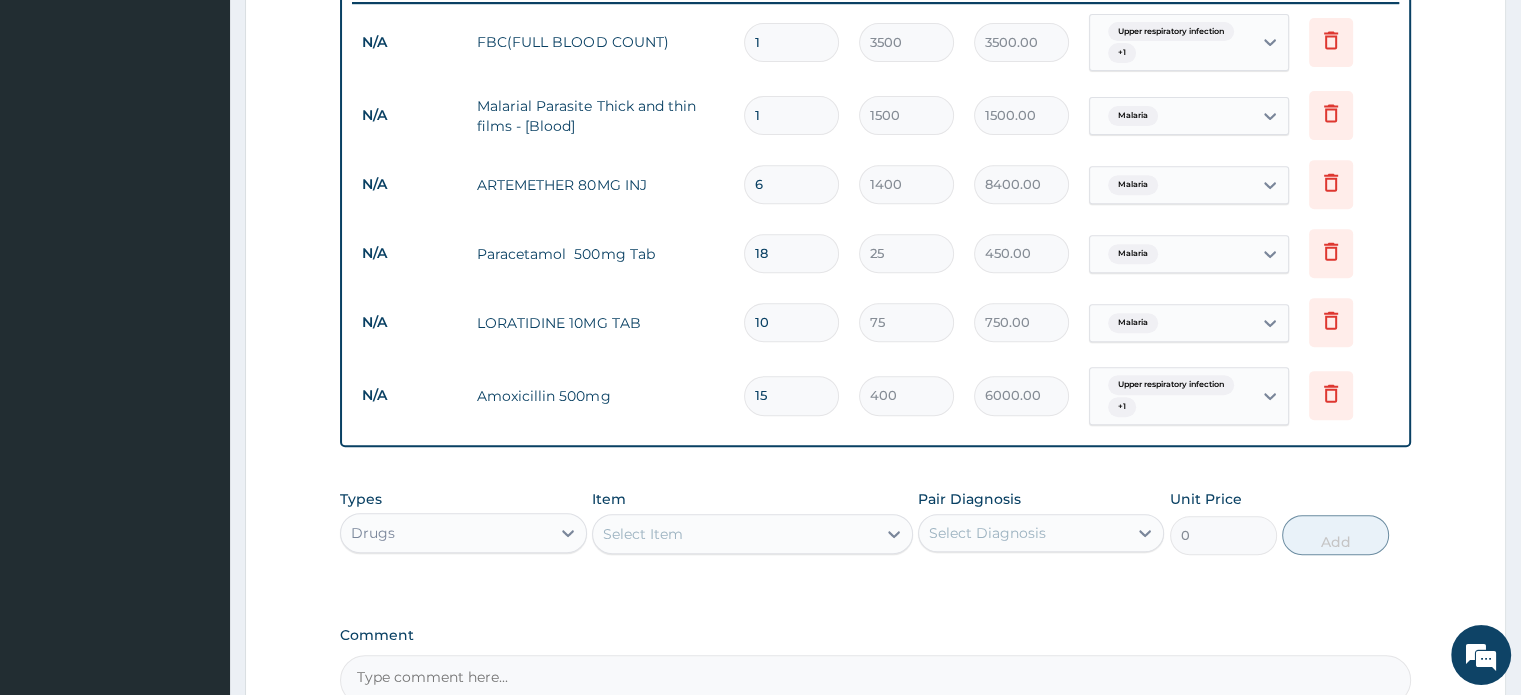 type on "15" 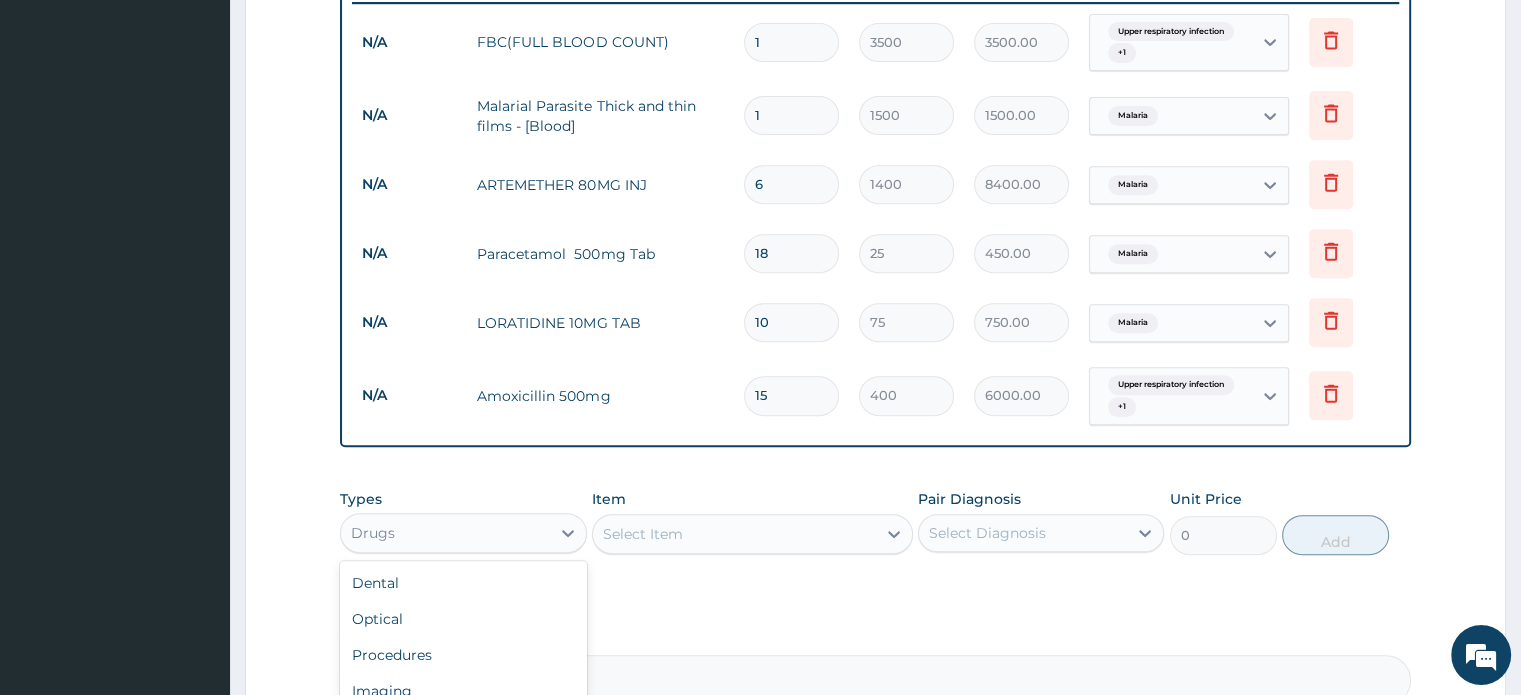 click on "Drugs" at bounding box center [445, 533] 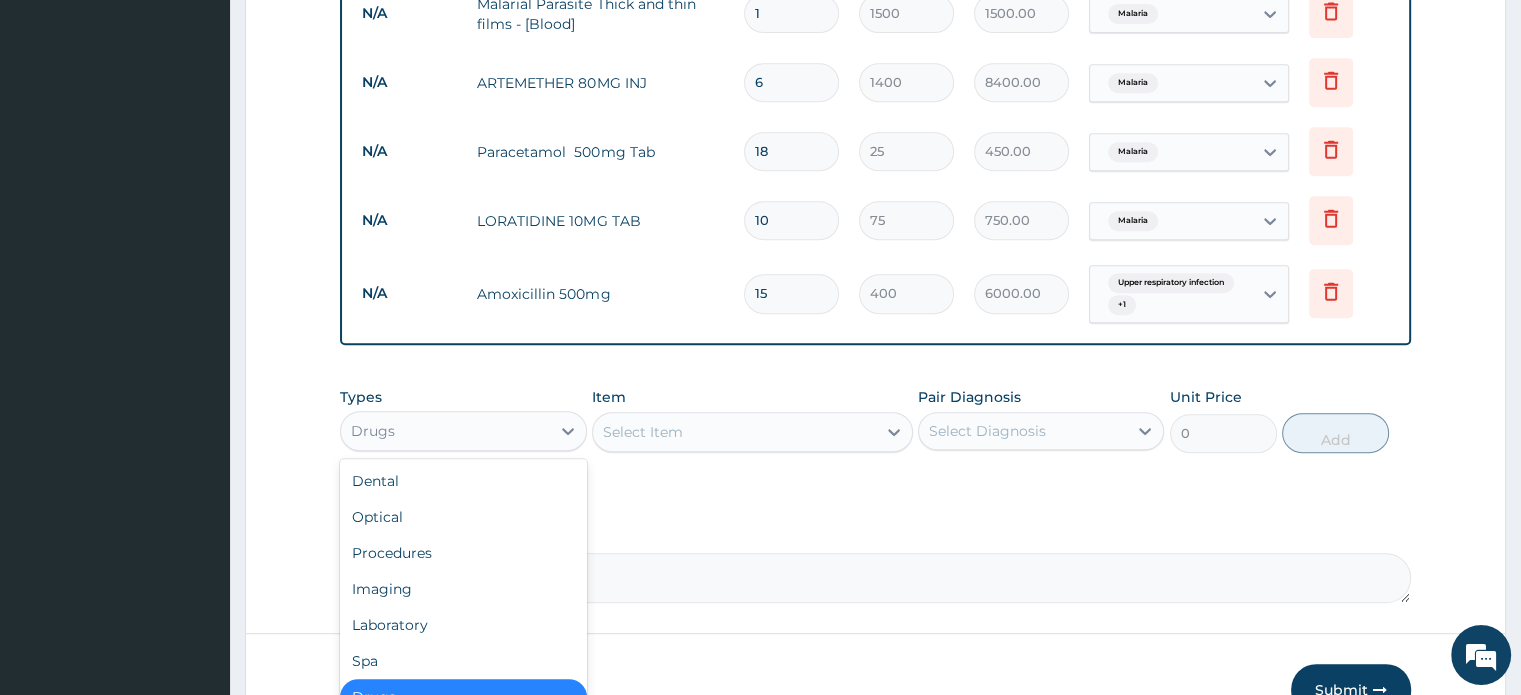 scroll, scrollTop: 904, scrollLeft: 0, axis: vertical 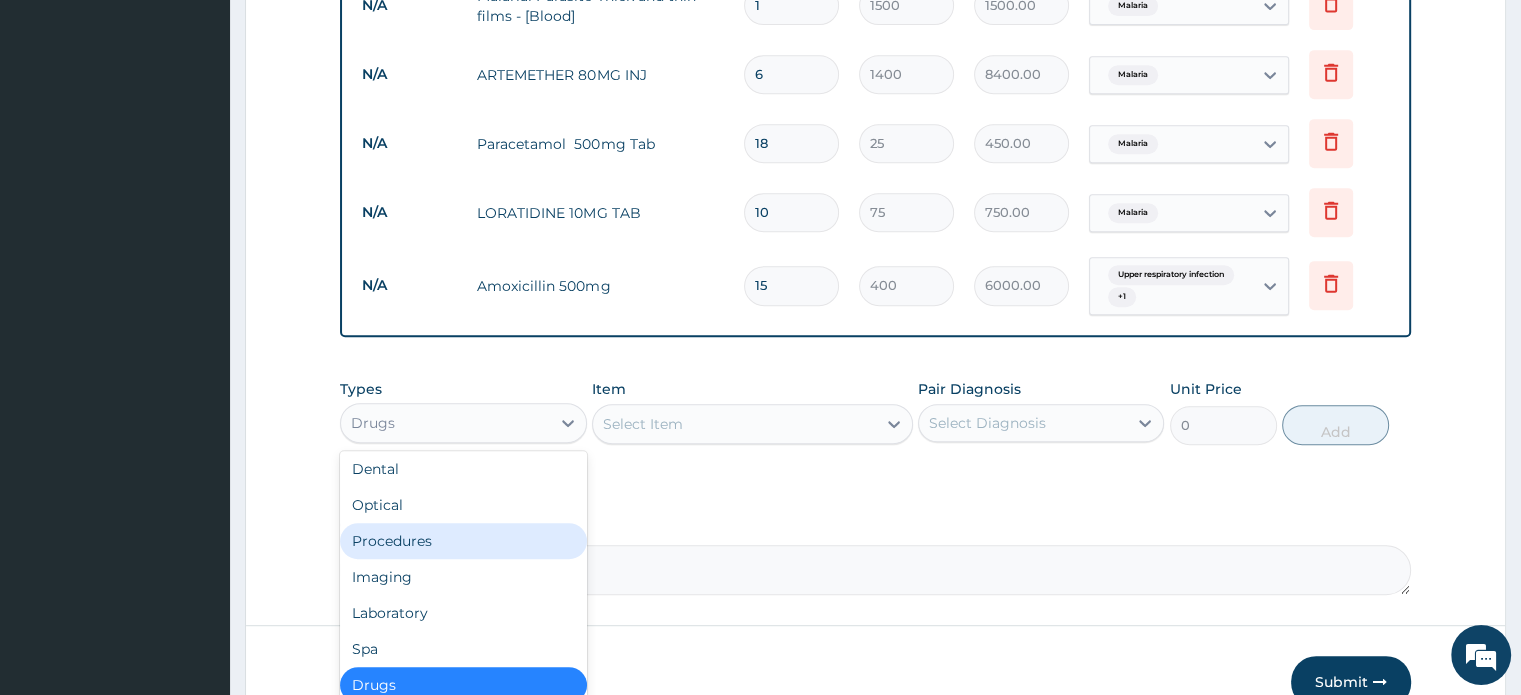 click on "Procedures" at bounding box center [463, 541] 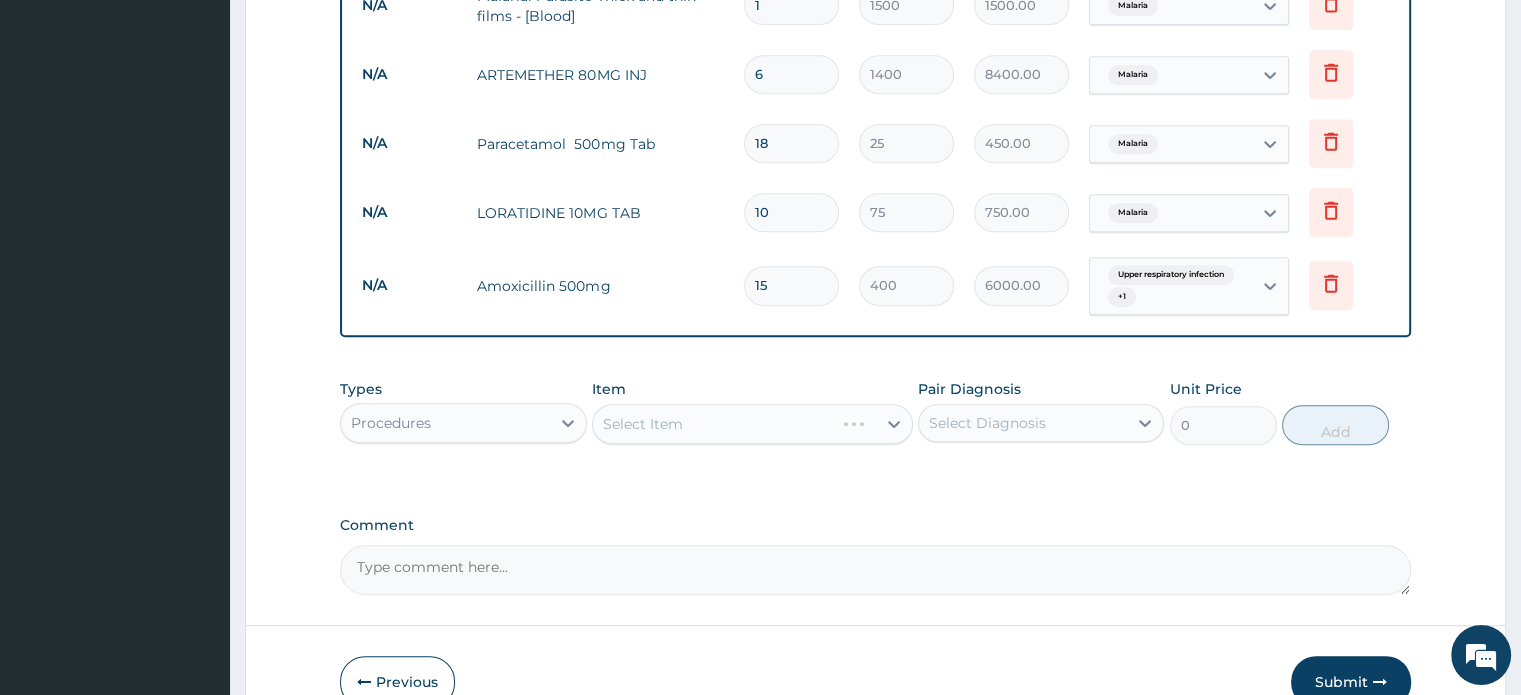 click on "Select Item" at bounding box center [752, 424] 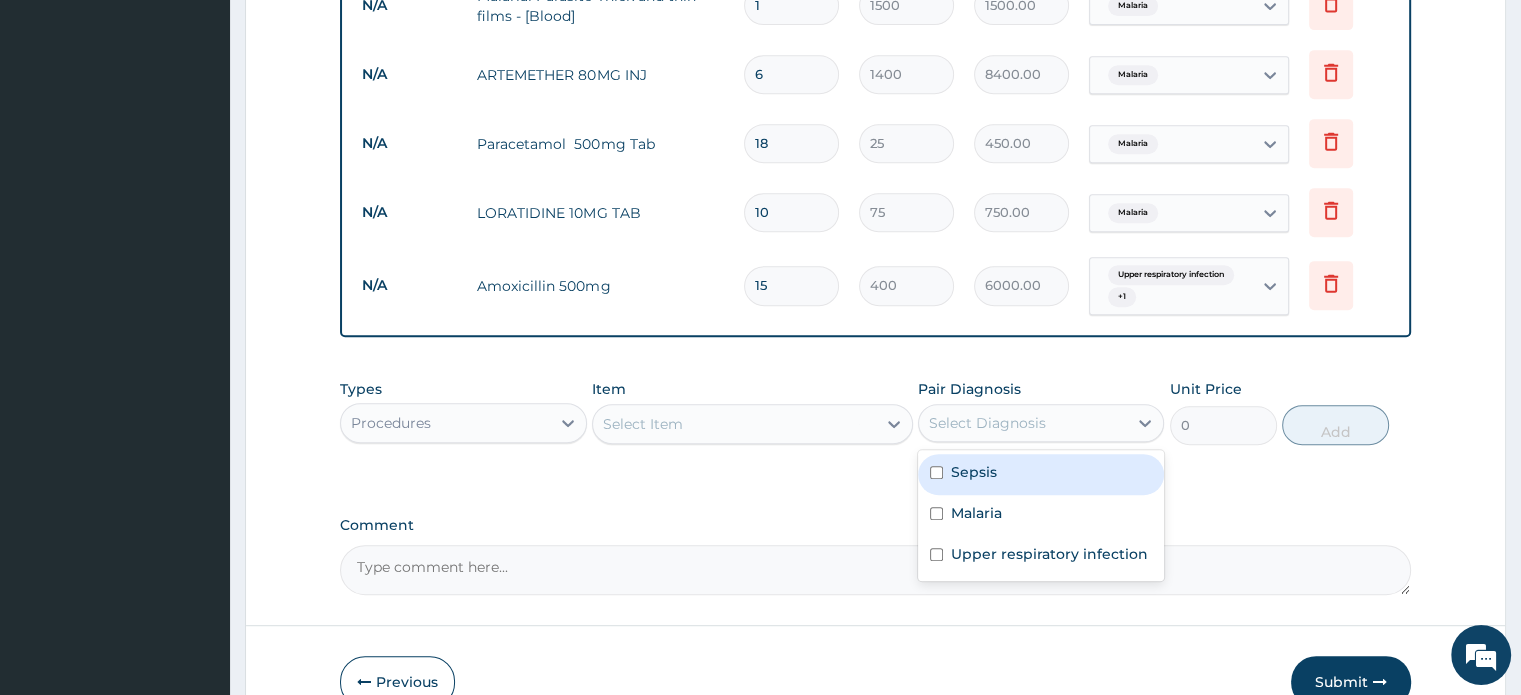 click on "Select Diagnosis" at bounding box center [987, 423] 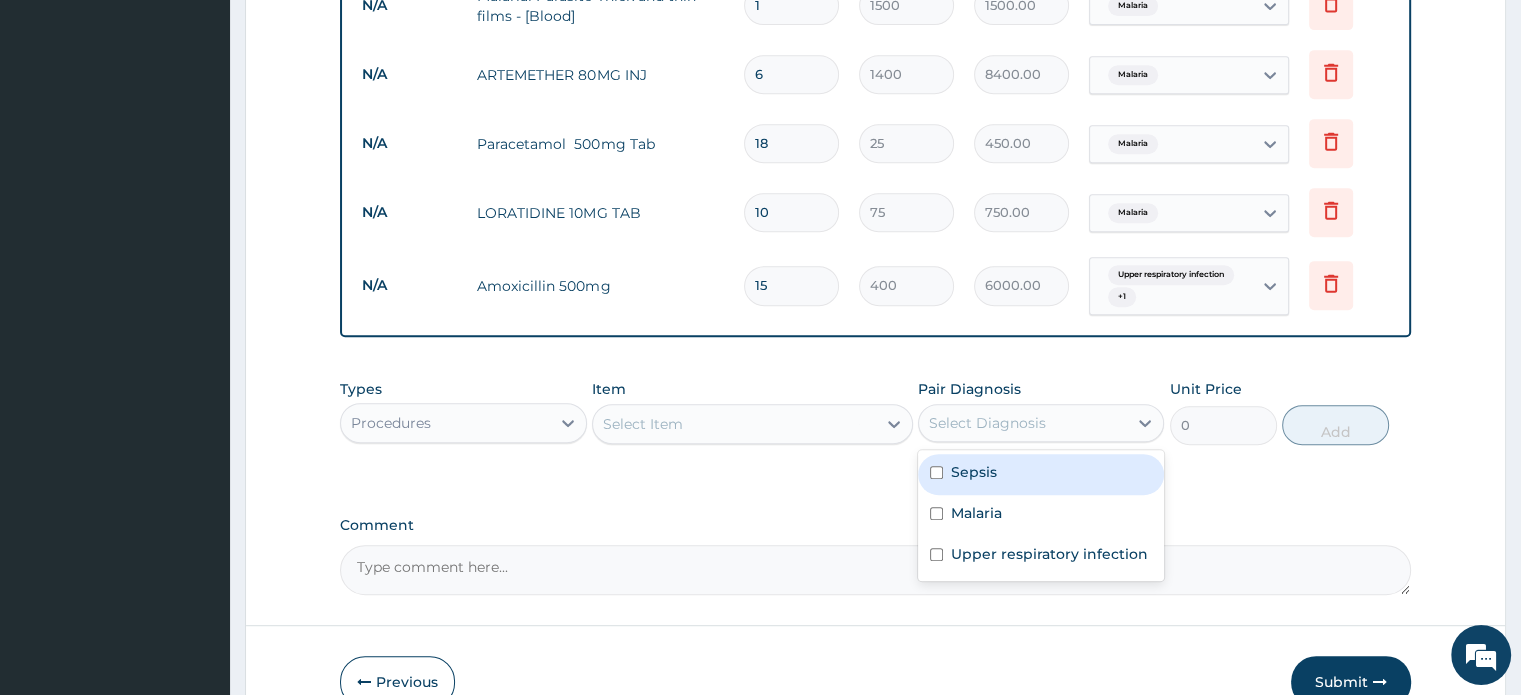 click on "Sepsis" at bounding box center (1041, 474) 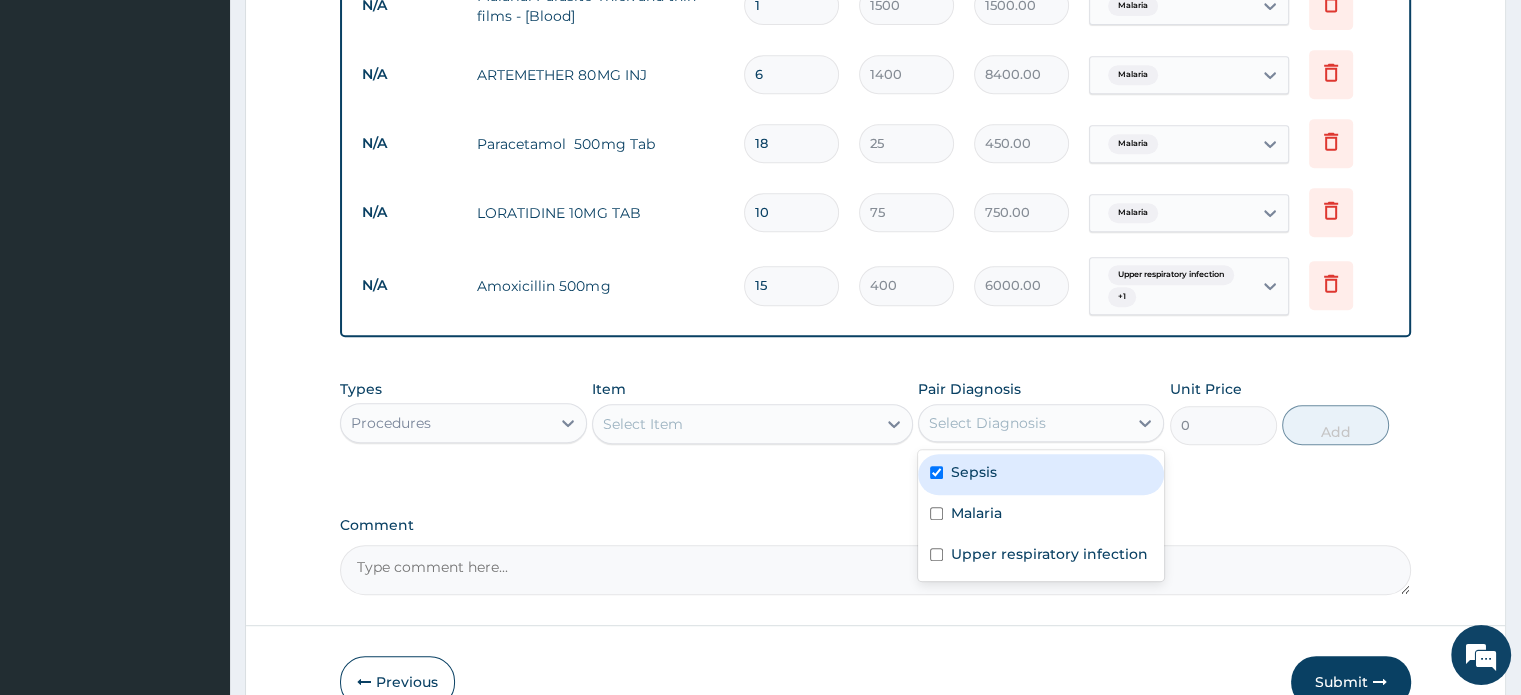 checkbox on "true" 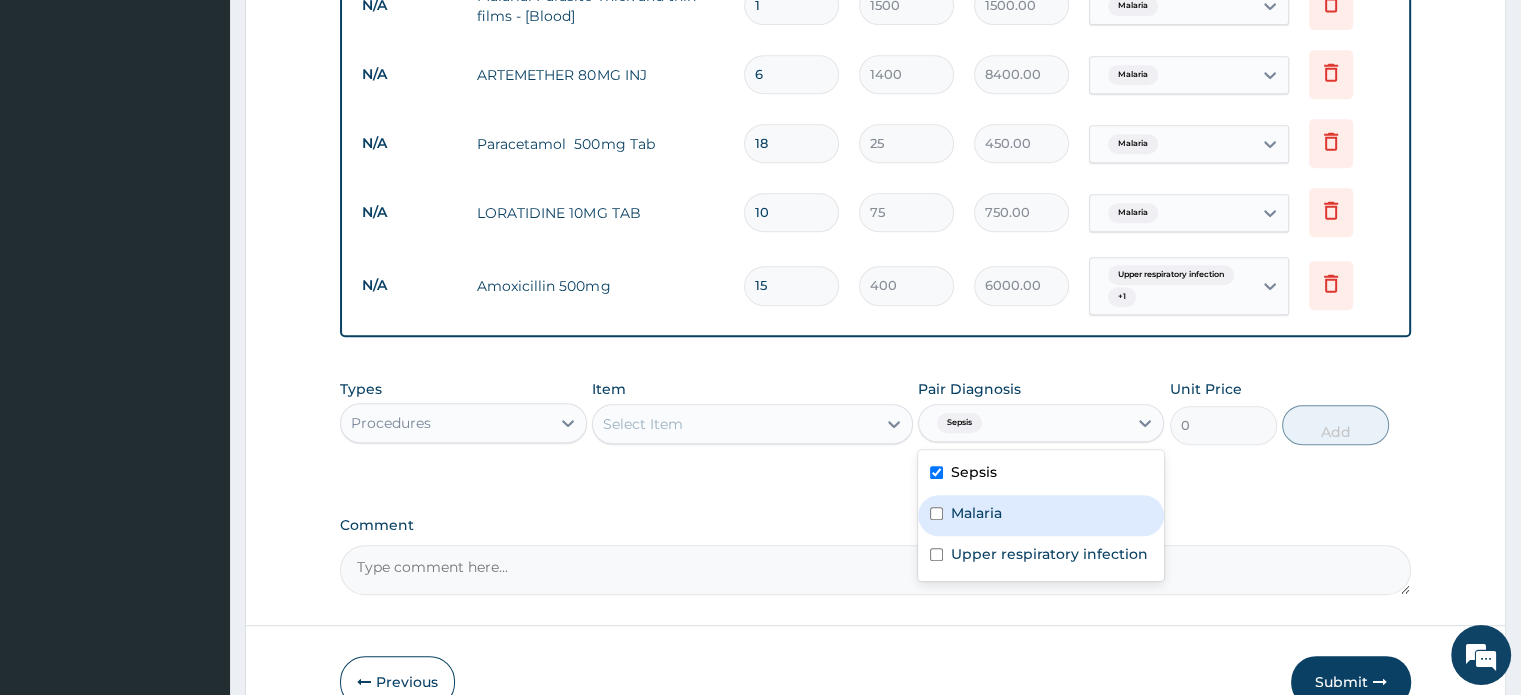 click on "Malaria" at bounding box center [976, 513] 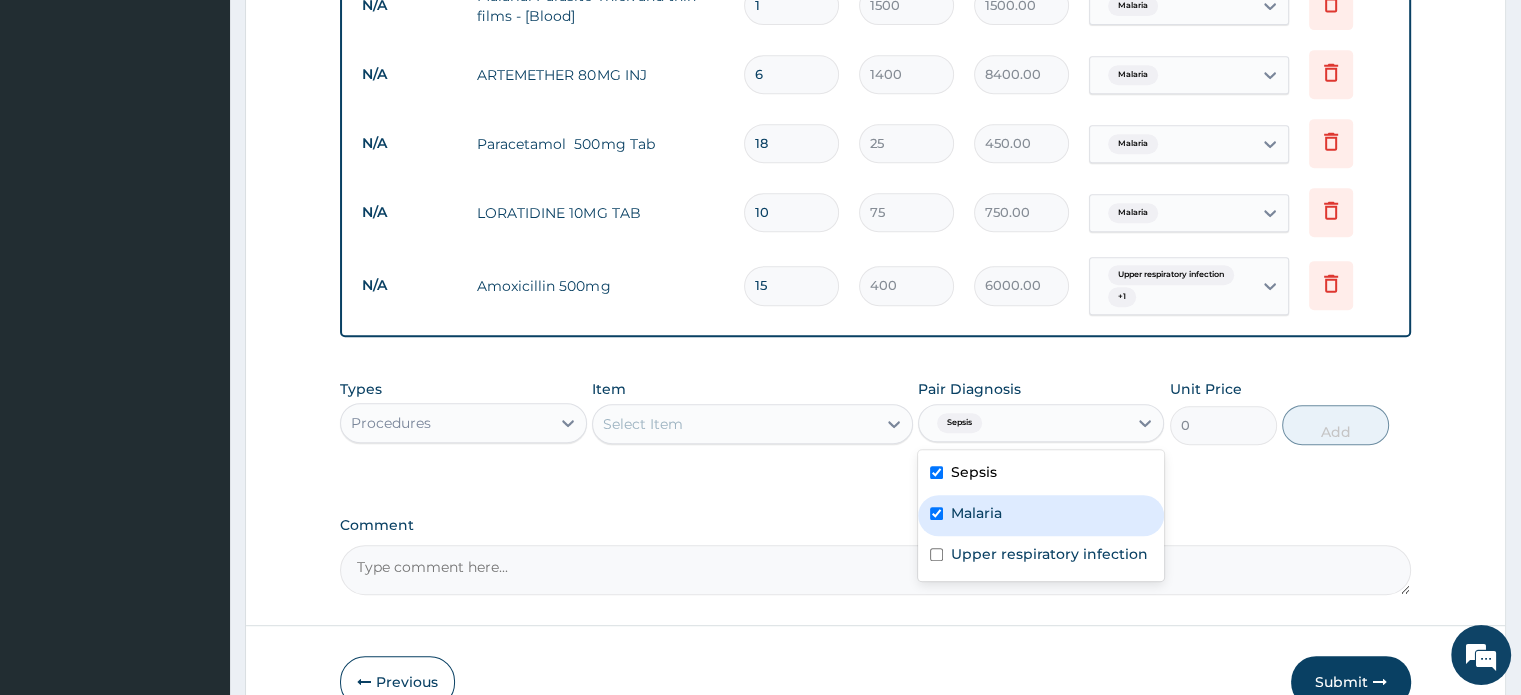 checkbox on "true" 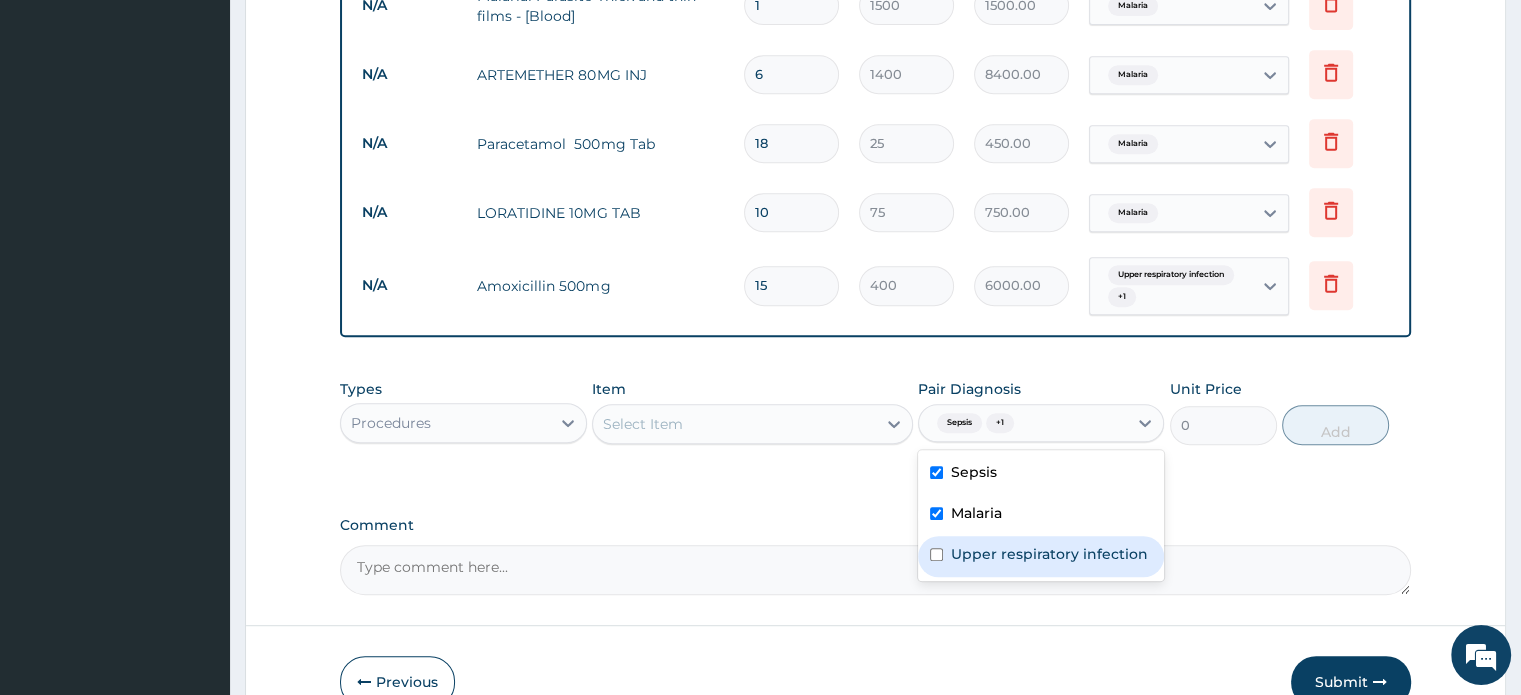 click on "Upper respiratory infection" at bounding box center (1049, 554) 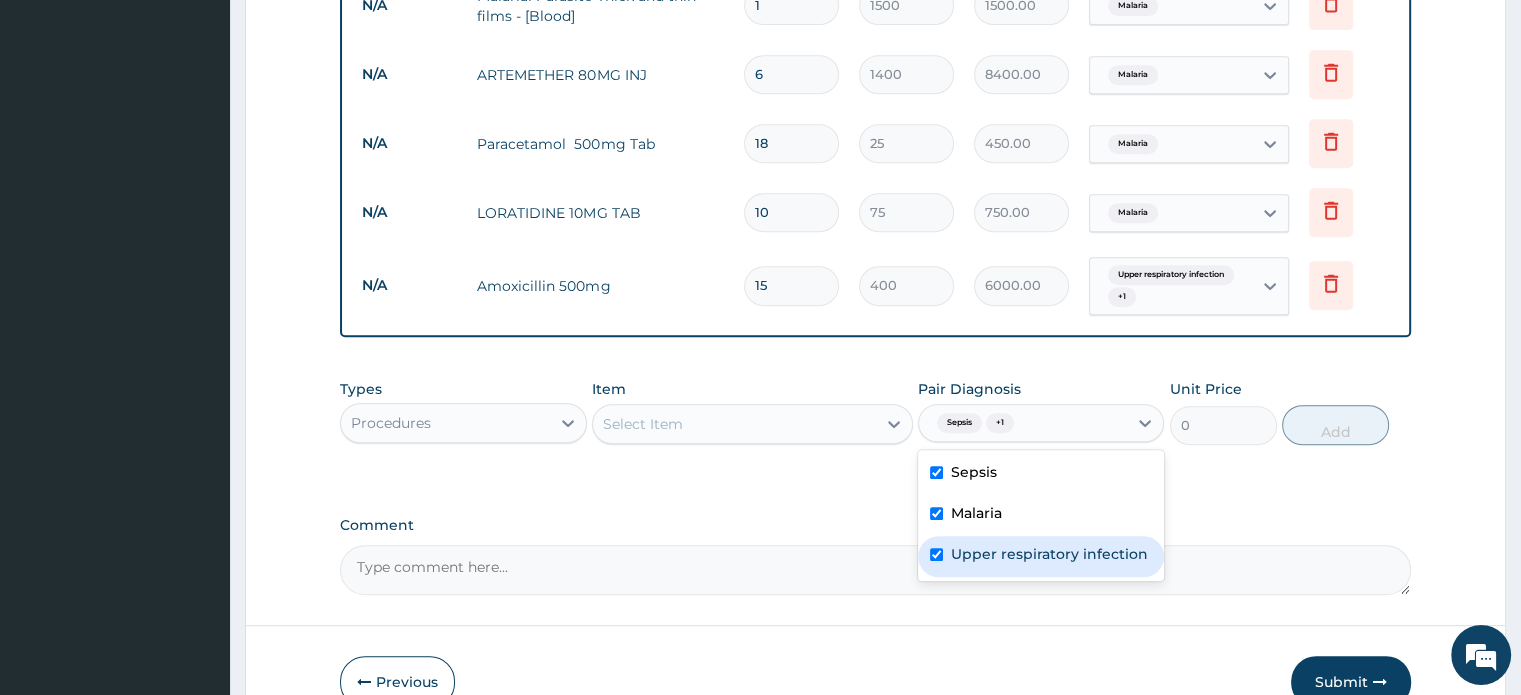 checkbox on "true" 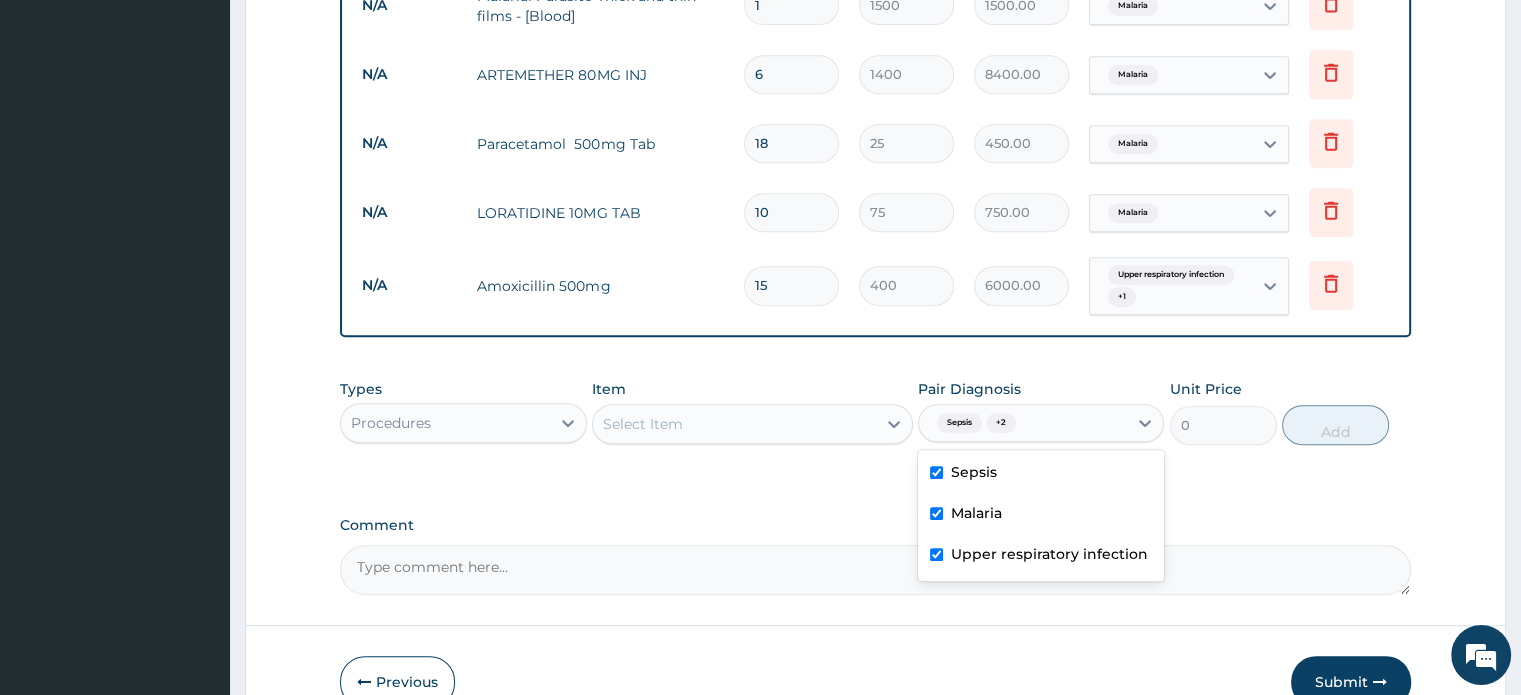 click on "Select Item" at bounding box center [734, 424] 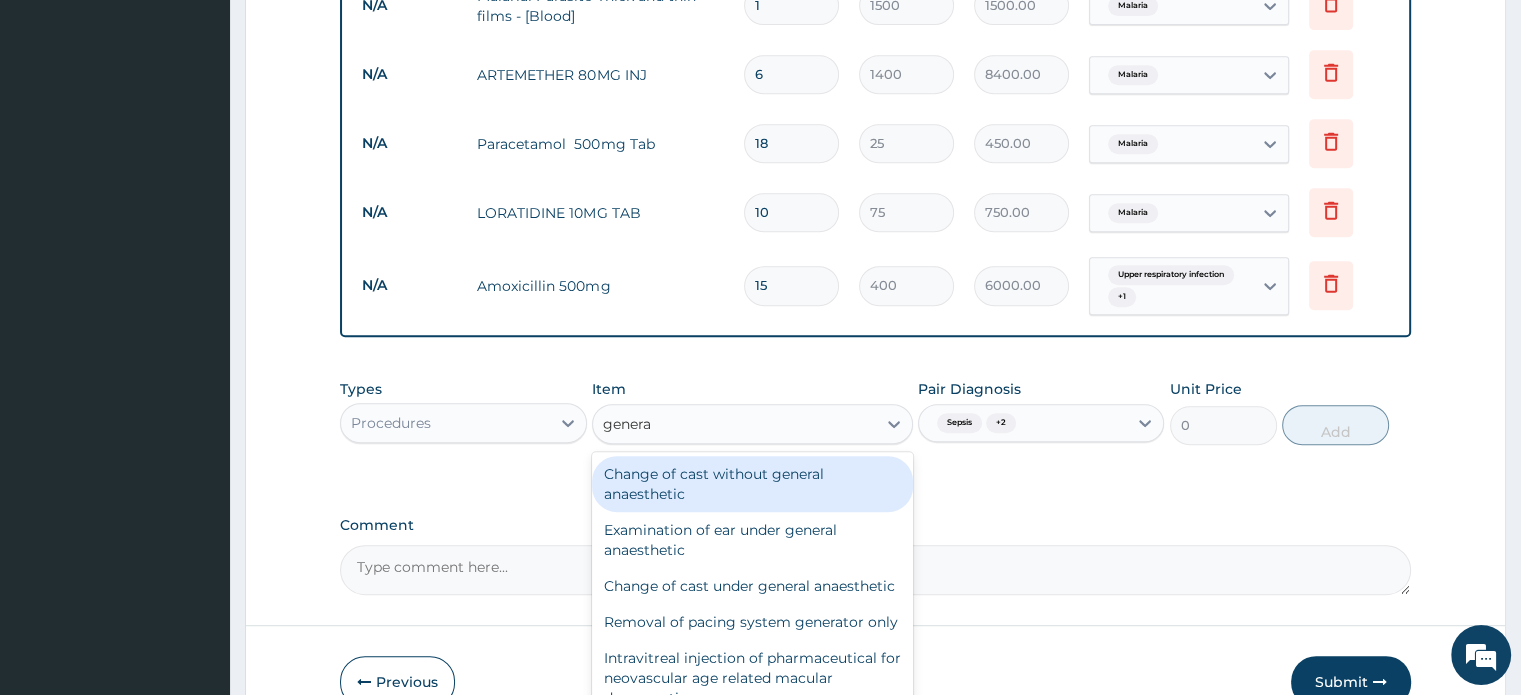 type on "general" 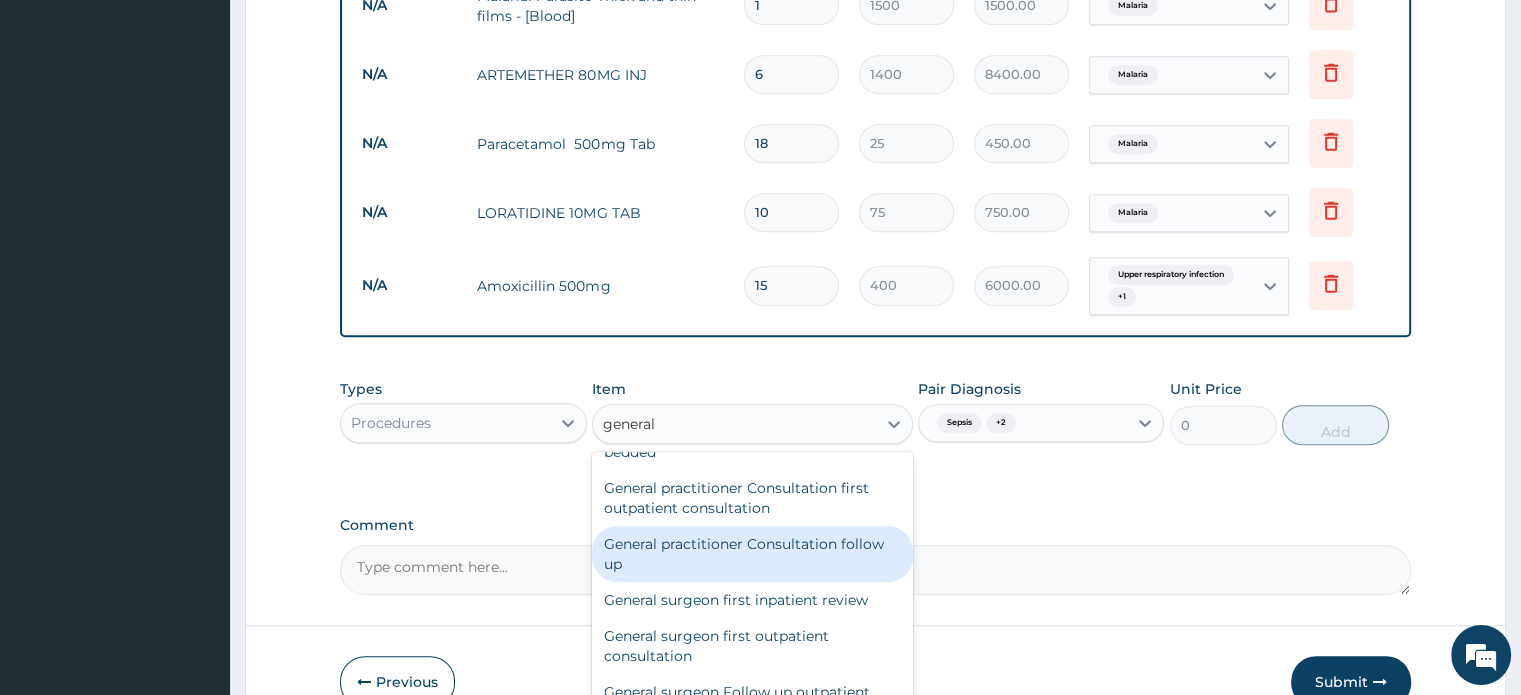 scroll, scrollTop: 227, scrollLeft: 0, axis: vertical 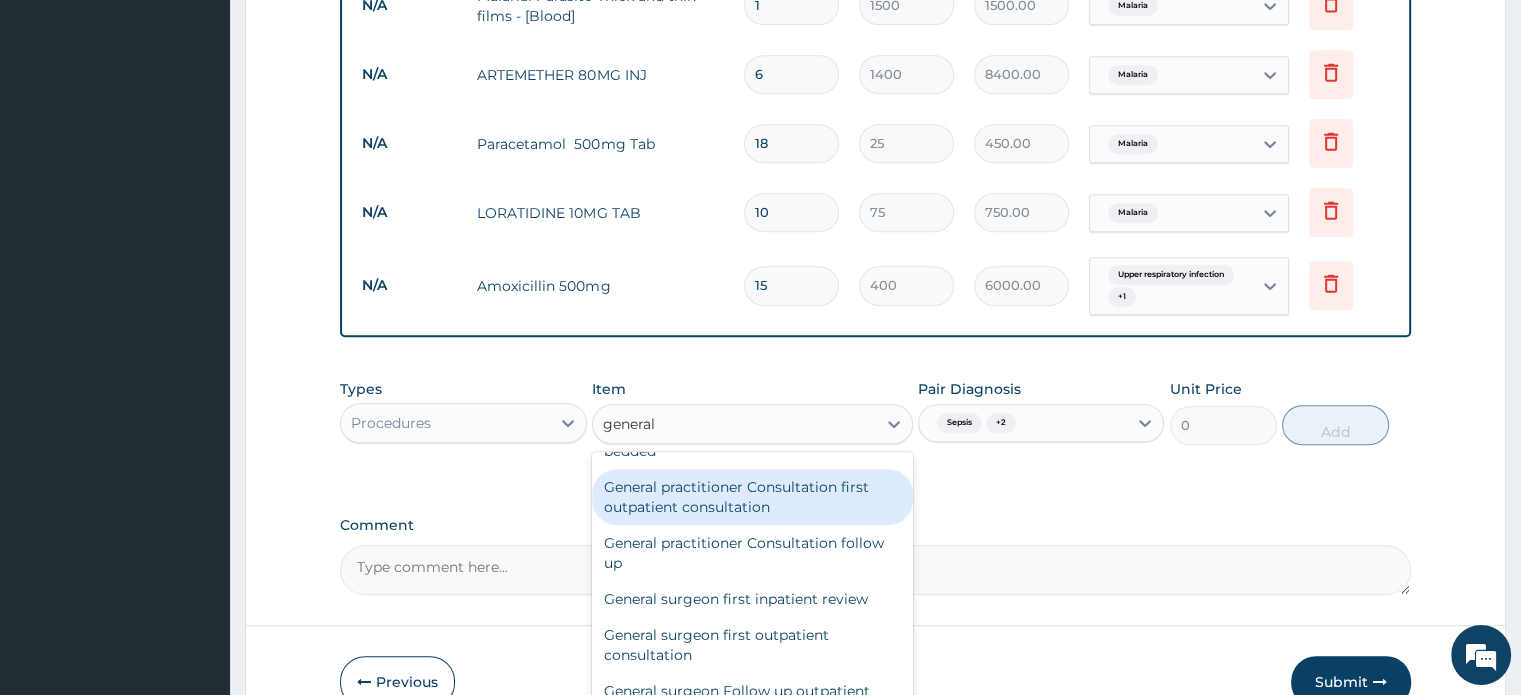 click on "General practitioner Consultation first outpatient consultation" at bounding box center [752, 497] 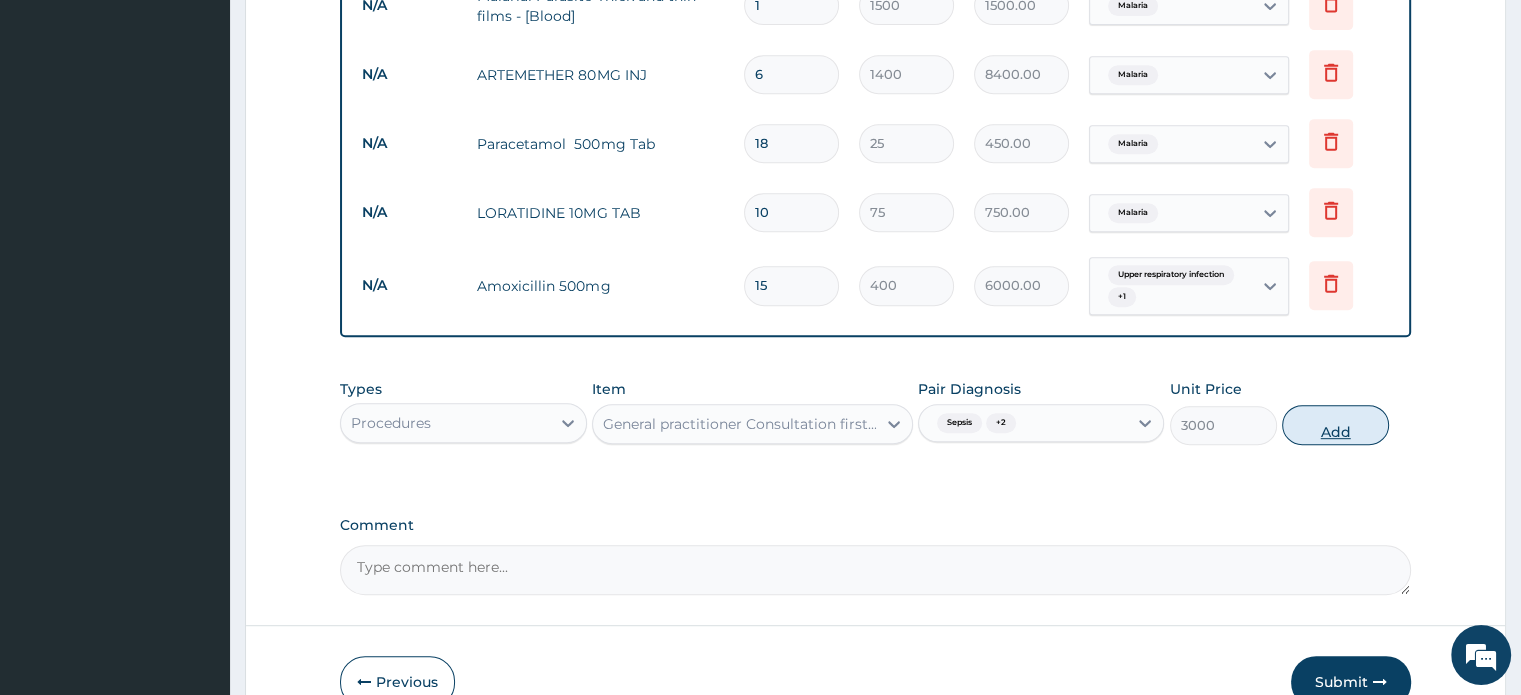 click on "Add" at bounding box center (1335, 425) 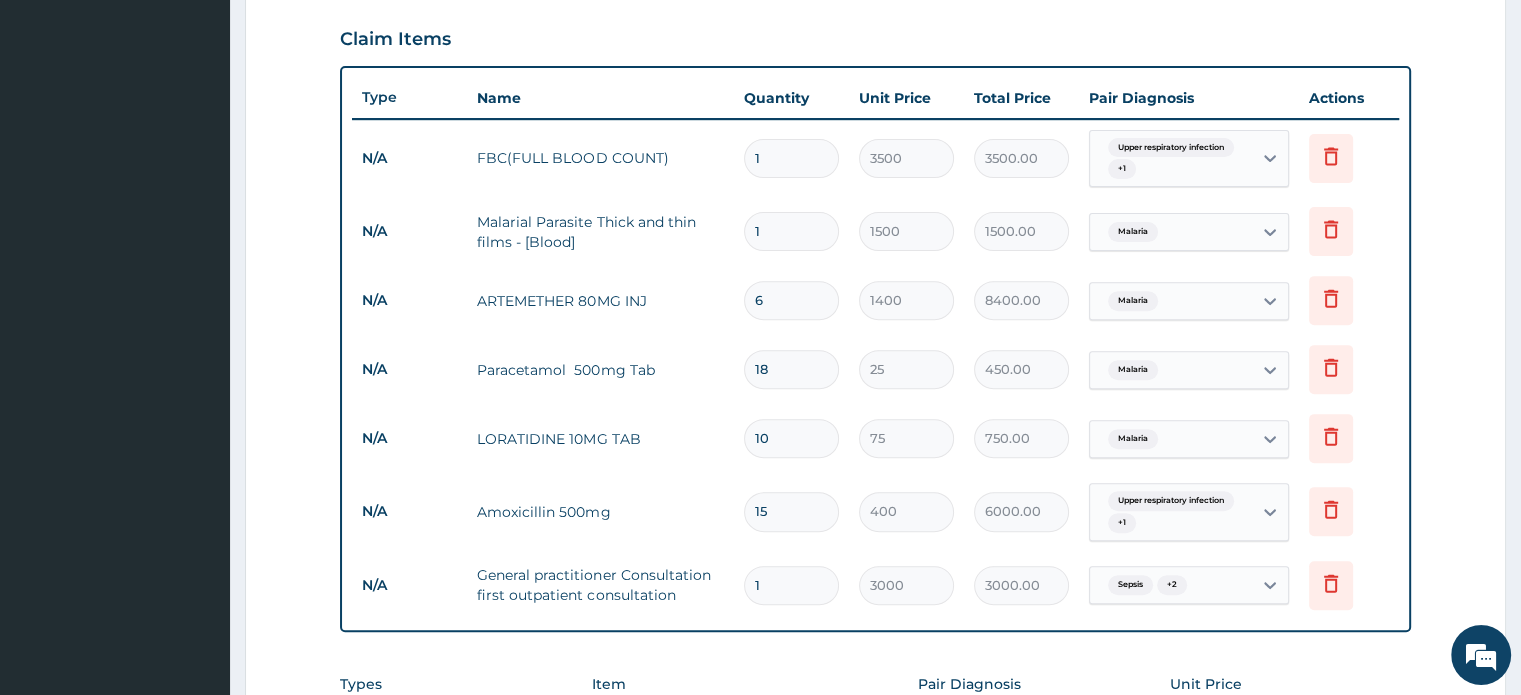 scroll, scrollTop: 684, scrollLeft: 0, axis: vertical 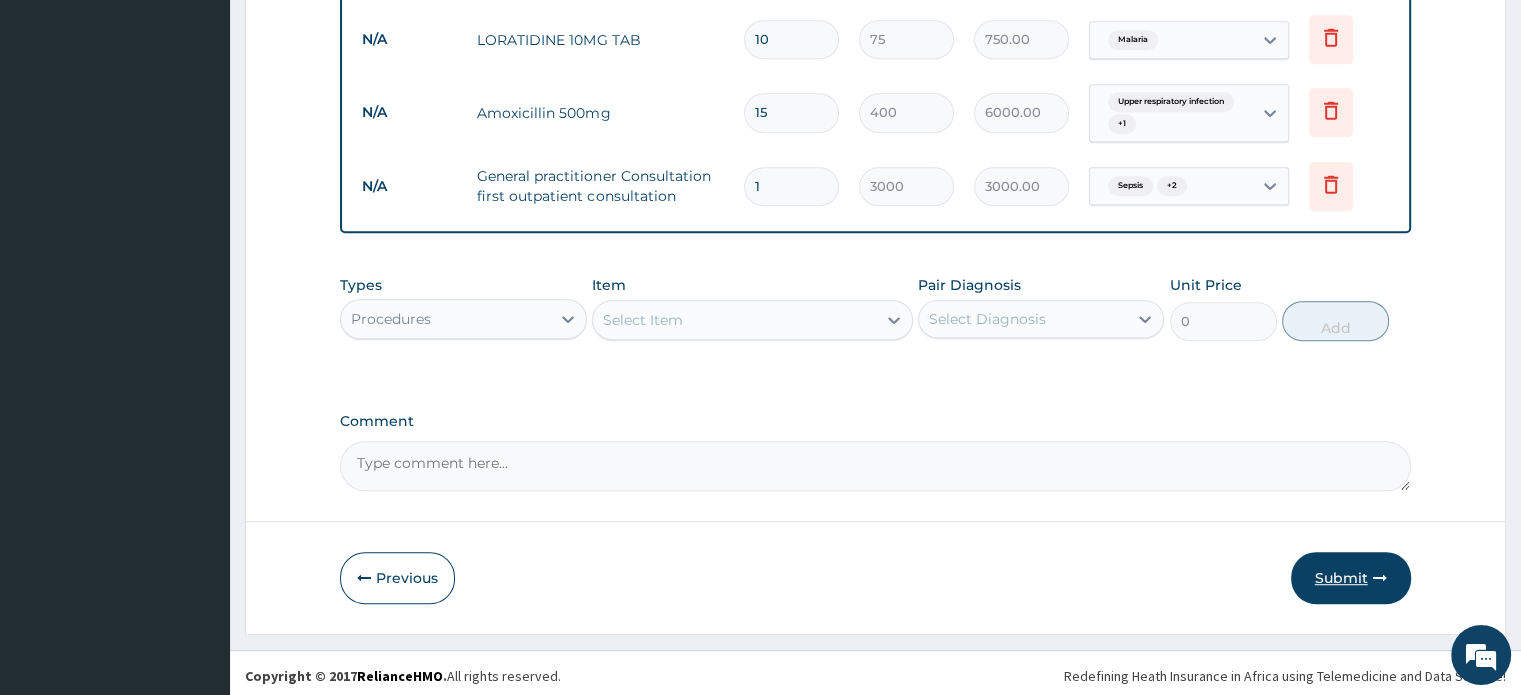 click on "Submit" at bounding box center [1351, 578] 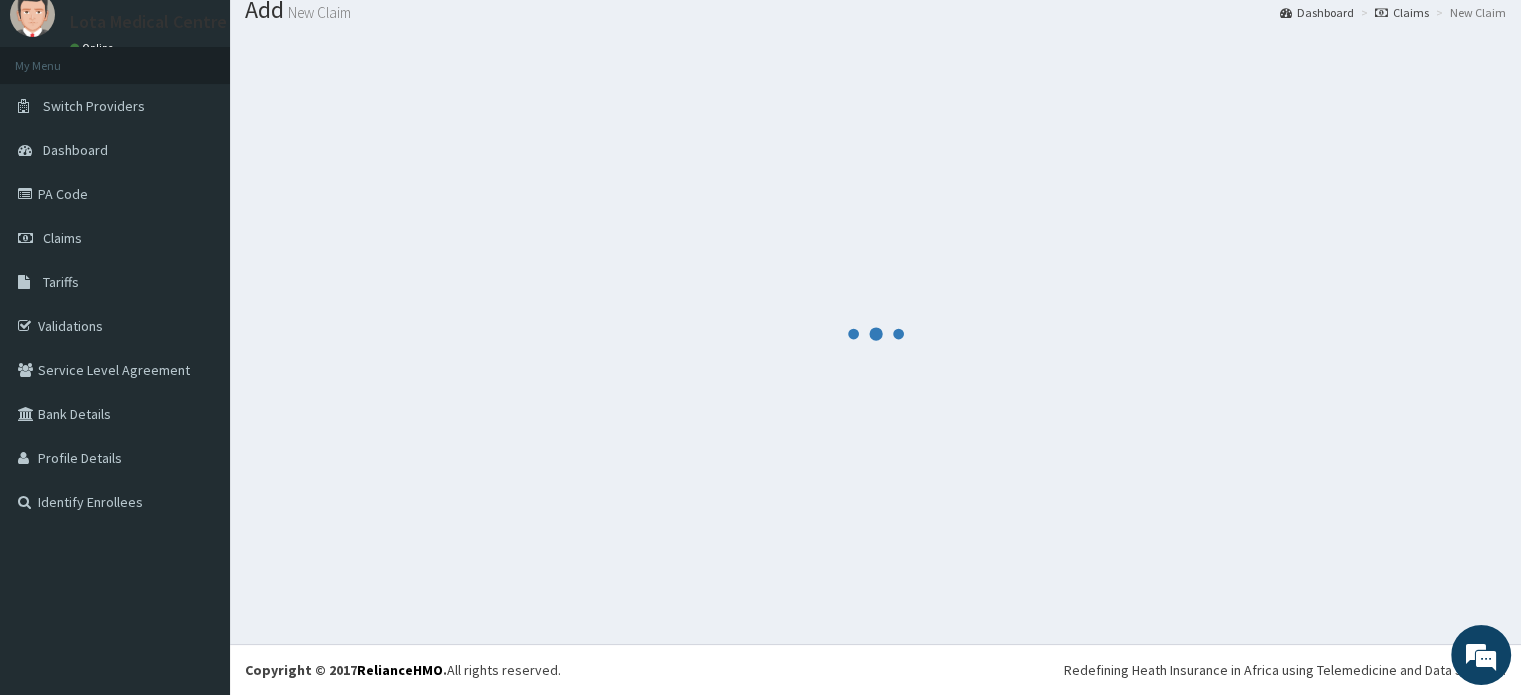 scroll, scrollTop: 1077, scrollLeft: 0, axis: vertical 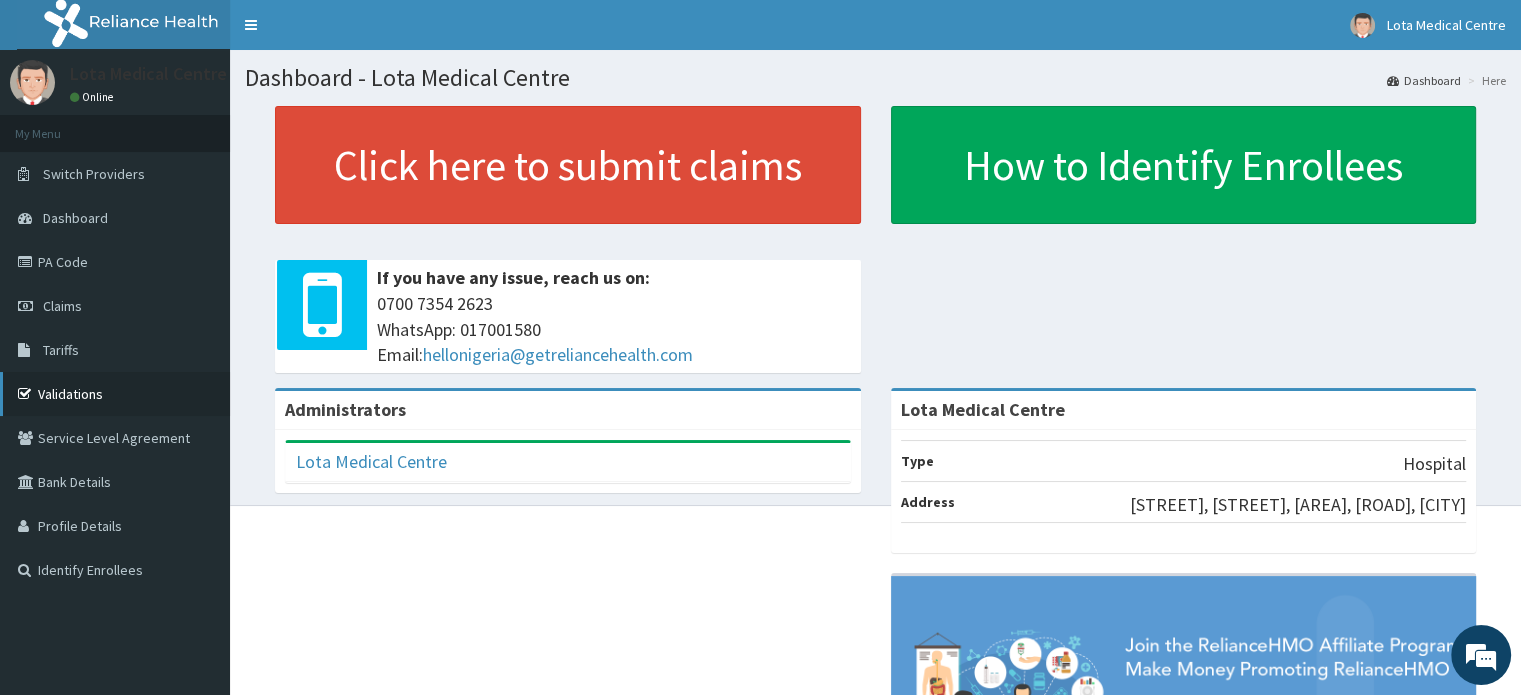 click on "Validations" at bounding box center [115, 394] 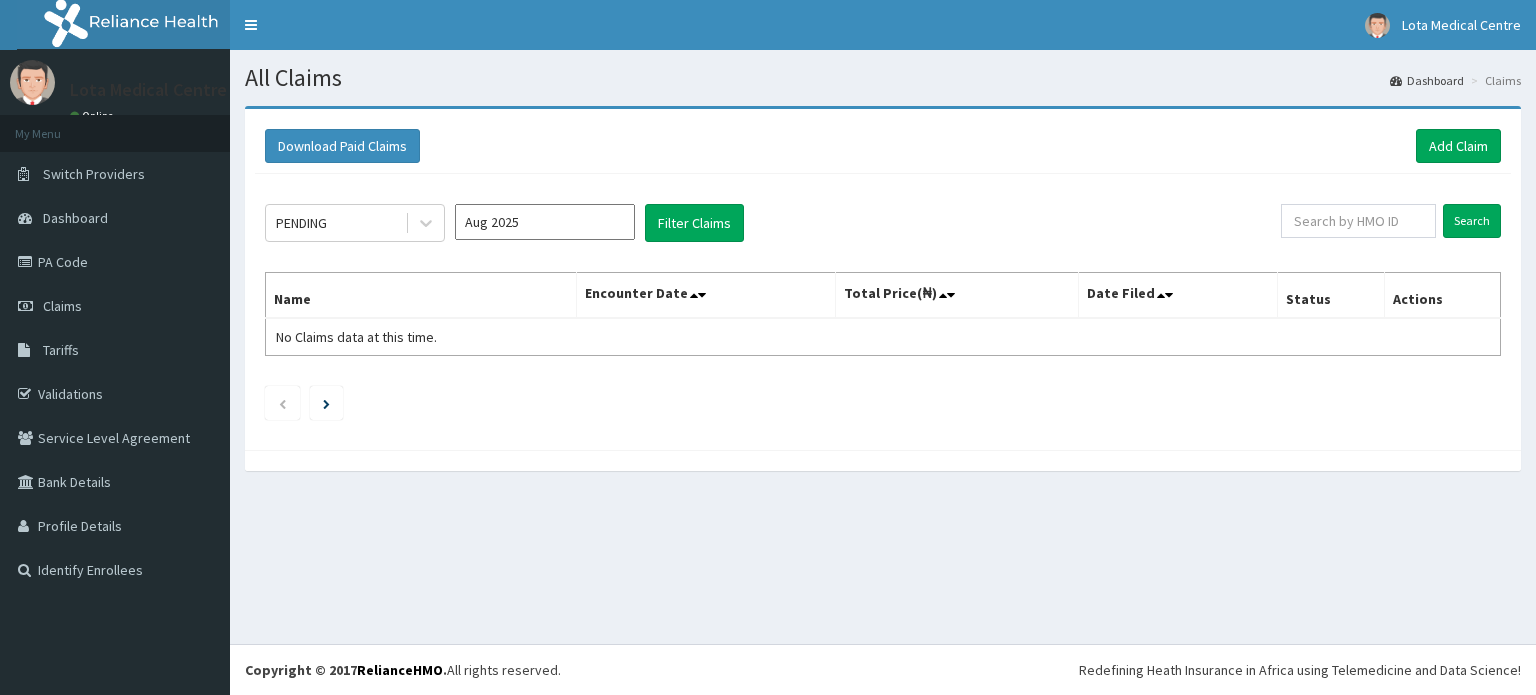 scroll, scrollTop: 0, scrollLeft: 0, axis: both 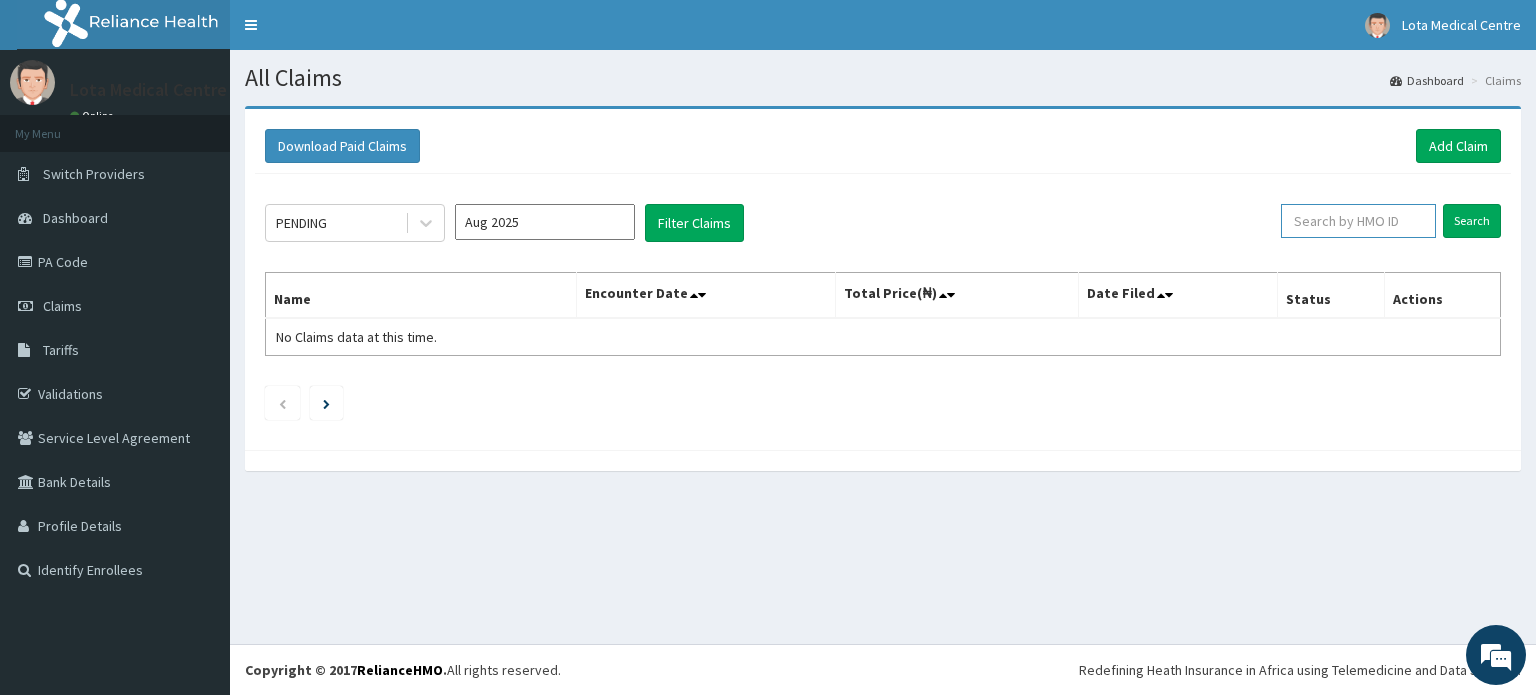 click at bounding box center [1358, 221] 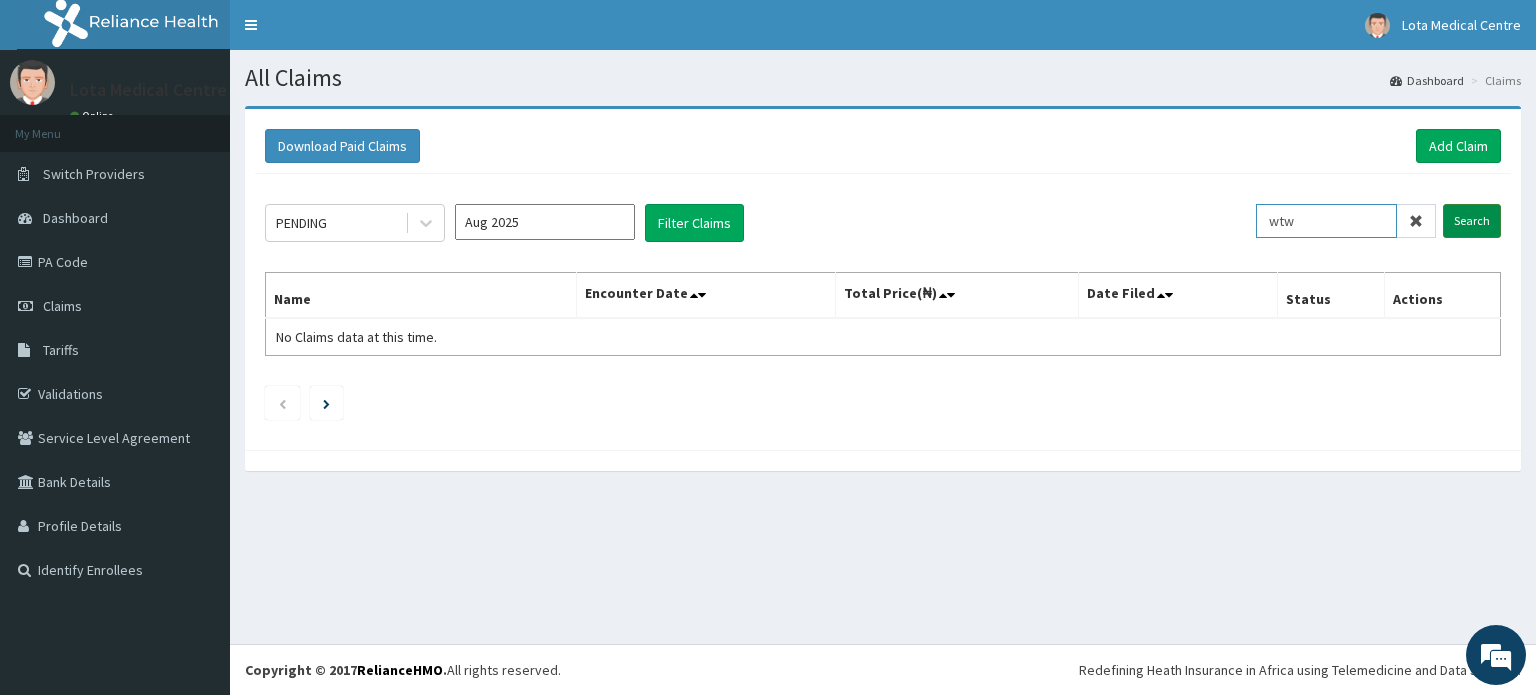 type on "wtw" 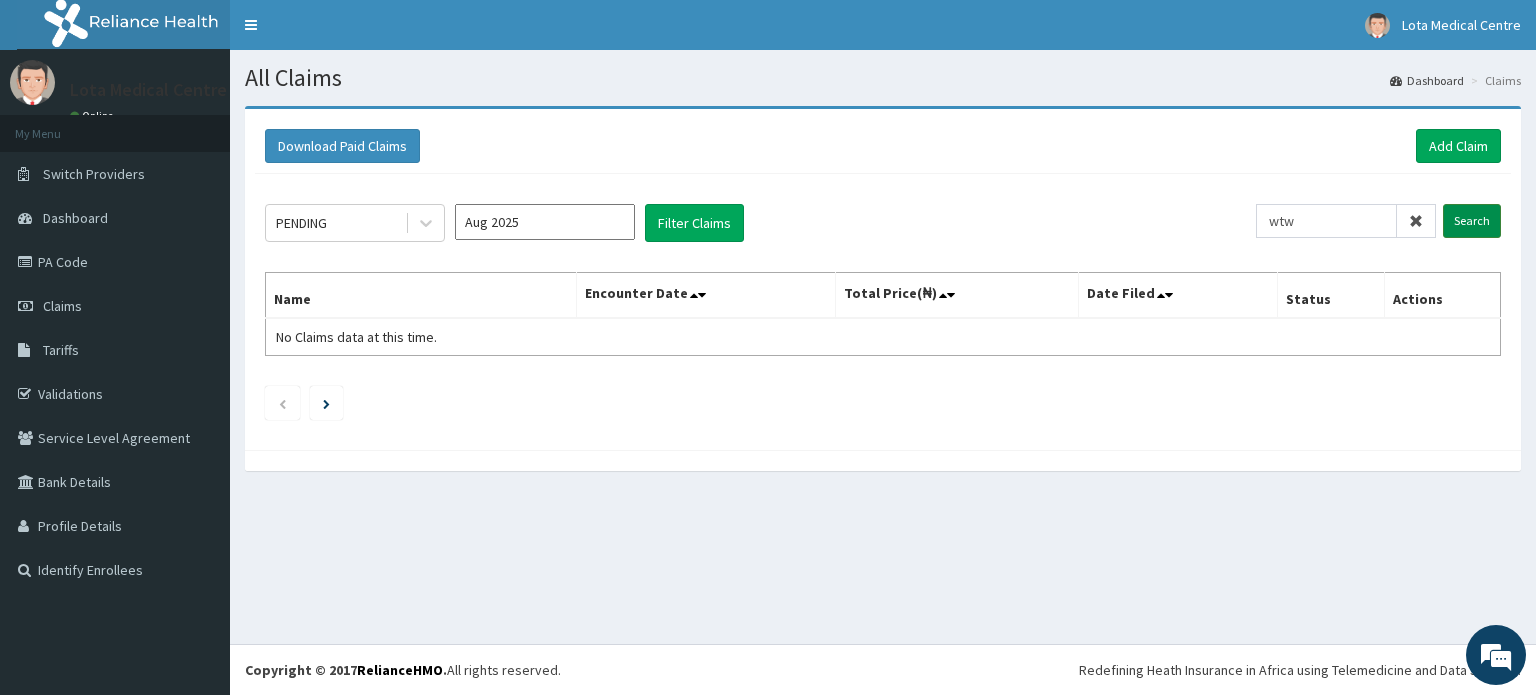click on "Search" at bounding box center (1472, 221) 